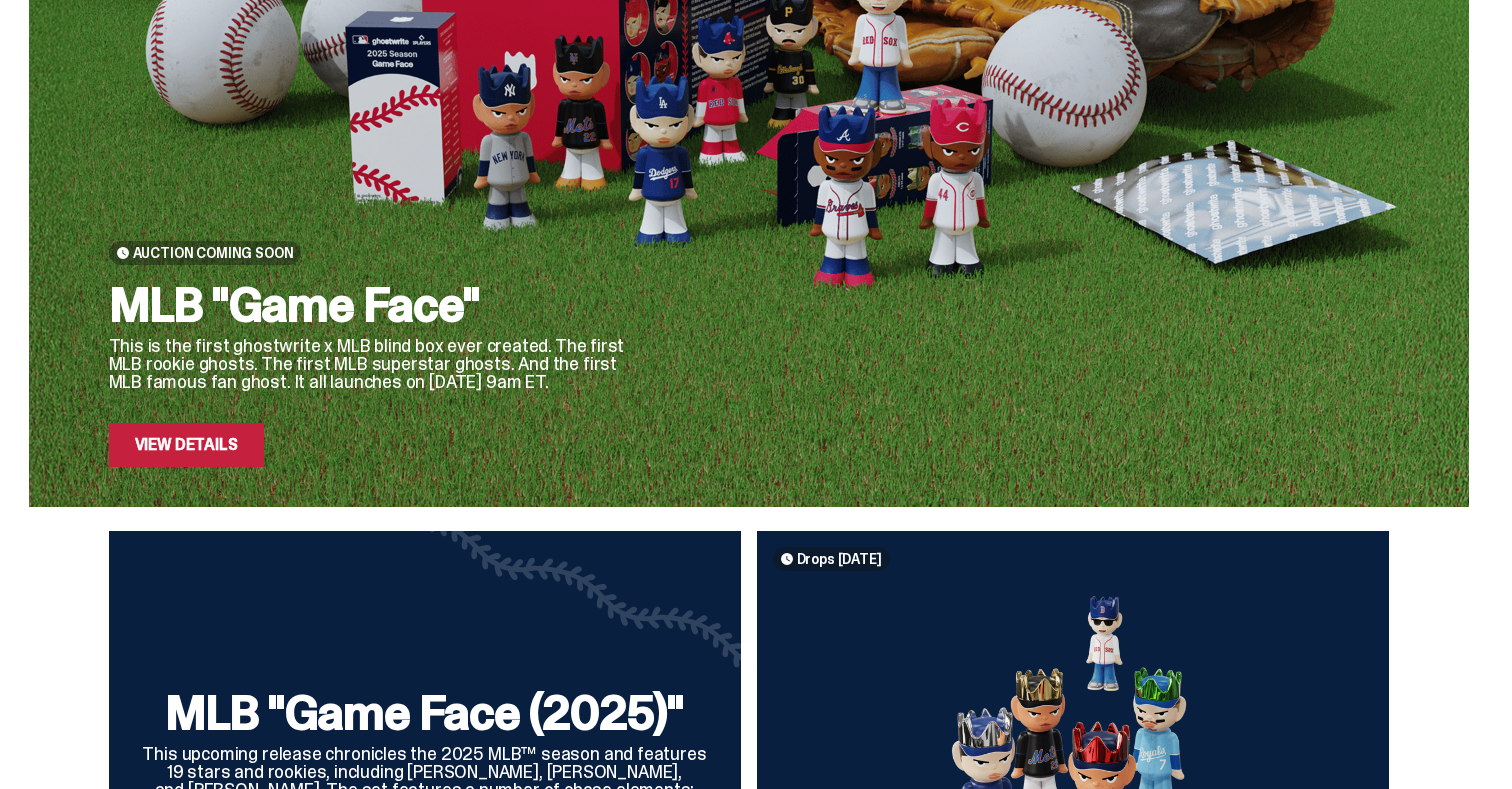 scroll, scrollTop: 254, scrollLeft: 0, axis: vertical 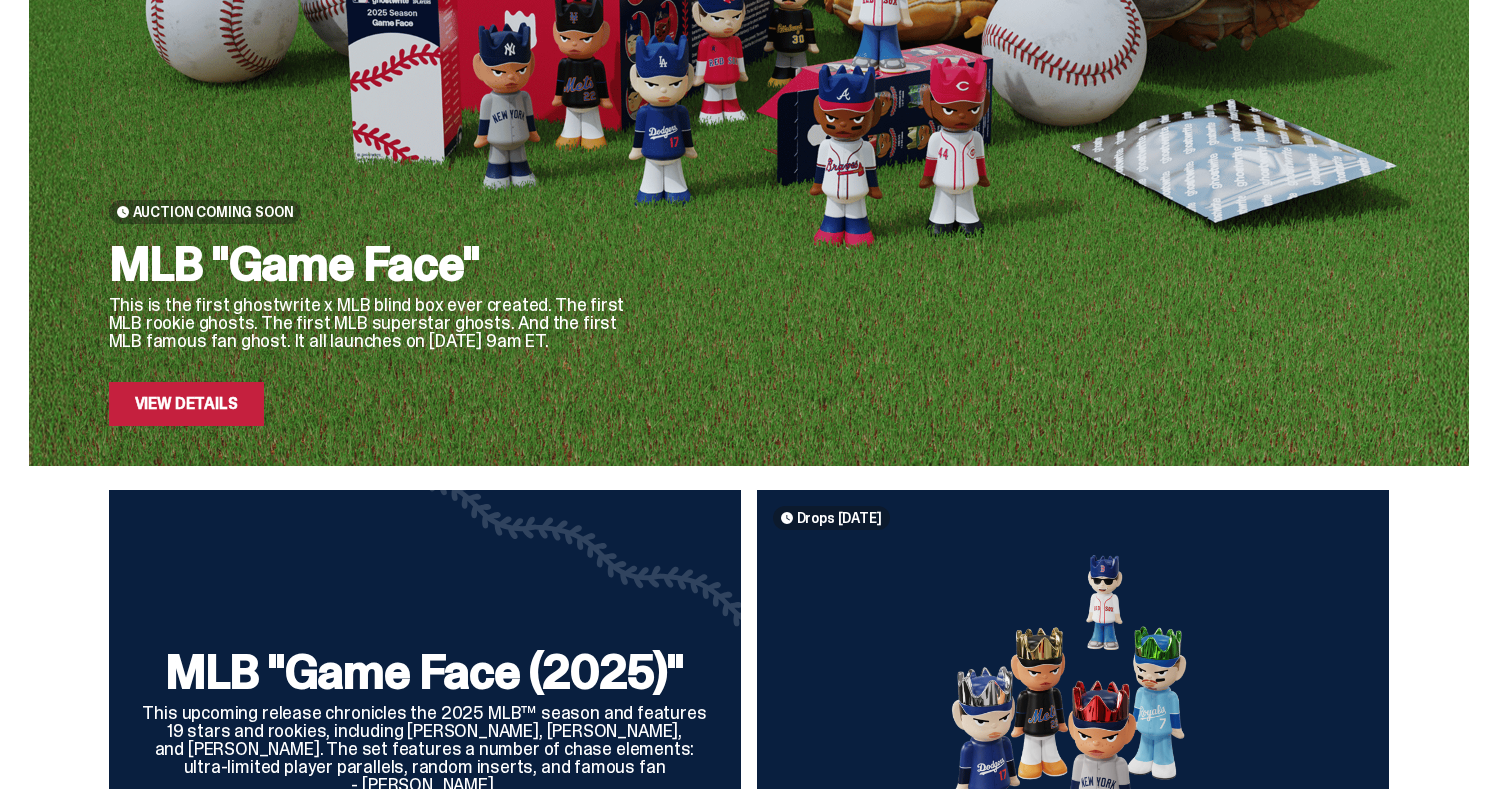 click on "MLB "Game Face (2025)"
This upcoming release chronicles the 2025 MLB™ season and features 19 stars and rookies, including Shohei Ohtani, Aaron Judge, Paul Skenes, and Roki Sasaki. The set features a number of chase elements: ultra-limited player parallels, random inserts, and famous fan - Mark Wahlberg.
Drops Aug 5
MLB “Game Face (2025)”
Blind Box,
100%
ghosts" at bounding box center [749, 729] 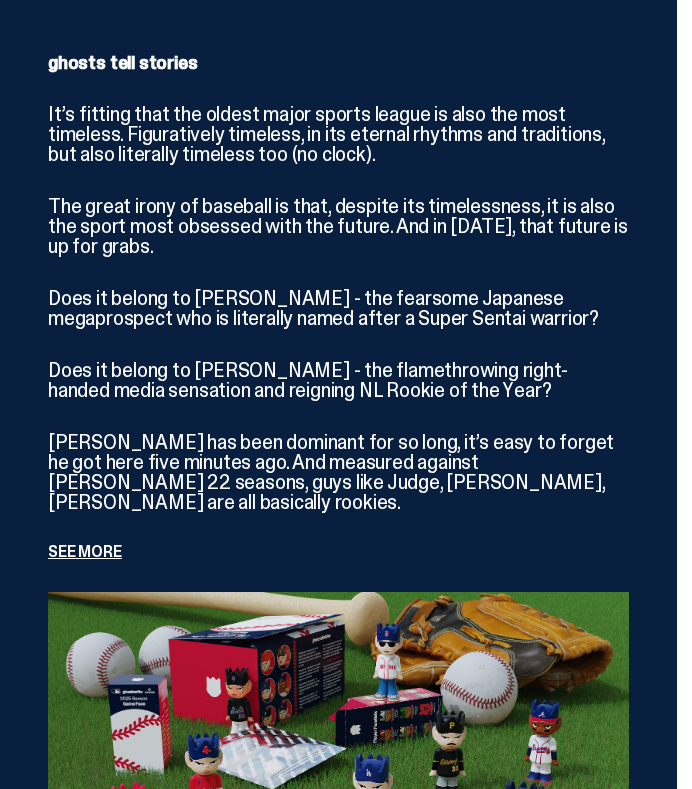 scroll, scrollTop: 6783, scrollLeft: 0, axis: vertical 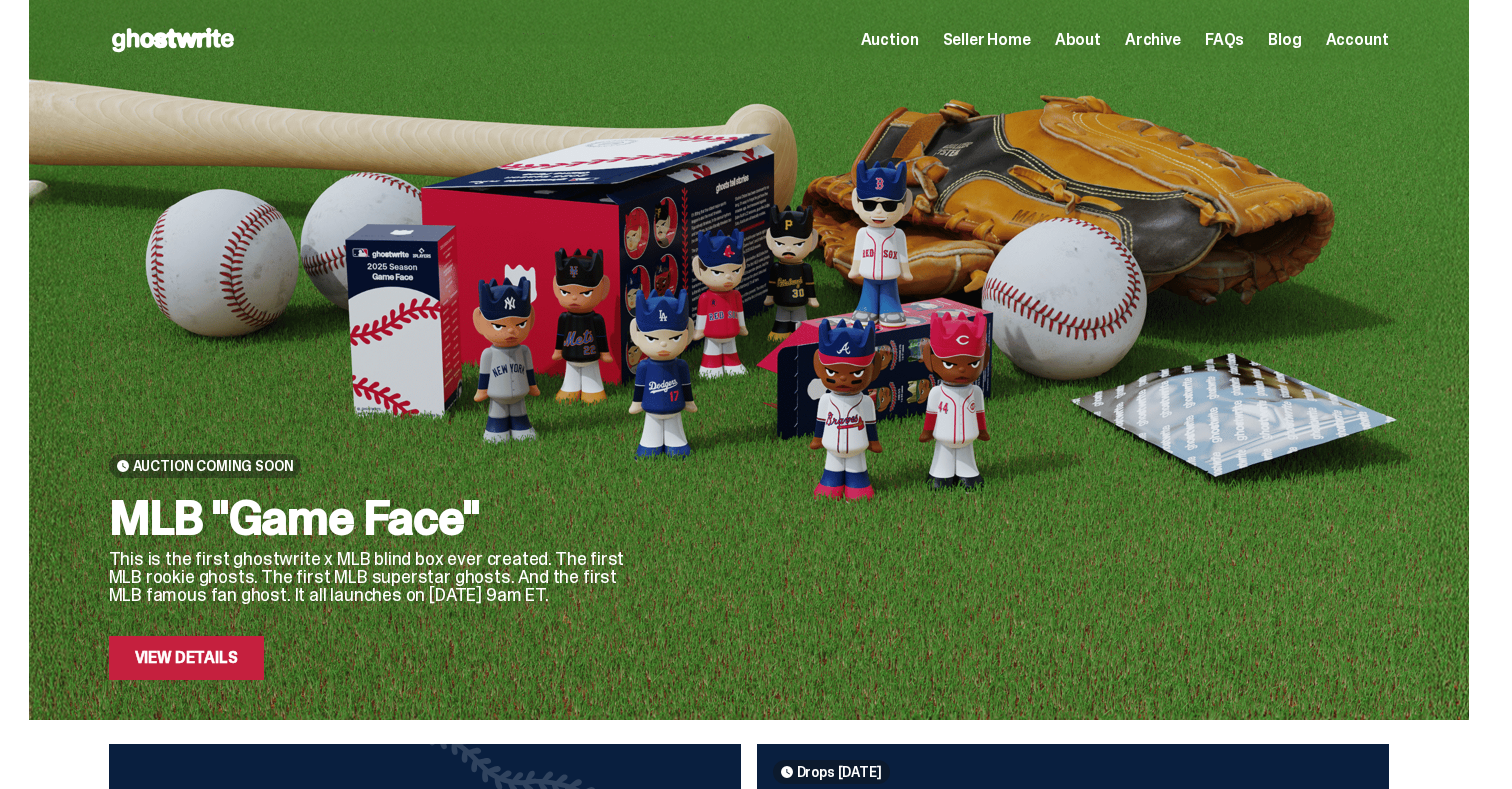 click on "Seller Home" at bounding box center [987, 40] 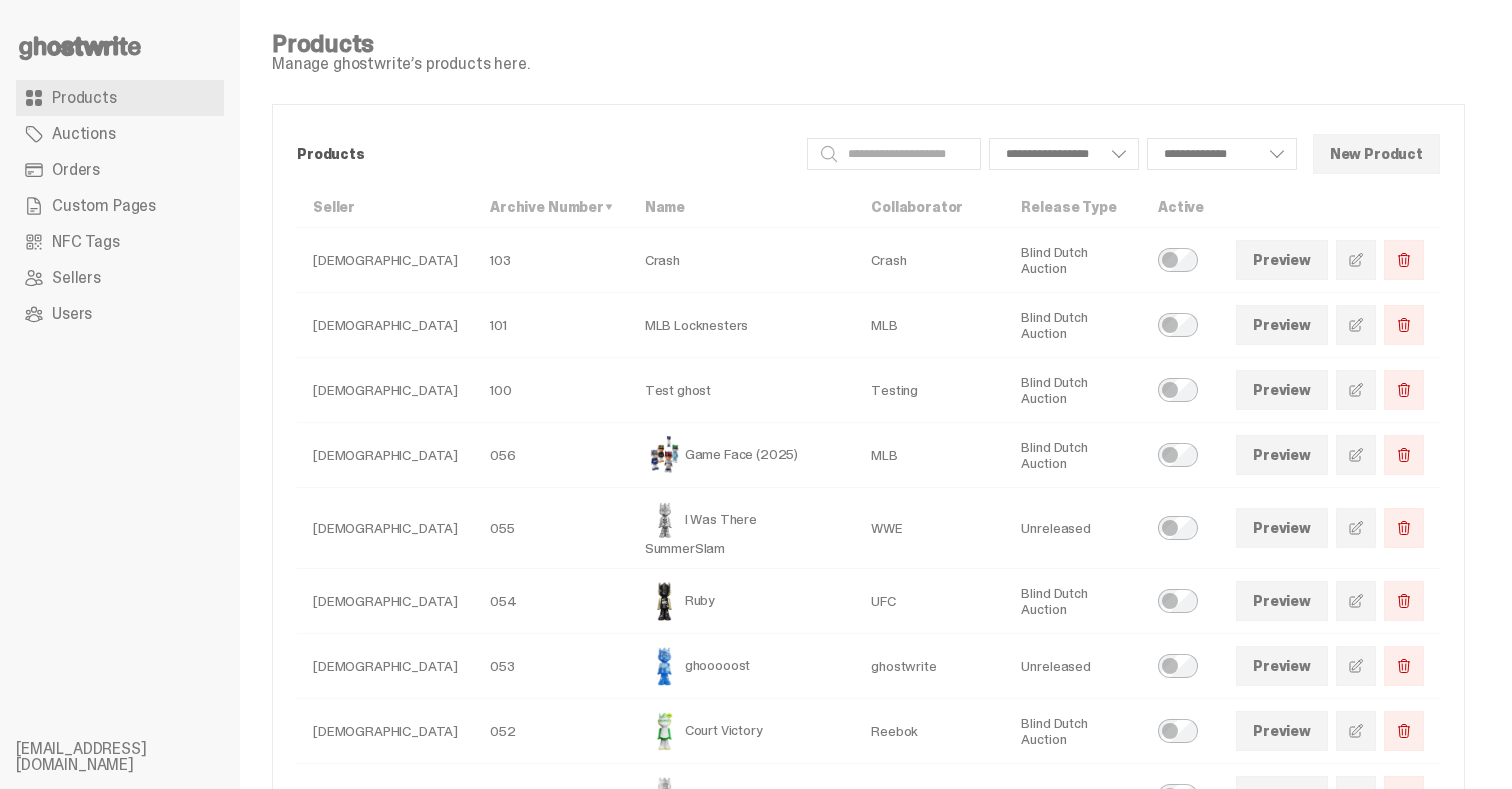 scroll, scrollTop: 0, scrollLeft: 0, axis: both 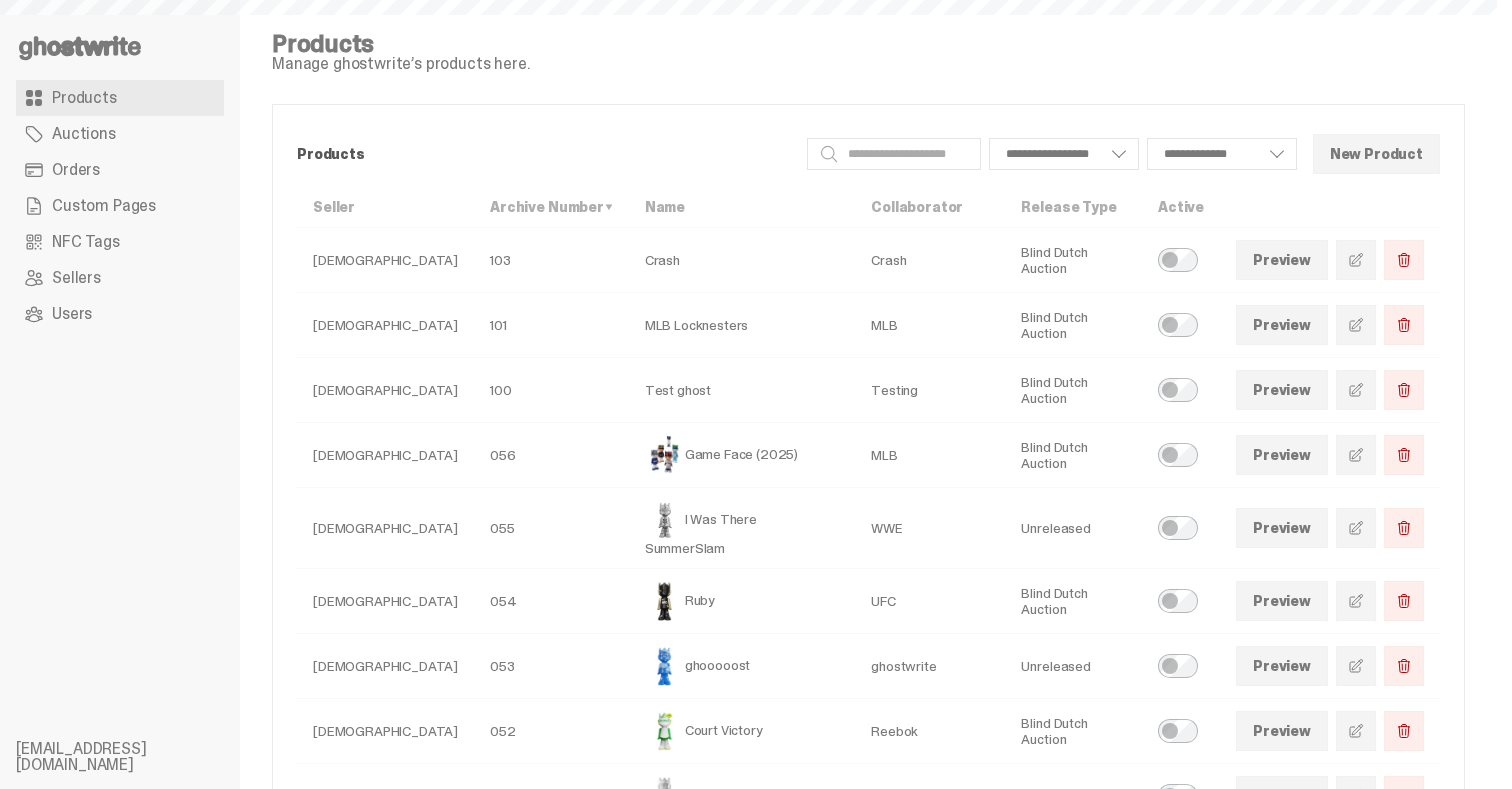select 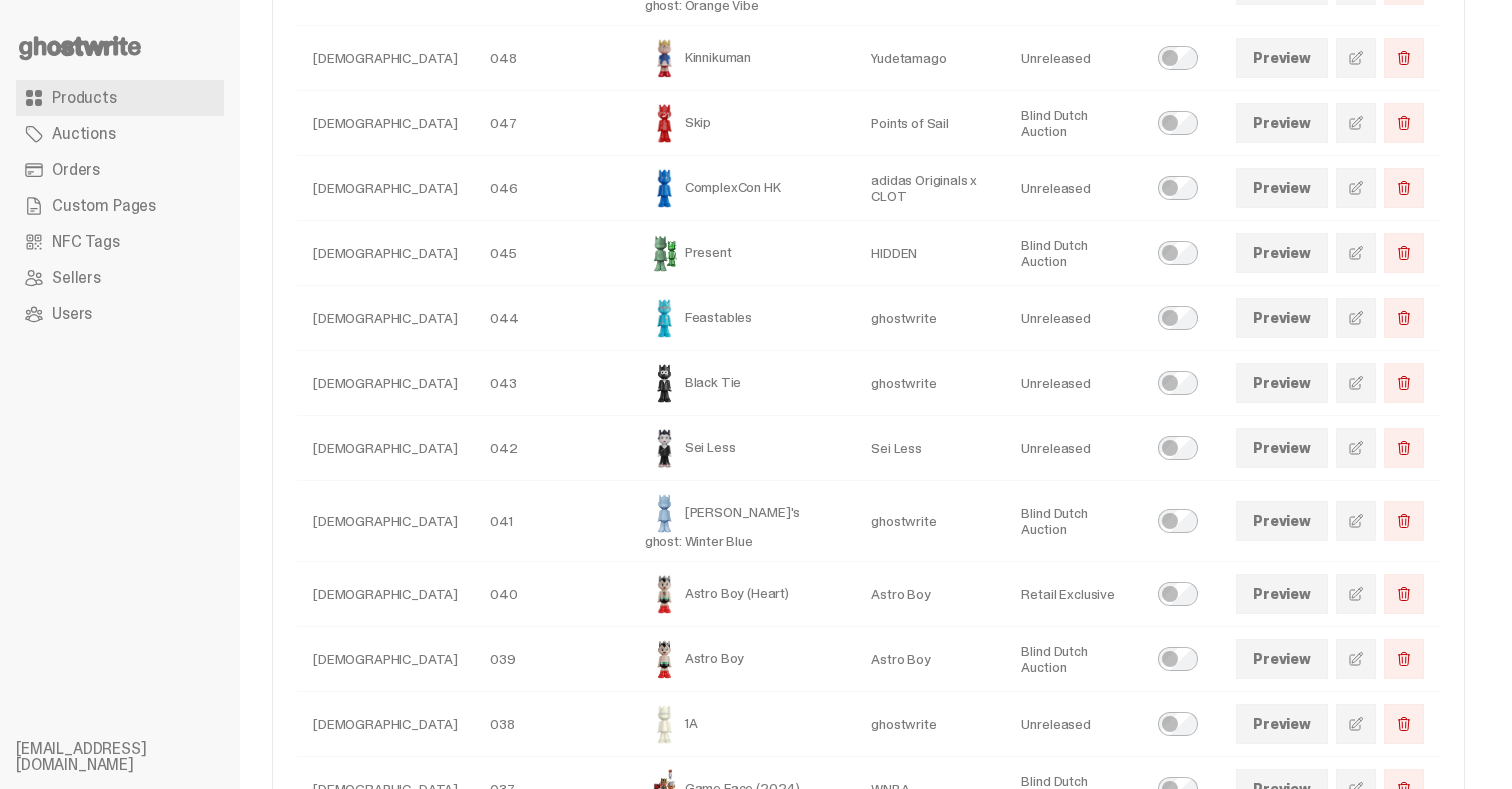 scroll, scrollTop: 1224, scrollLeft: 0, axis: vertical 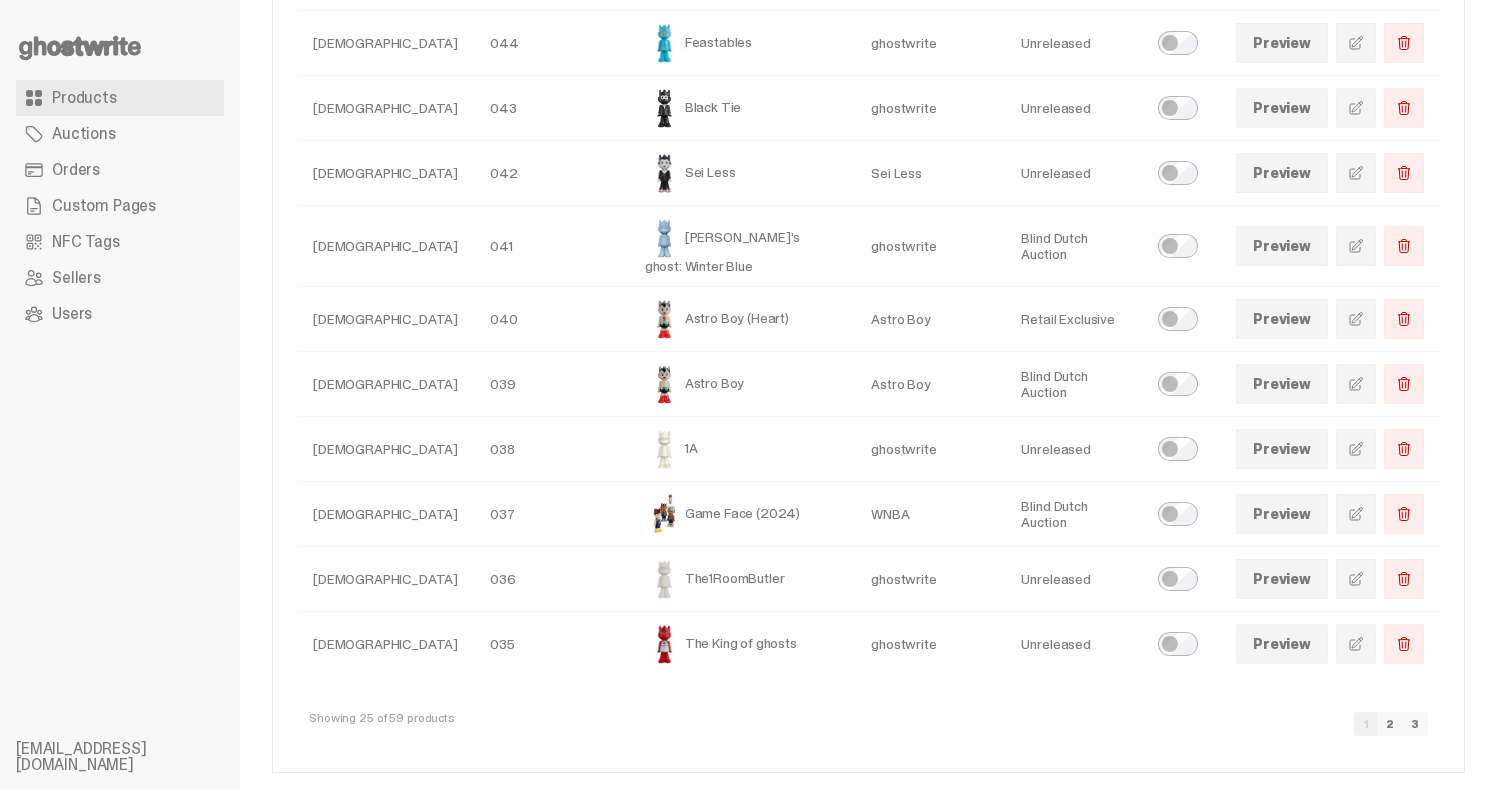 click on "3" at bounding box center [1415, 724] 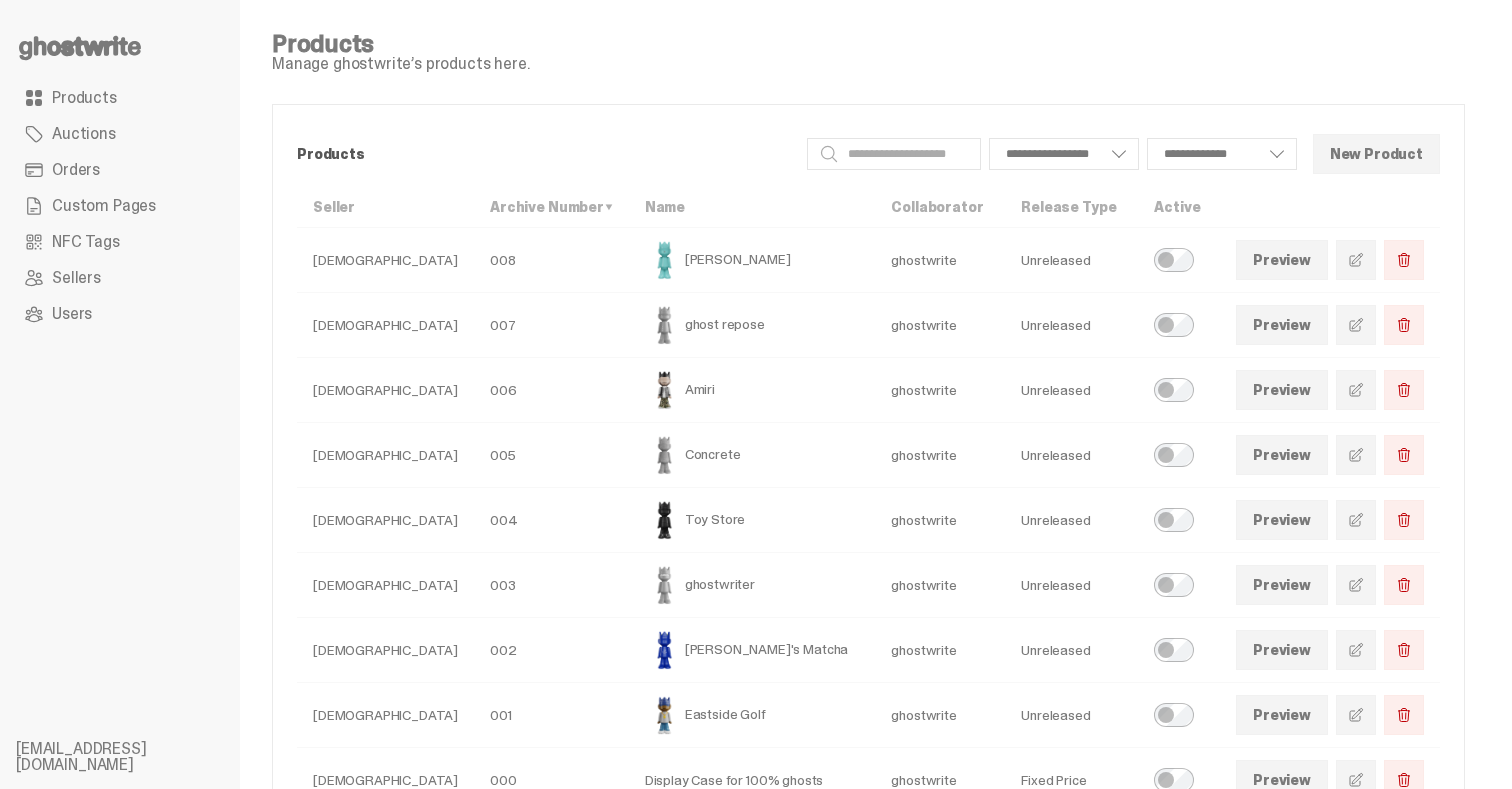 scroll, scrollTop: 152, scrollLeft: 0, axis: vertical 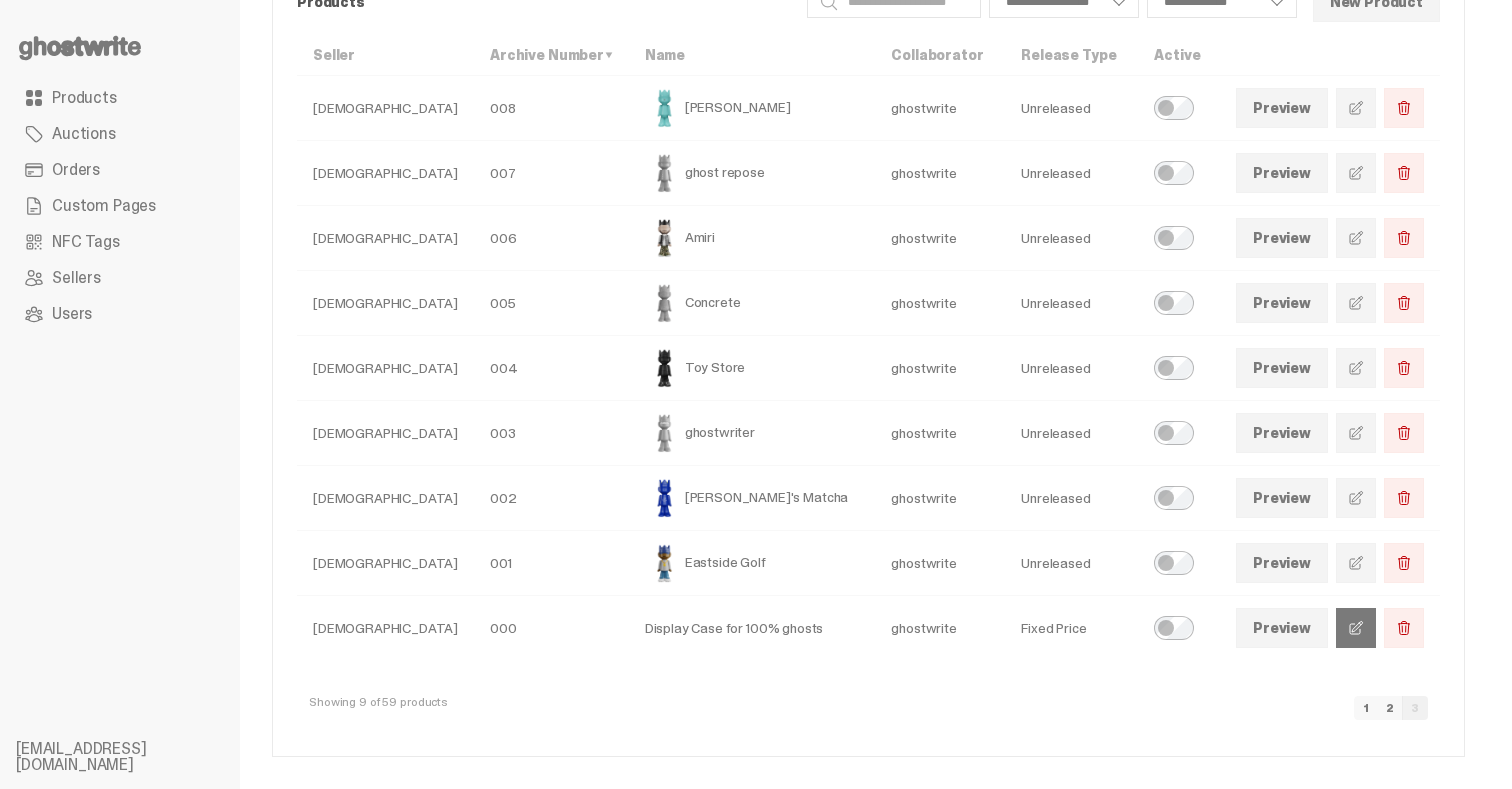 click at bounding box center [1356, 628] 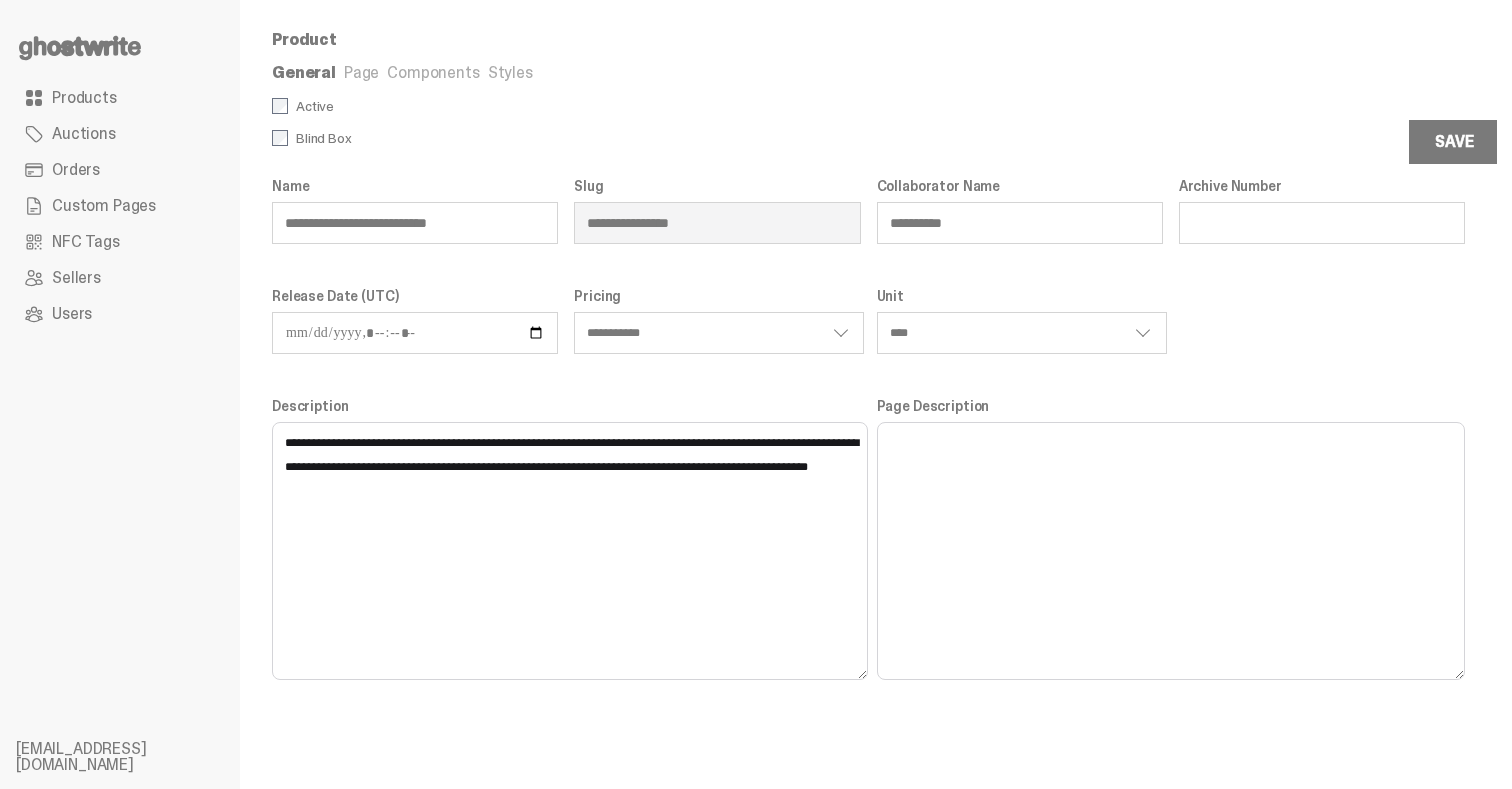 click on "Page" at bounding box center (361, 72) 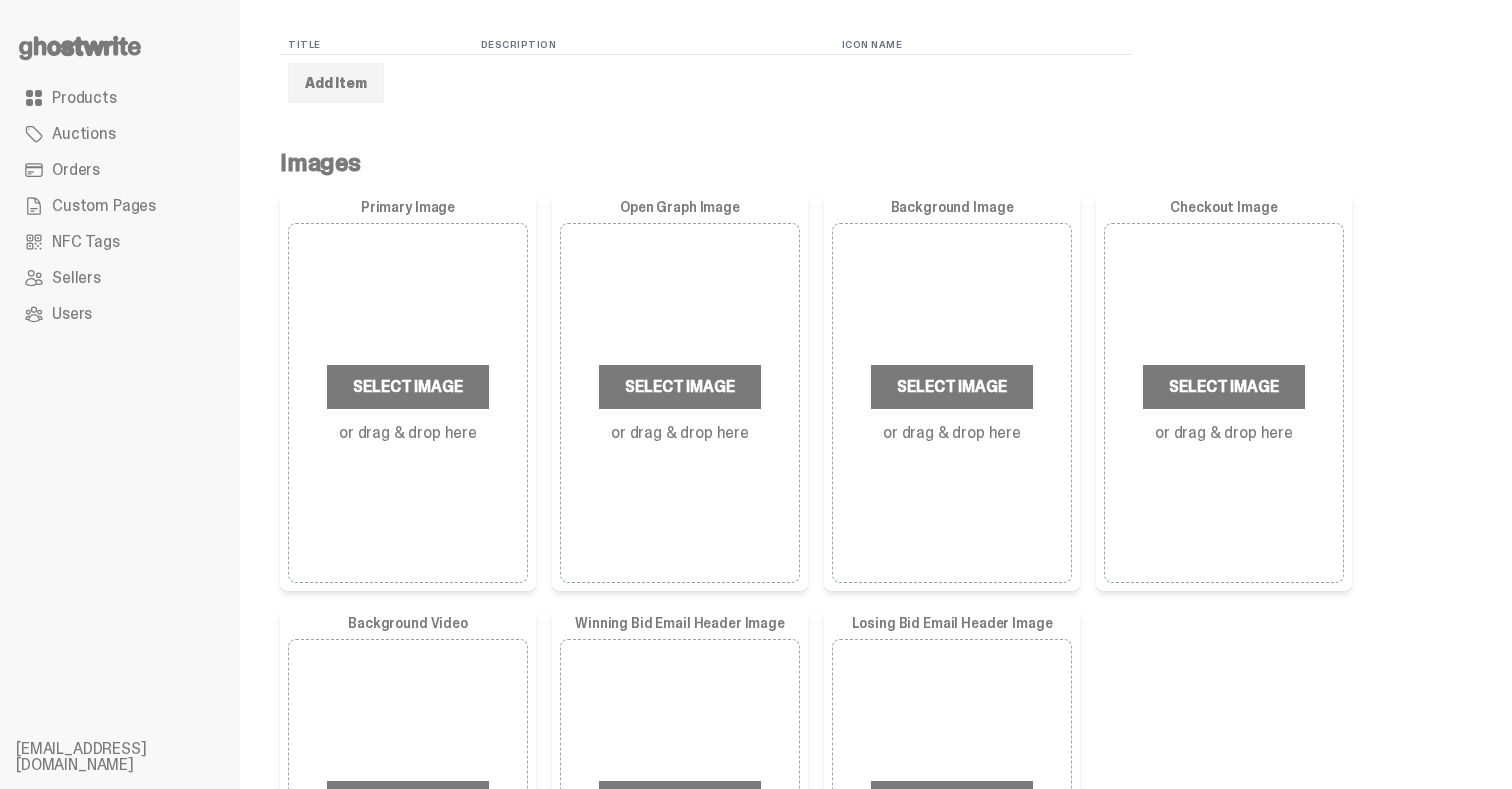 scroll, scrollTop: 647, scrollLeft: 0, axis: vertical 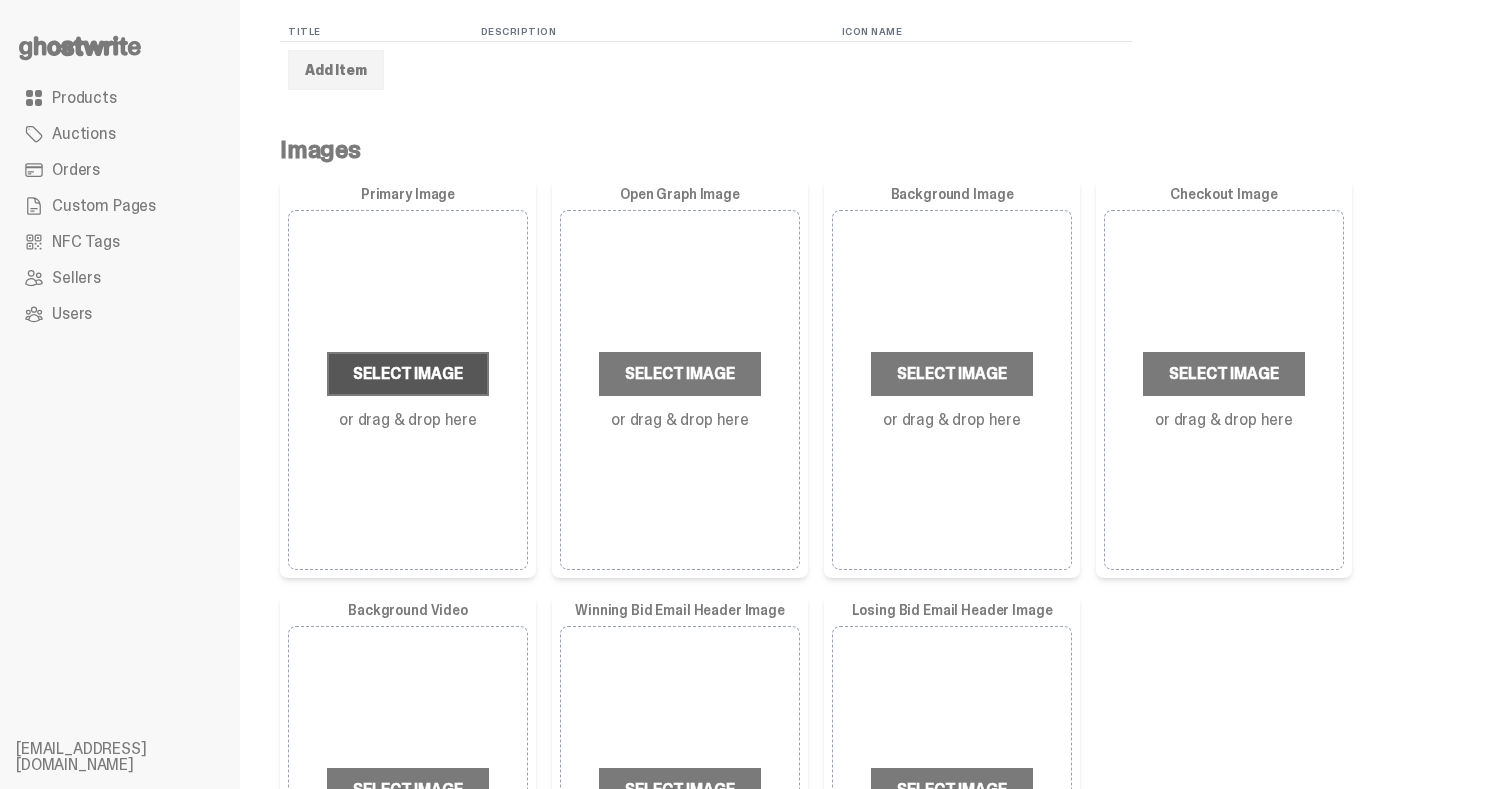 click on "Select Image" at bounding box center [407, 374] 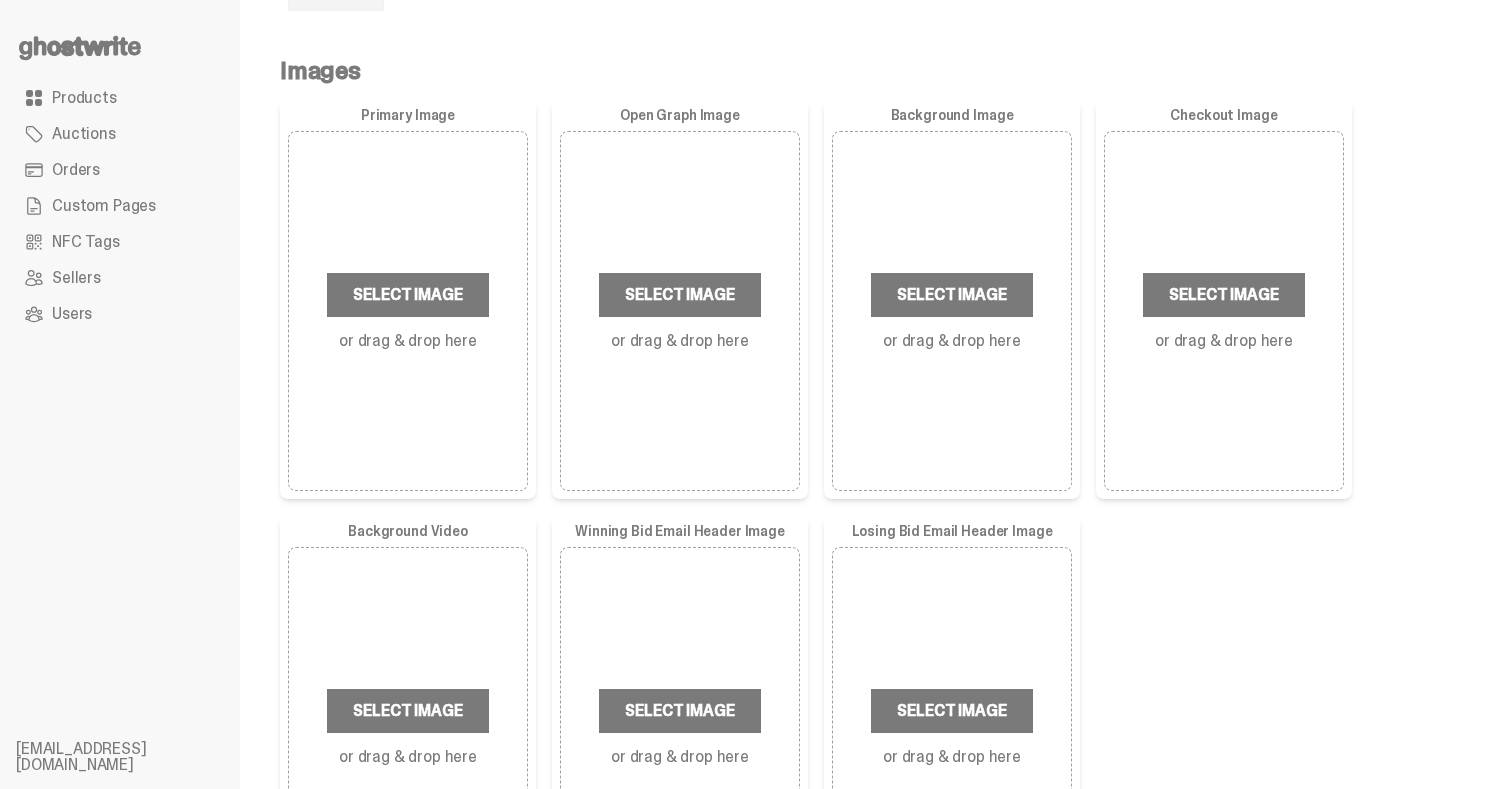 scroll, scrollTop: 866, scrollLeft: 0, axis: vertical 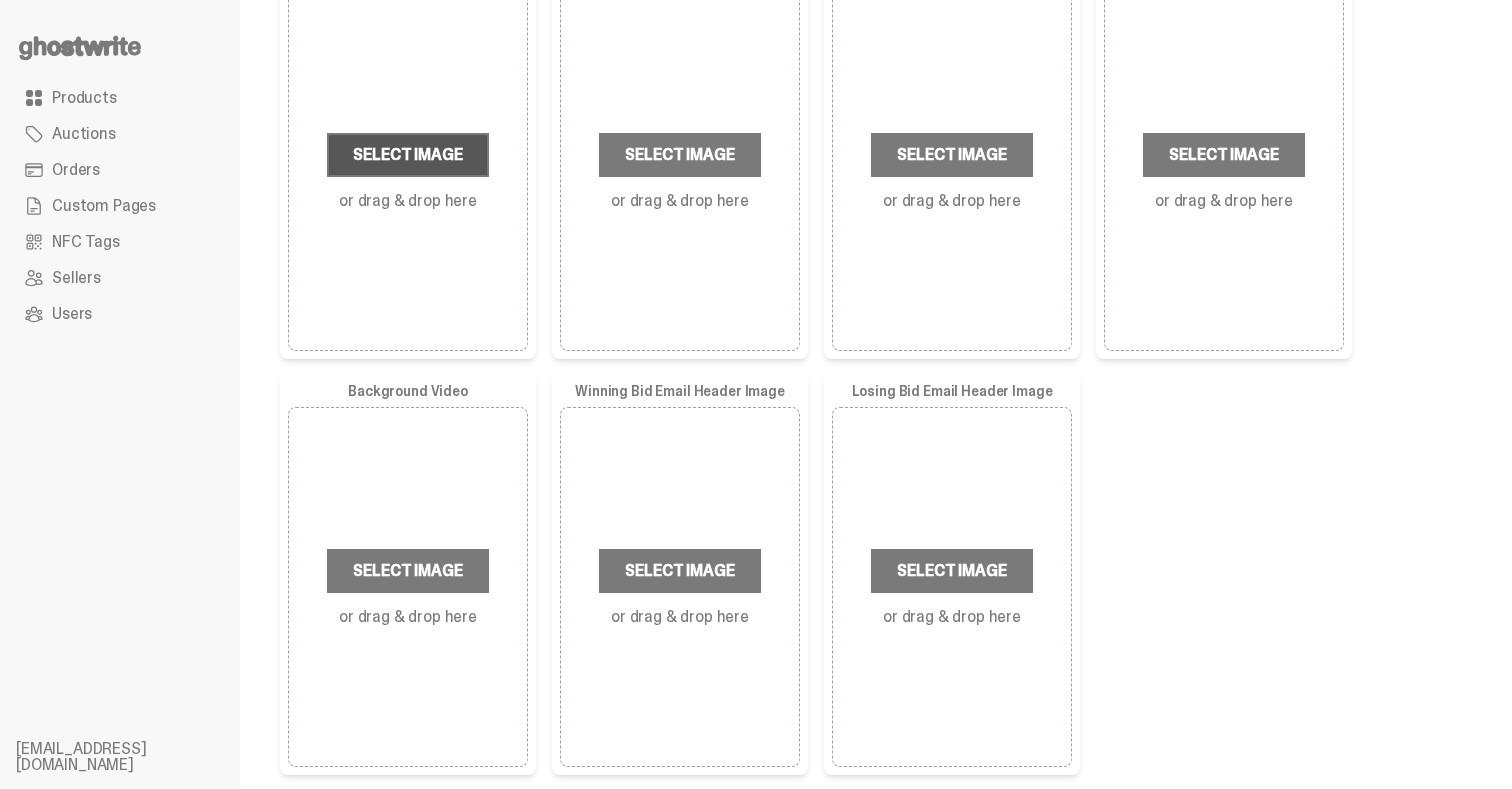 click on "Select Image" at bounding box center (407, 155) 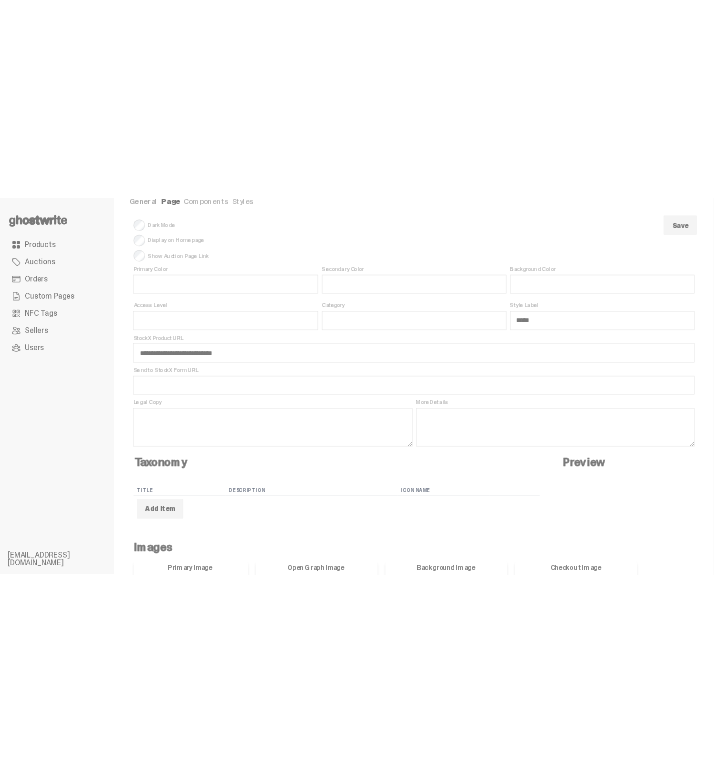 scroll, scrollTop: 0, scrollLeft: 0, axis: both 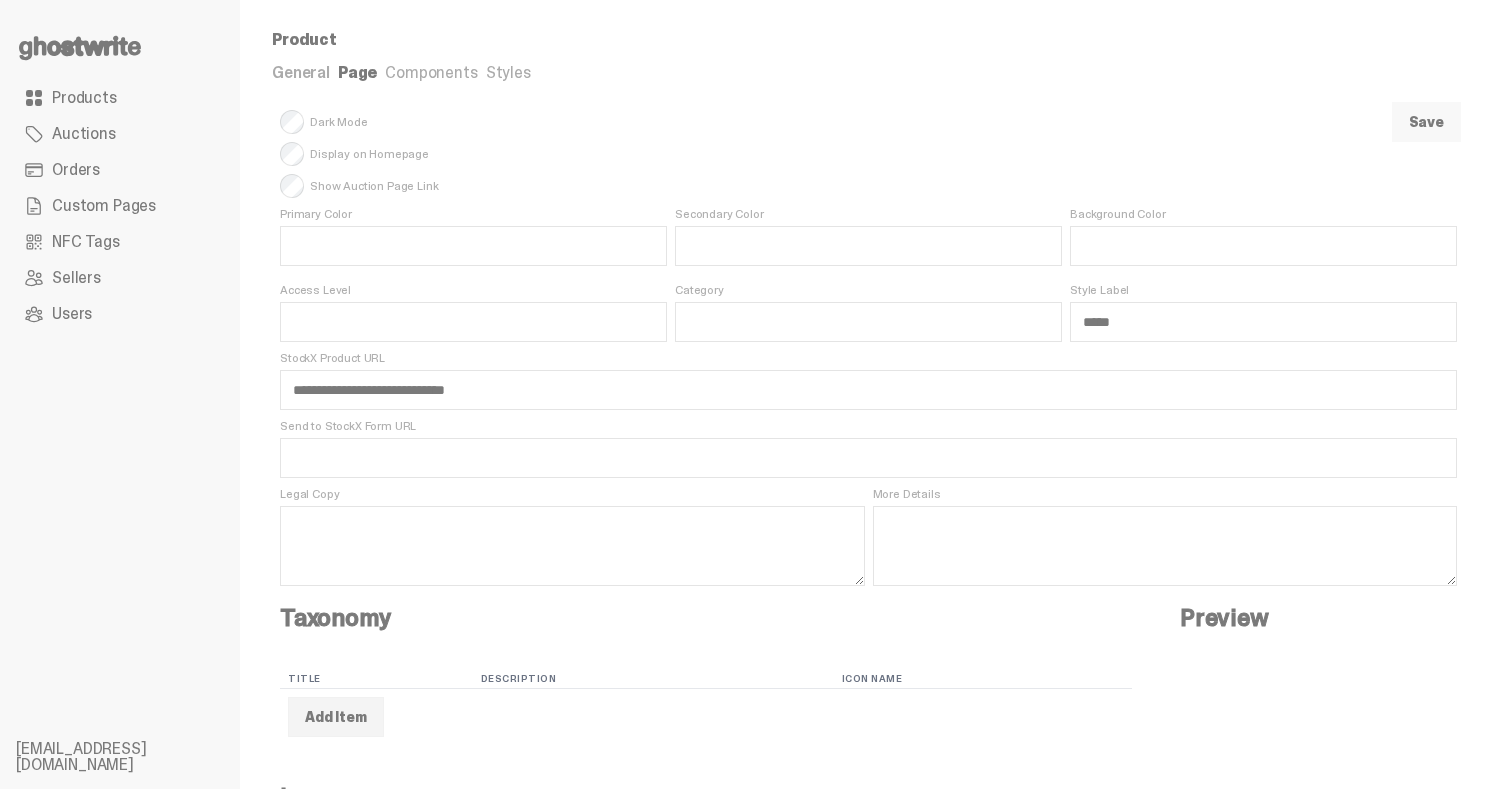 click on "Save" at bounding box center (1426, 122) 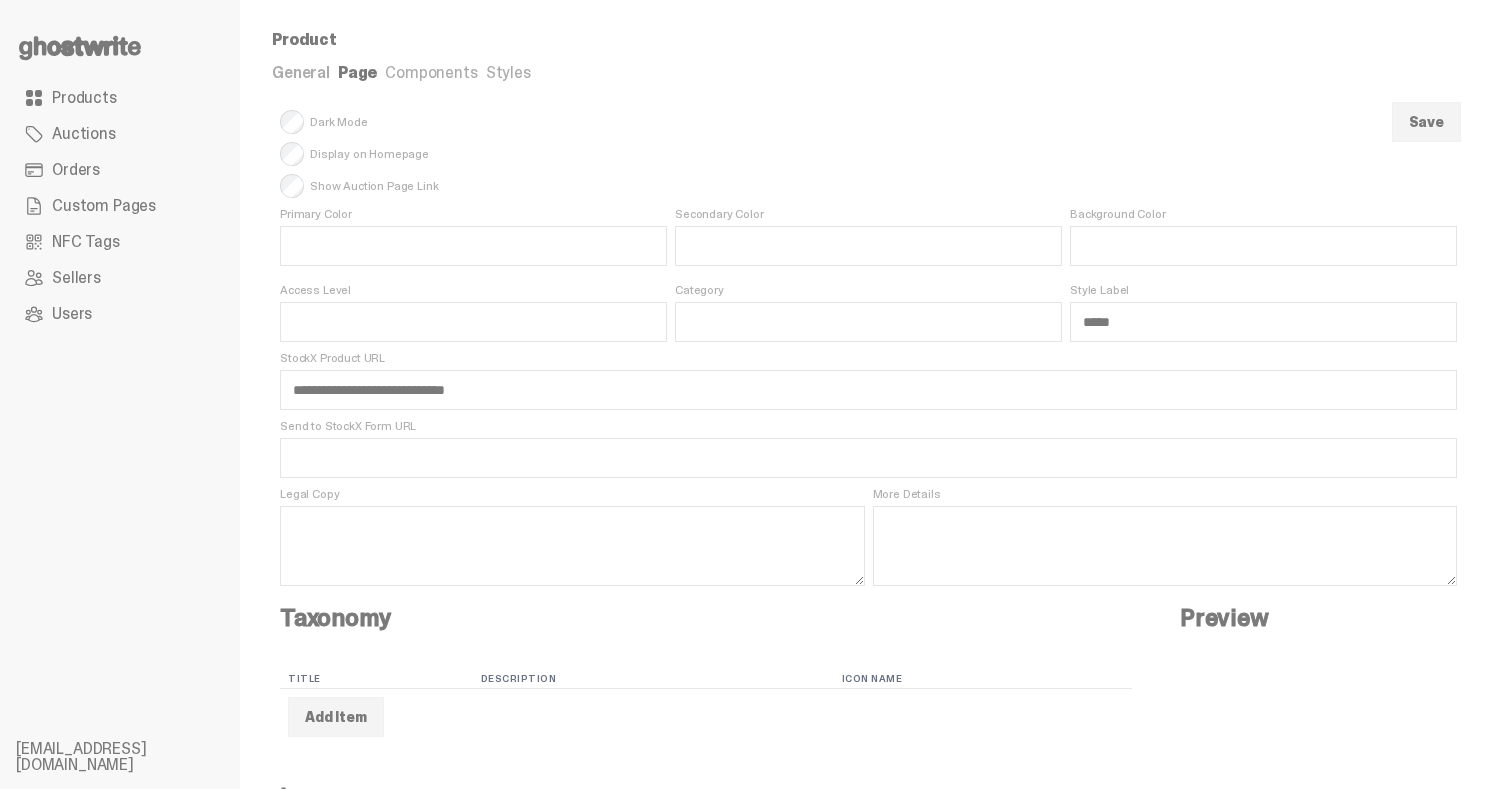 click on "General" at bounding box center [301, 72] 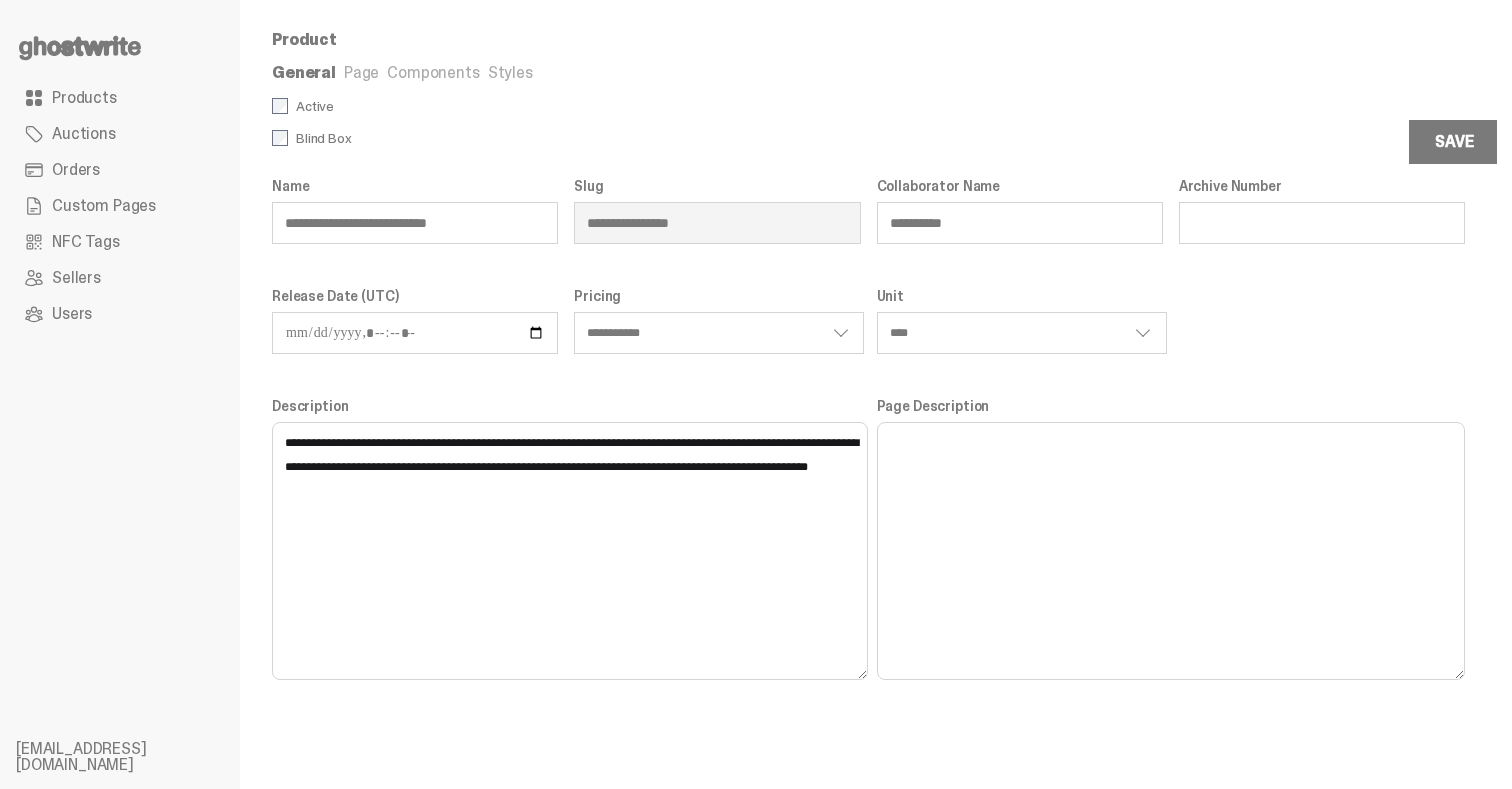 click on "Page" at bounding box center (361, 72) 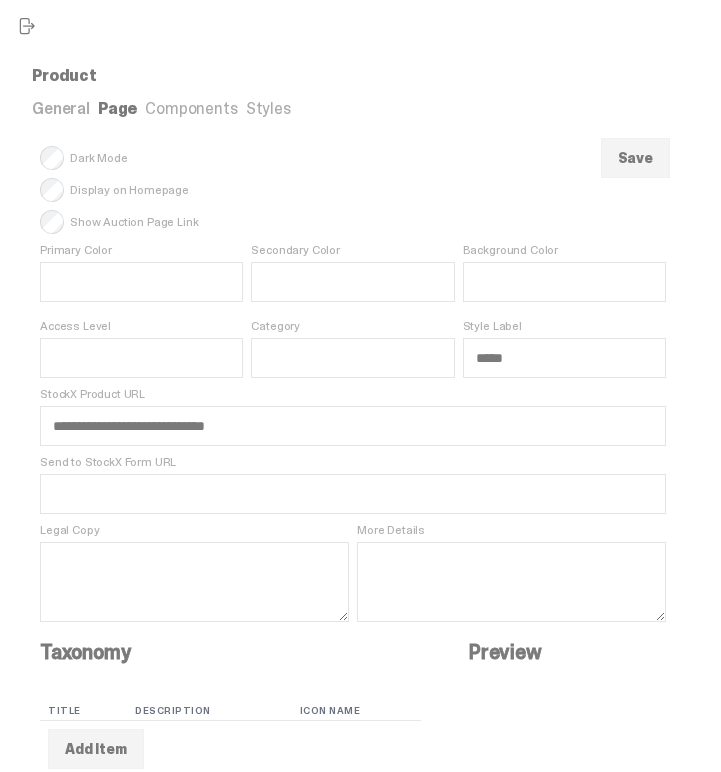 scroll, scrollTop: 41, scrollLeft: 0, axis: vertical 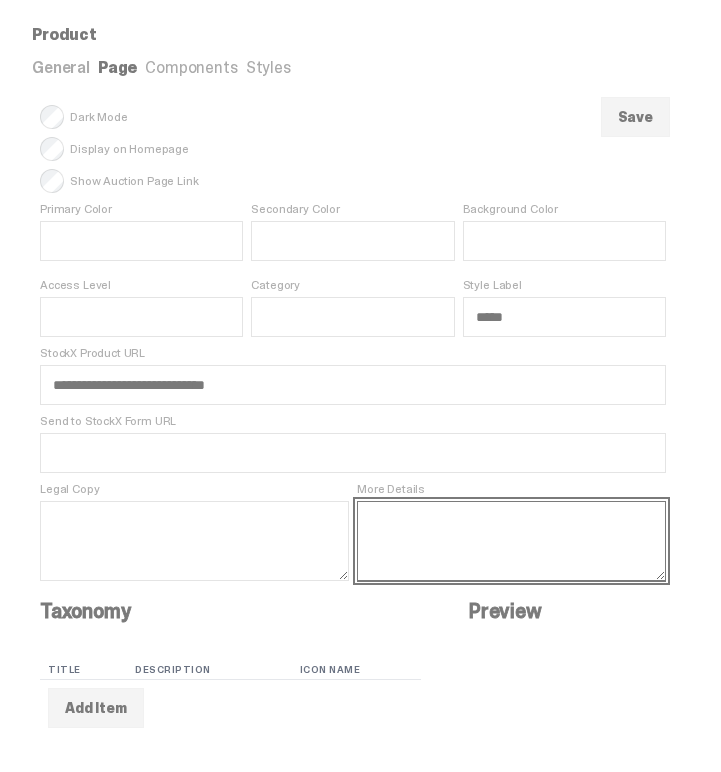 click on "More Details" at bounding box center [511, 541] 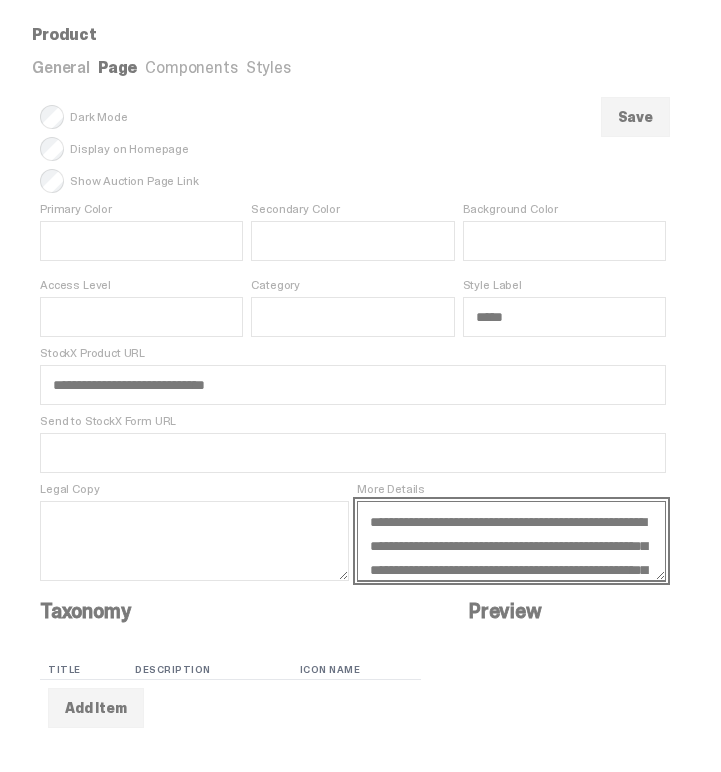 scroll, scrollTop: 71, scrollLeft: 0, axis: vertical 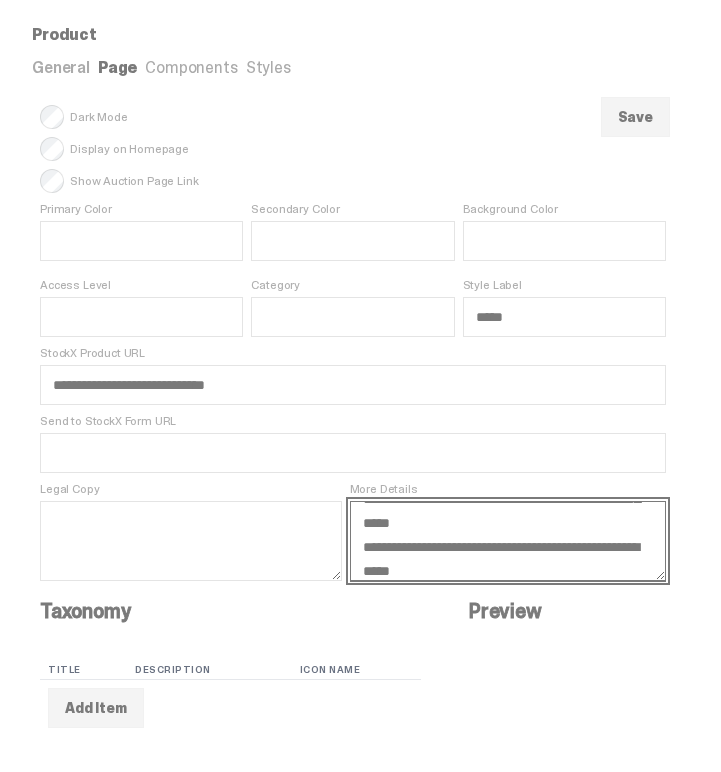 type on "**********" 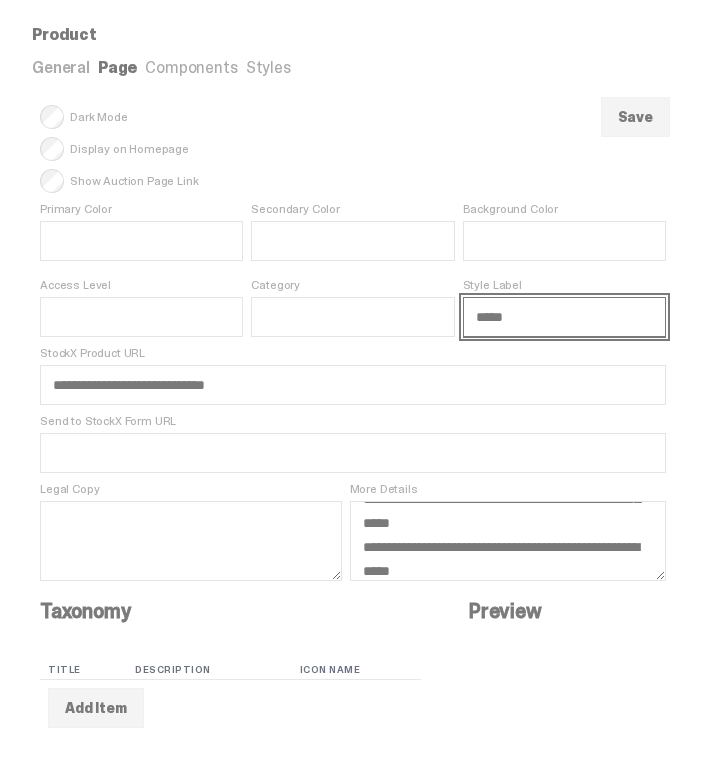 click on "*****" at bounding box center [564, 317] 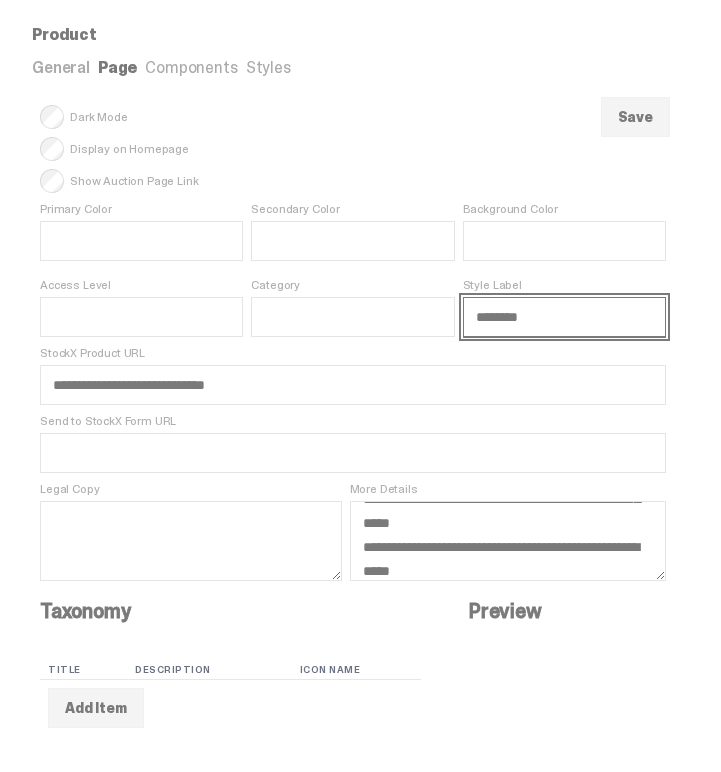 type on "********" 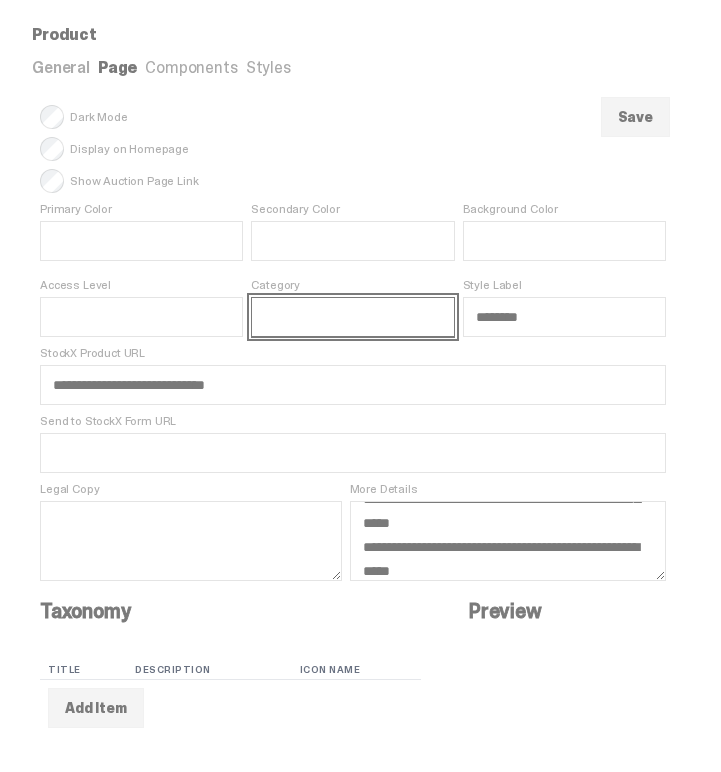 click on "Category" at bounding box center [352, 317] 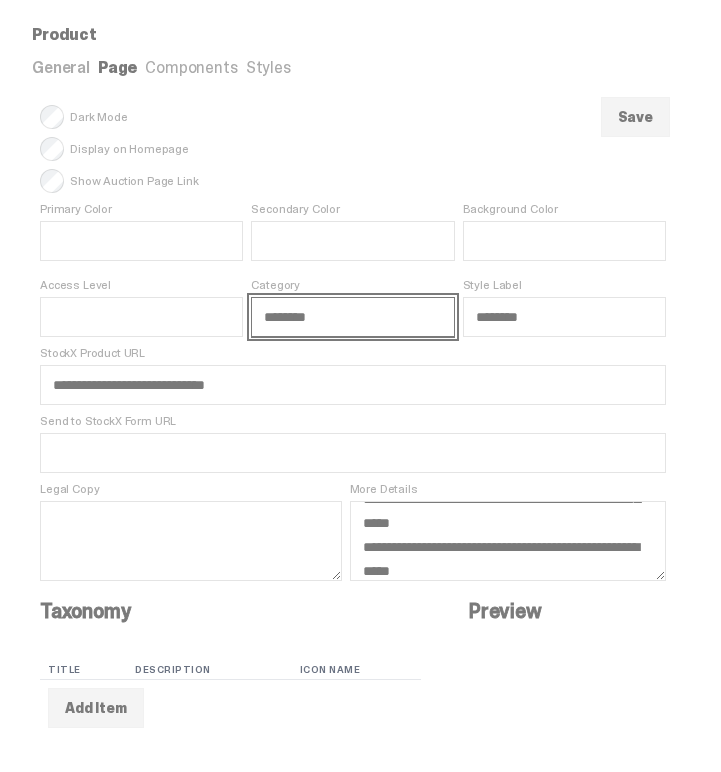 type on "********" 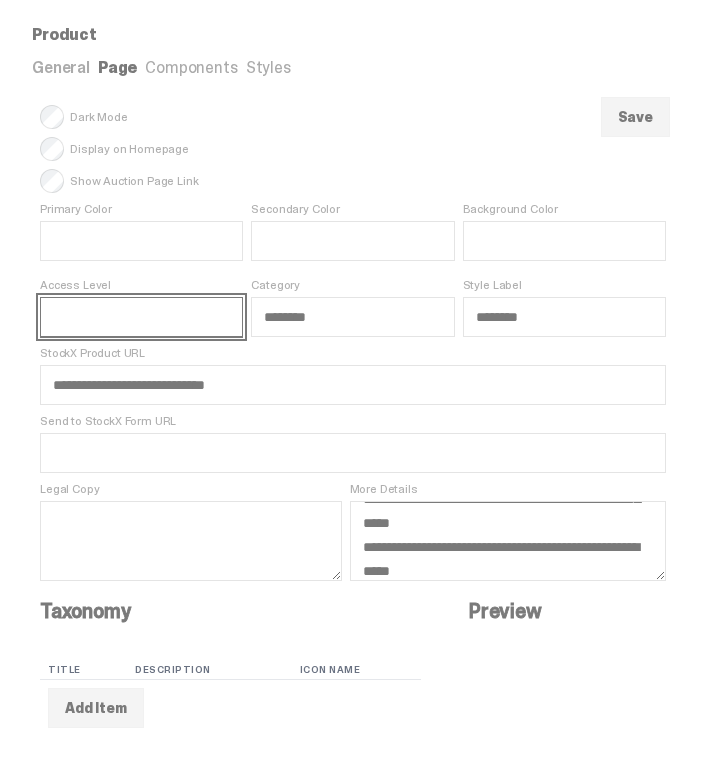 click on "Access Level" at bounding box center (141, 317) 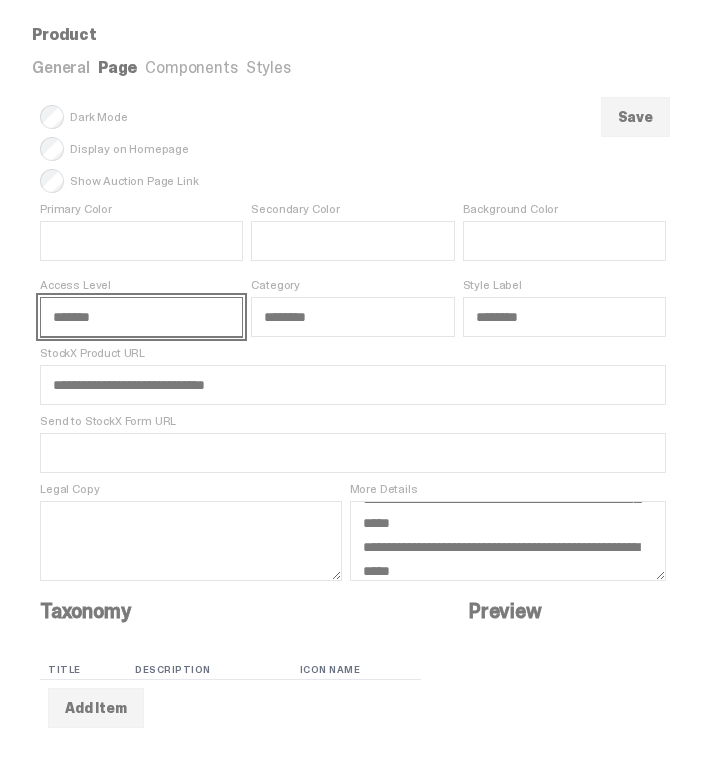 type on "*******" 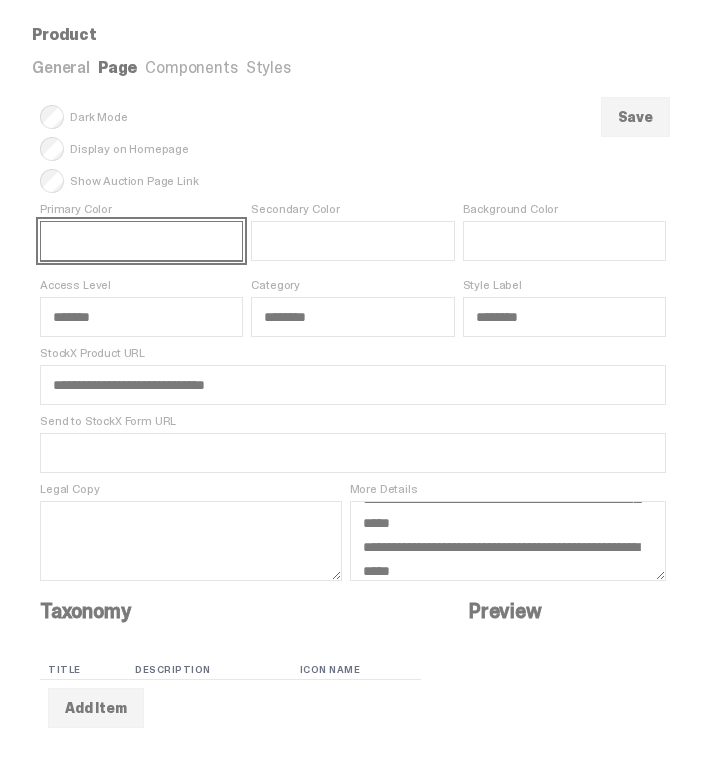 click on "Primary Color" at bounding box center (141, 241) 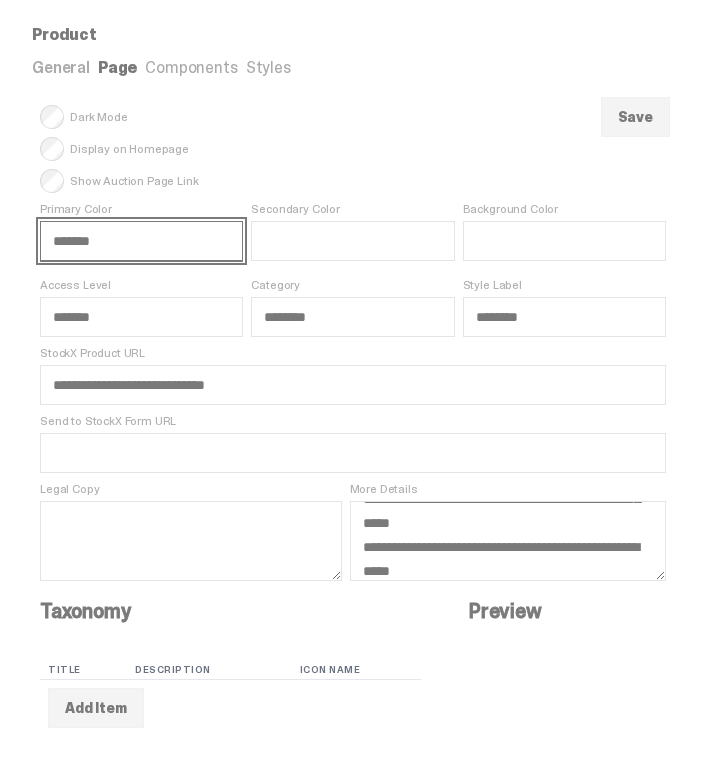type on "*******" 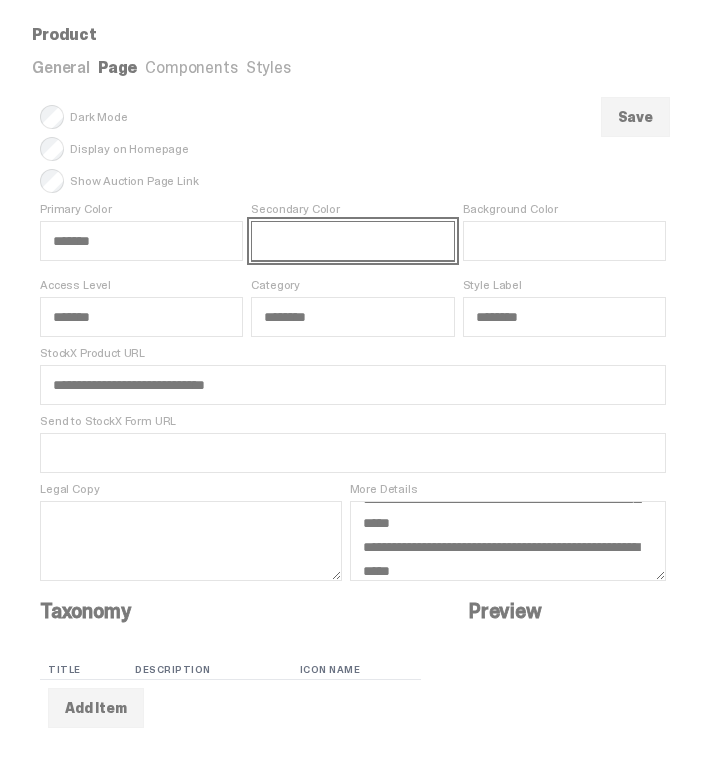 click on "Secondary Color" at bounding box center [352, 241] 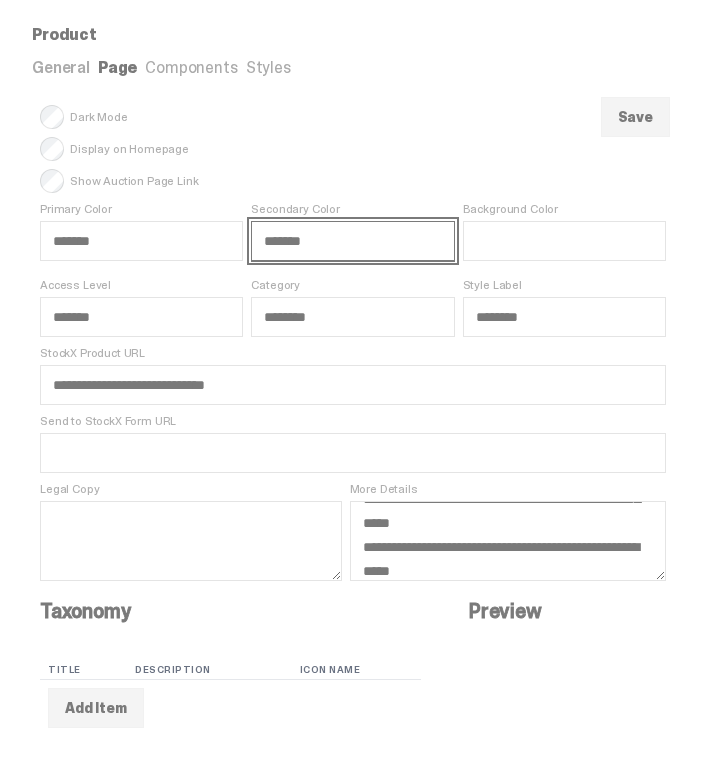 type on "*******" 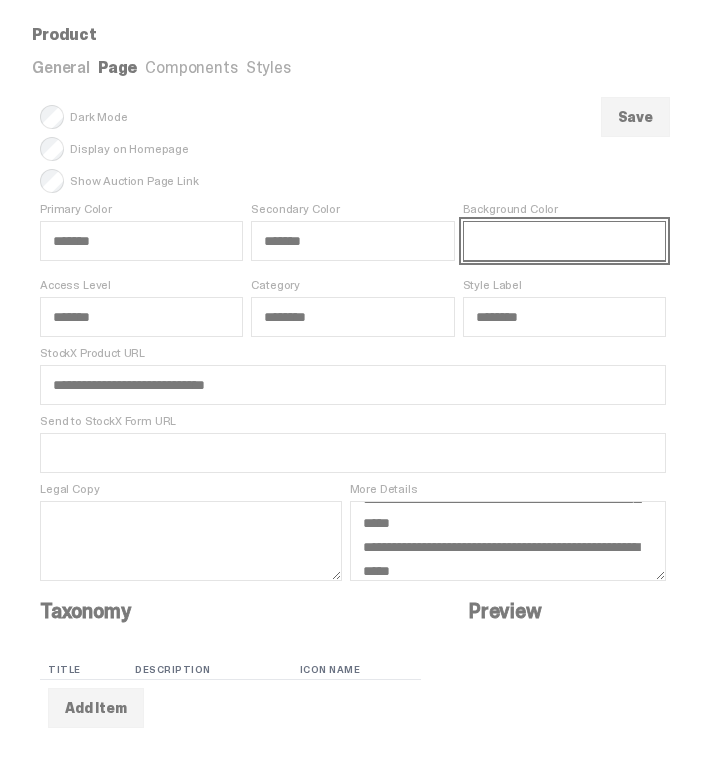 click on "Background Color" at bounding box center (564, 241) 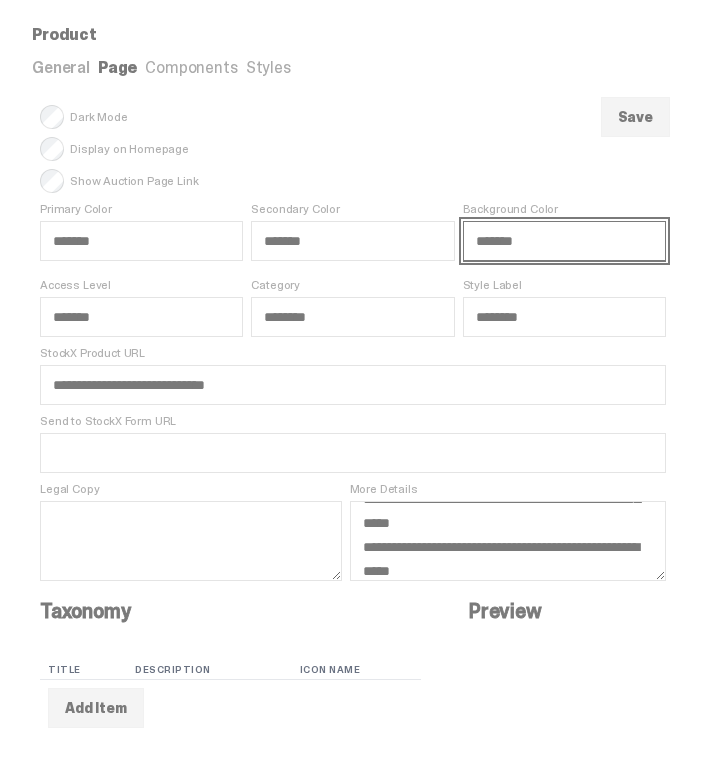 type on "*******" 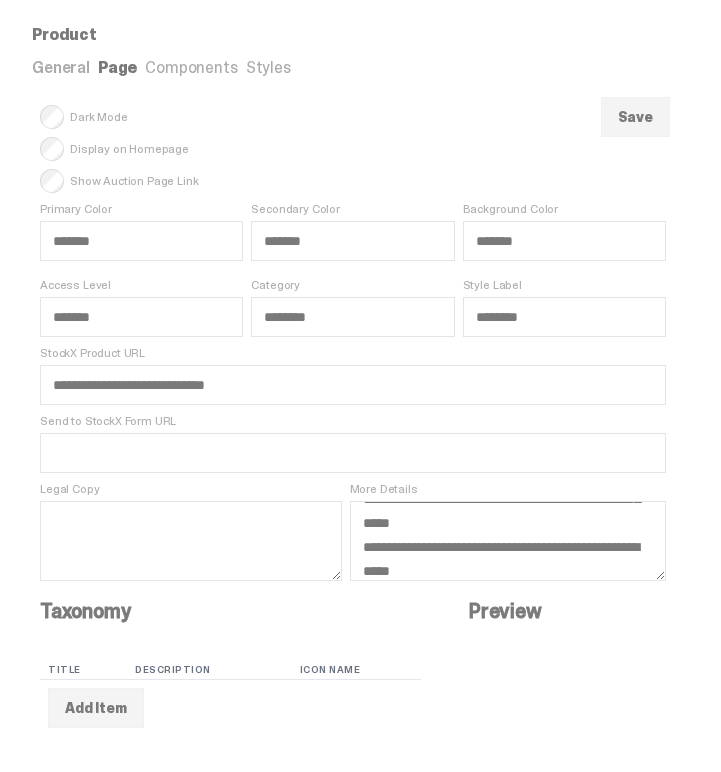 click on "Show Auction Page Link" at bounding box center (353, 181) 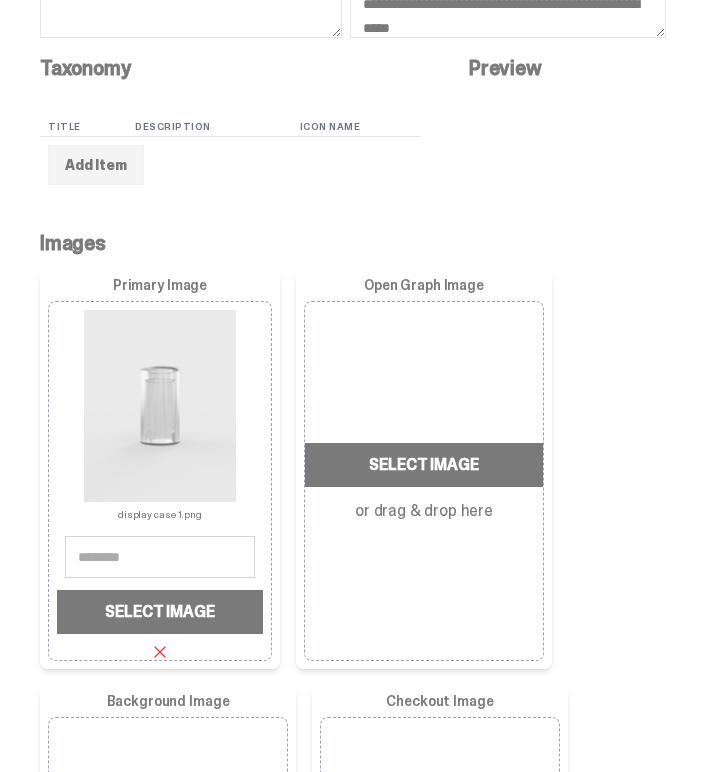 scroll, scrollTop: 0, scrollLeft: 0, axis: both 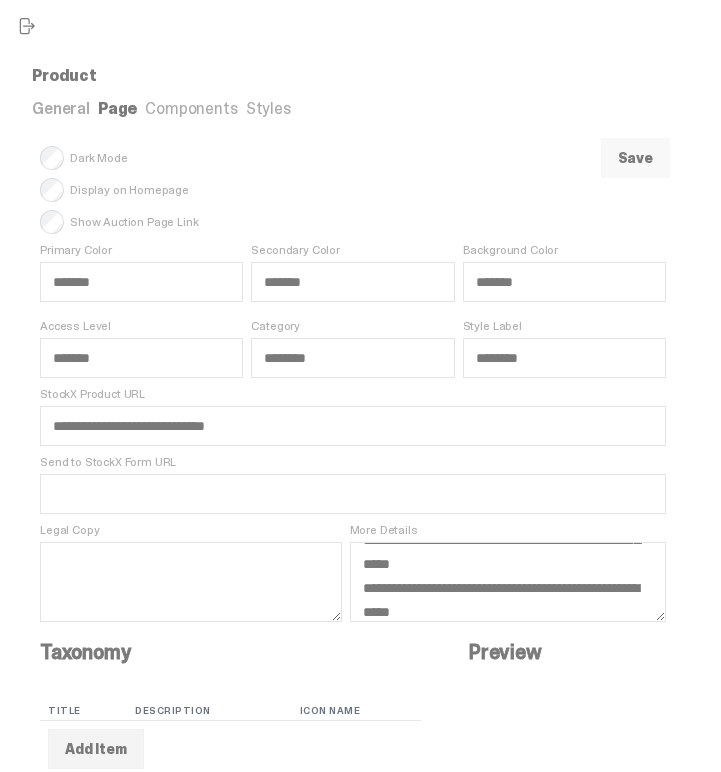 click on "Save" at bounding box center (635, 158) 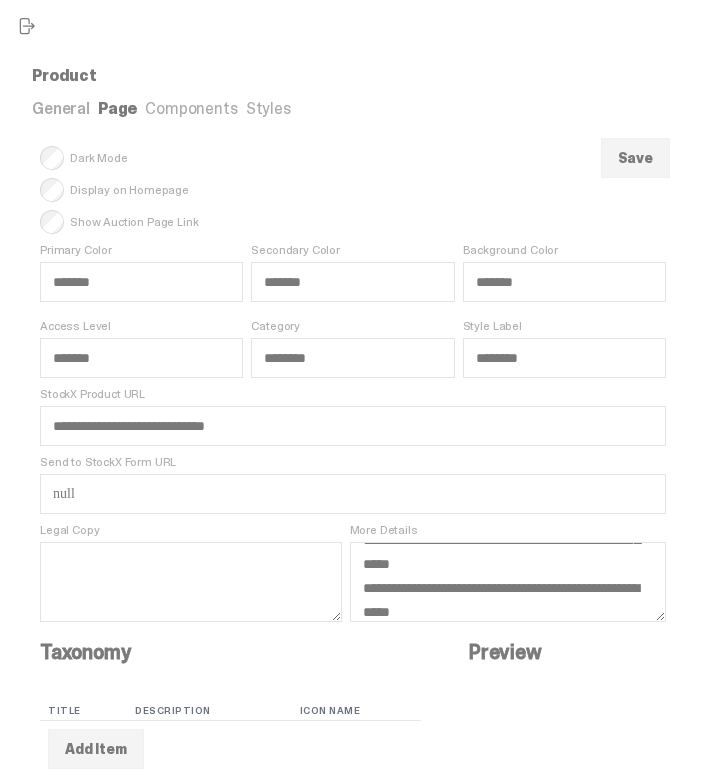 click on "Components" at bounding box center [191, 108] 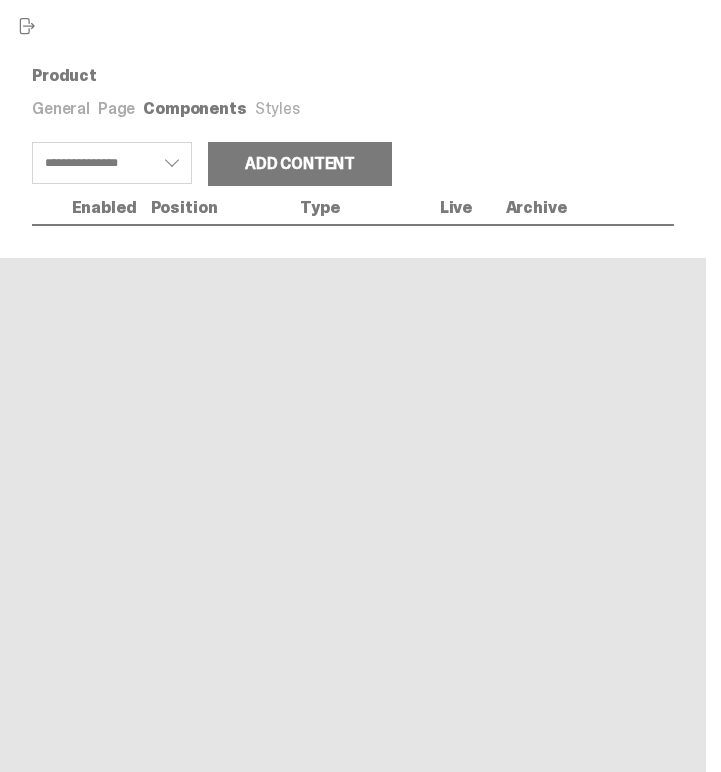 click on "Styles" at bounding box center [277, 108] 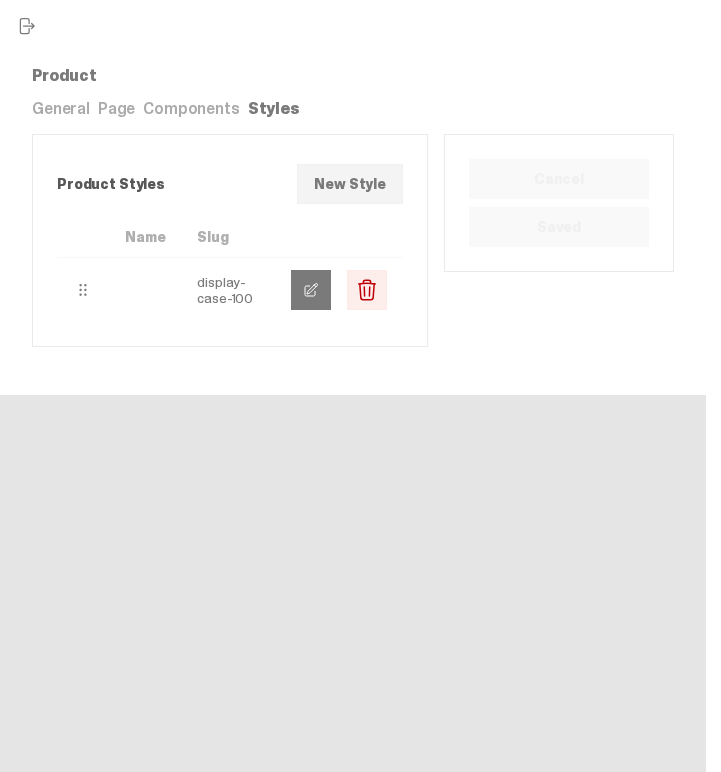 click at bounding box center (311, 290) 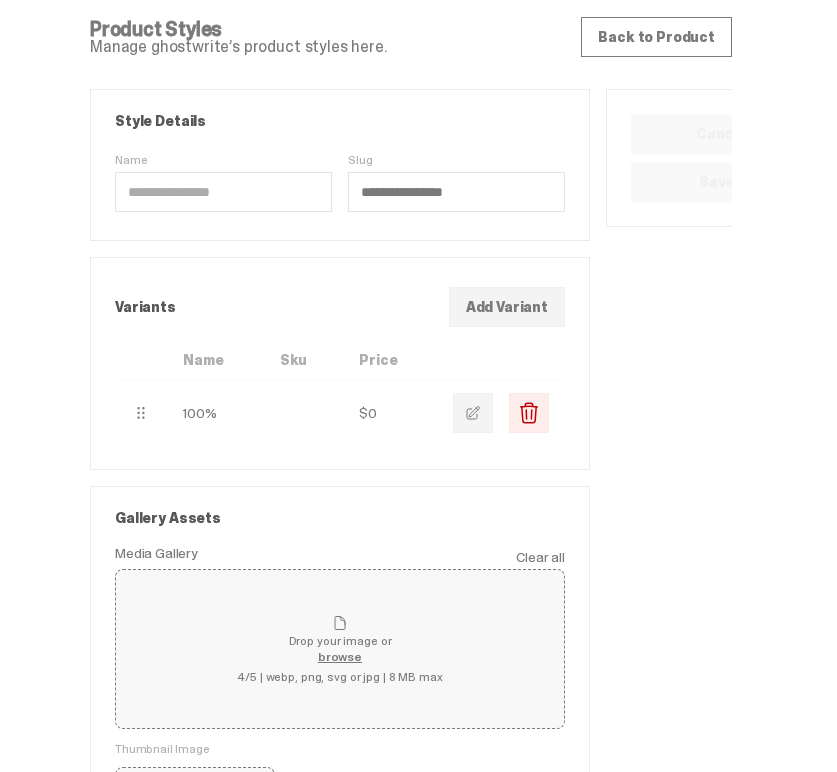 scroll, scrollTop: 8, scrollLeft: 0, axis: vertical 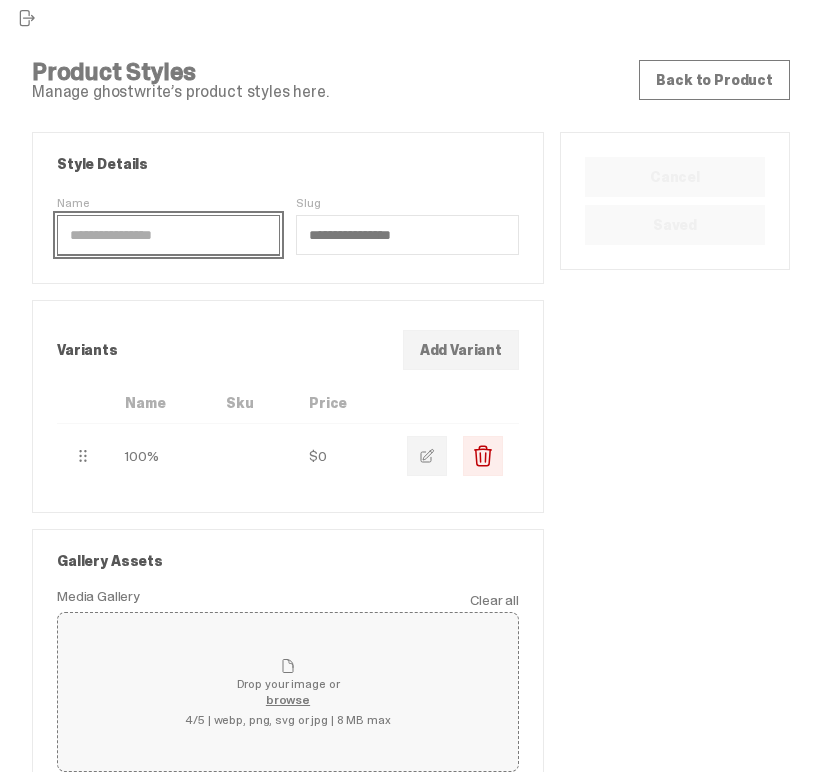 click on "Name" at bounding box center [168, 235] 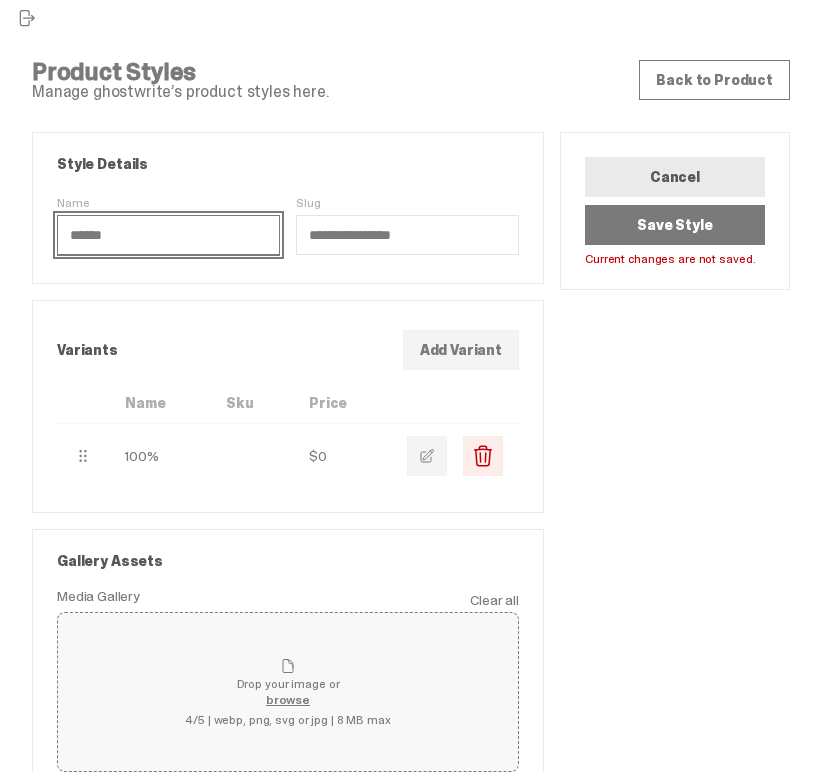 type on "******" 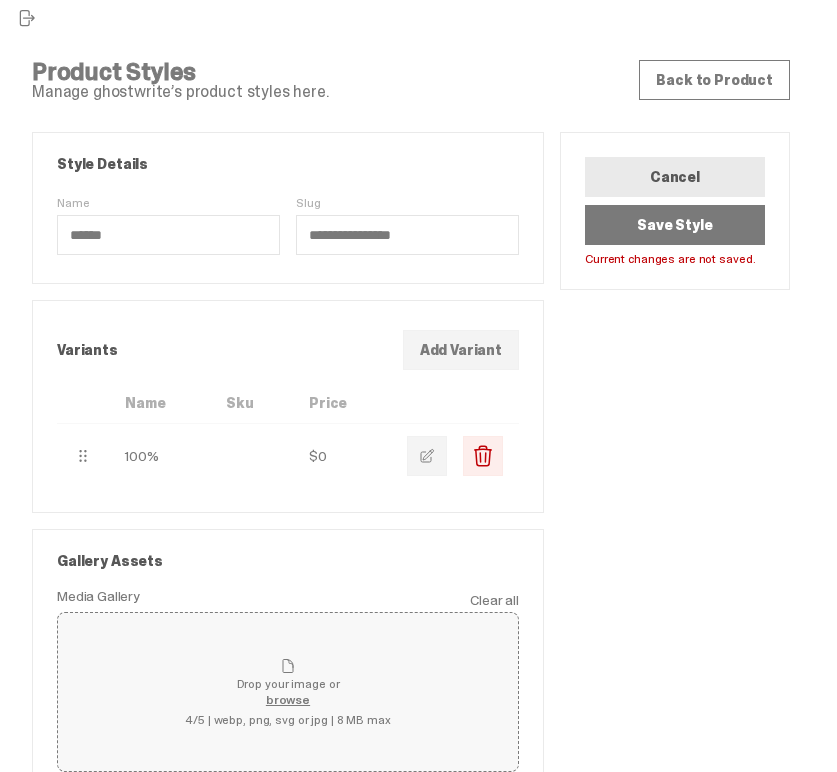 click on "**********" at bounding box center [288, 581] 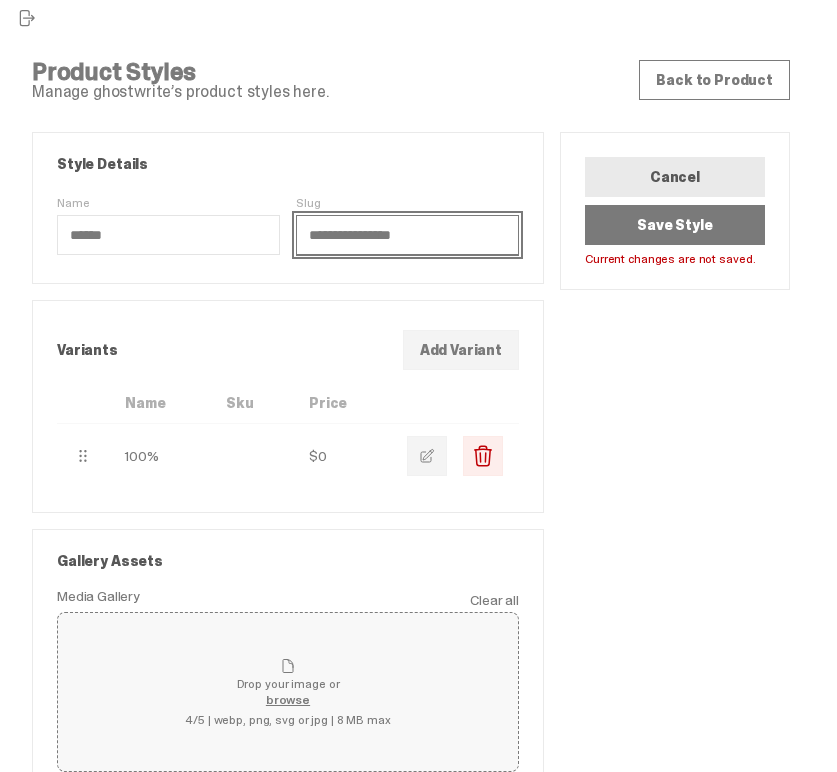 click on "**********" at bounding box center [407, 235] 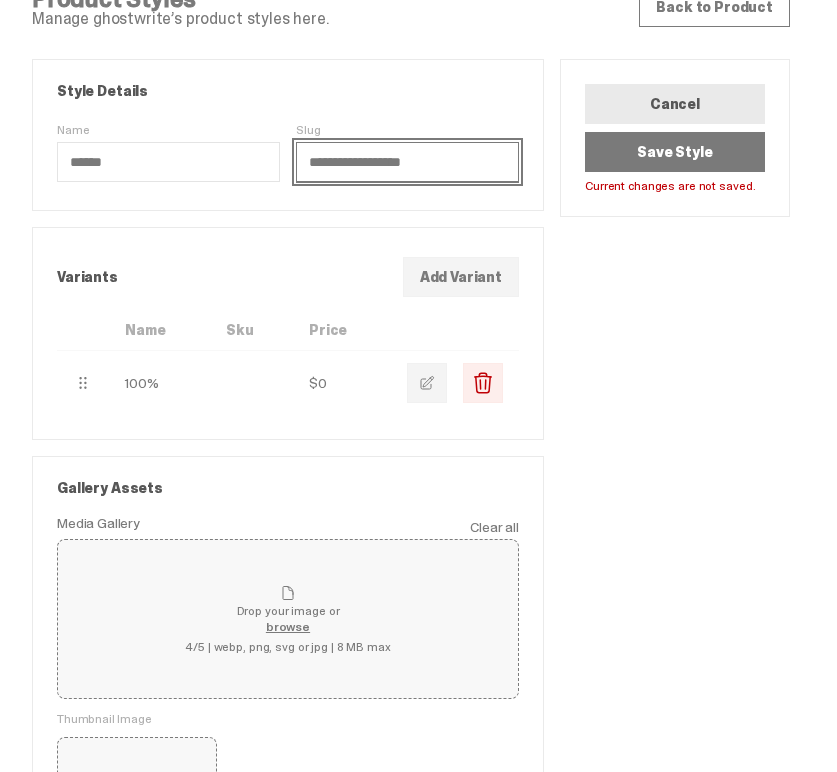 scroll, scrollTop: 86, scrollLeft: 0, axis: vertical 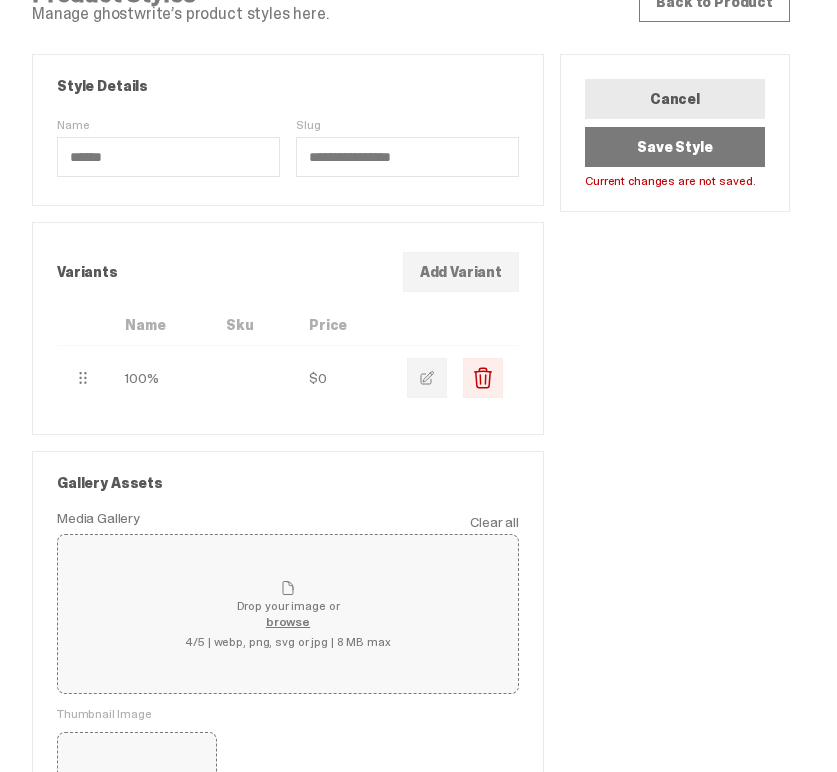 click on "Price" at bounding box center [342, 325] 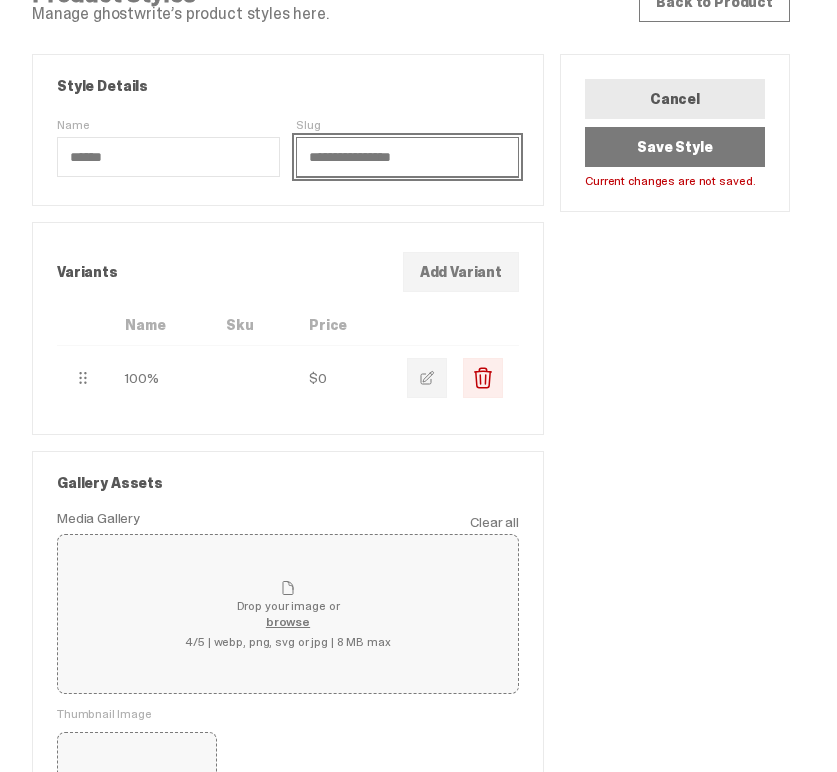 click on "**********" at bounding box center [407, 157] 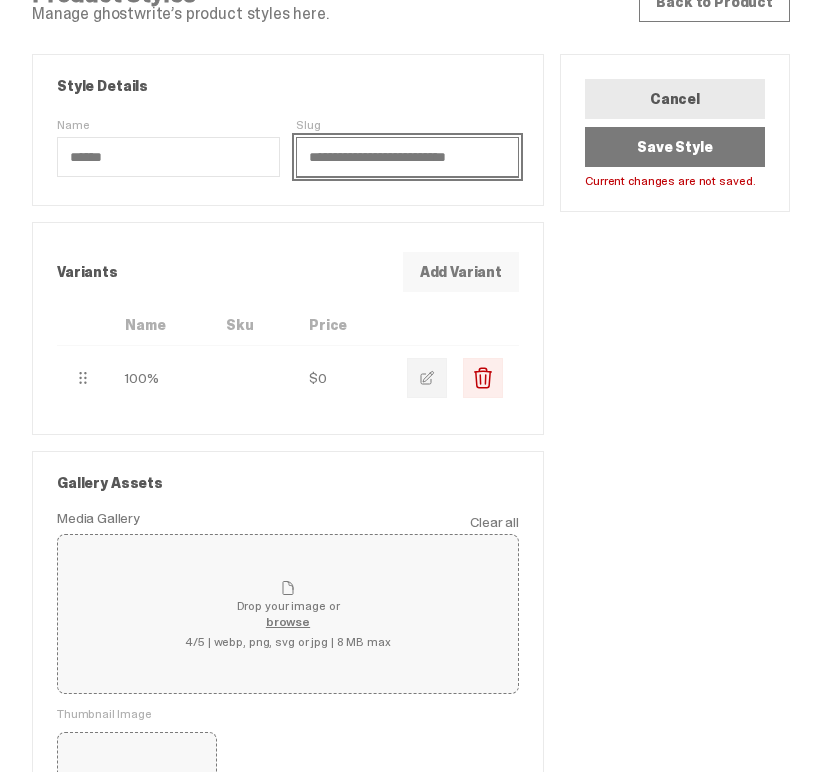 type on "**********" 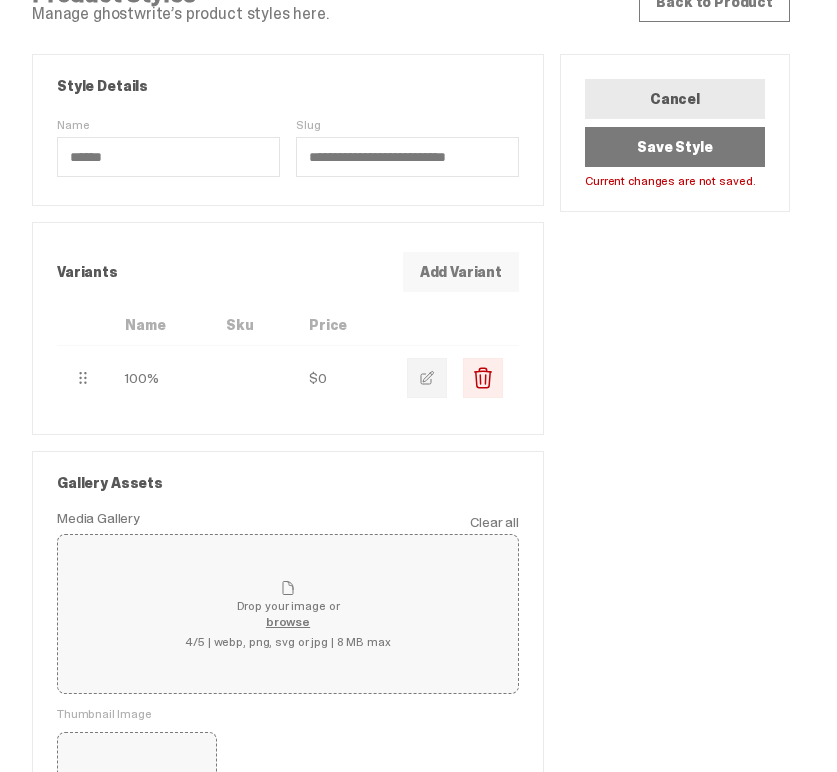 click on "Add Variant" at bounding box center [461, 272] 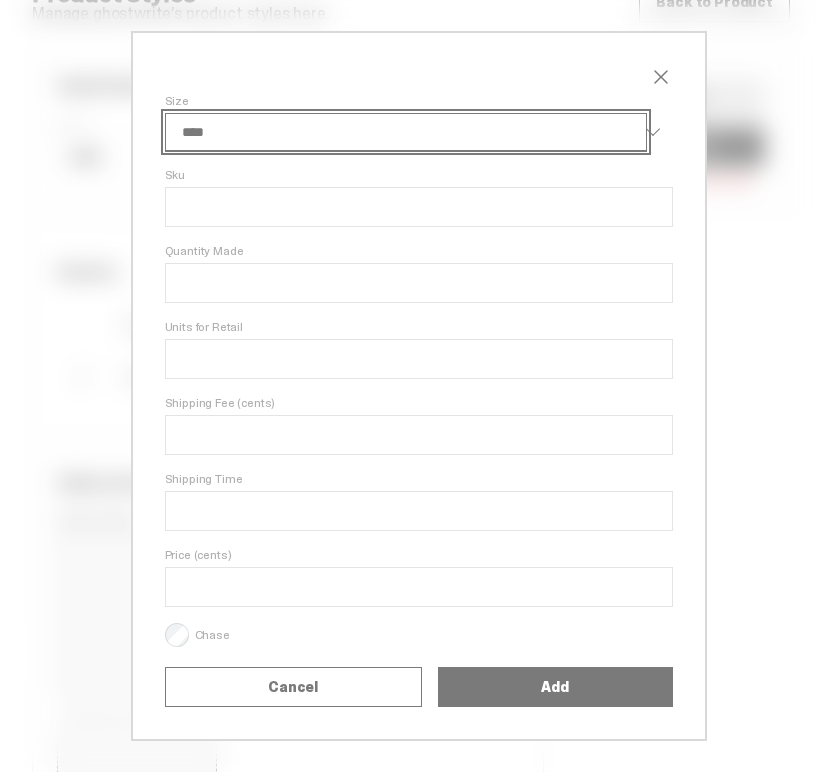 click on "**** ***** ***** *****" at bounding box center [406, 132] 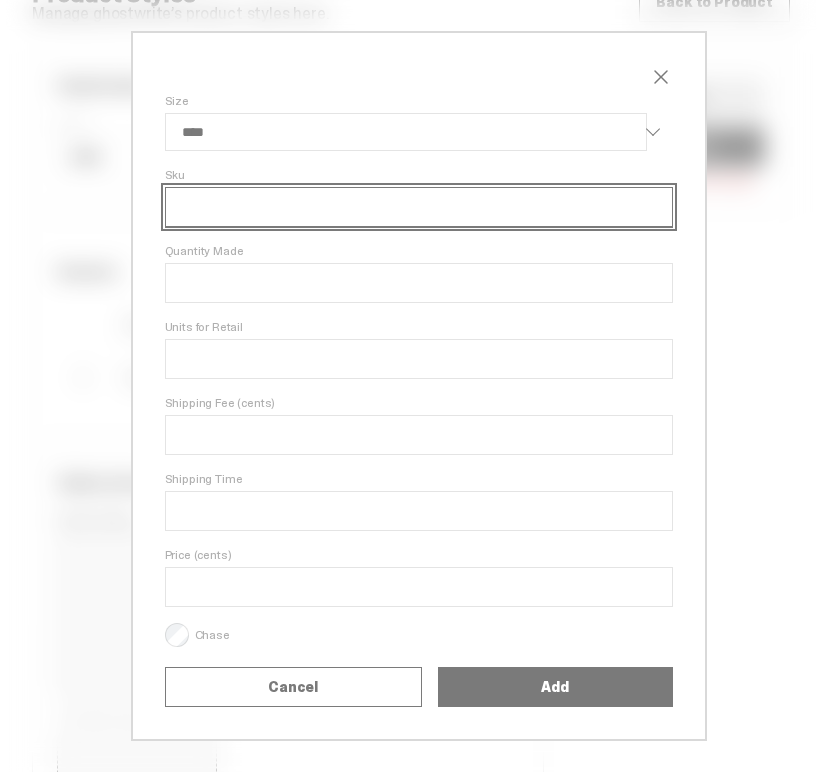 click on "Sku" at bounding box center [419, 207] 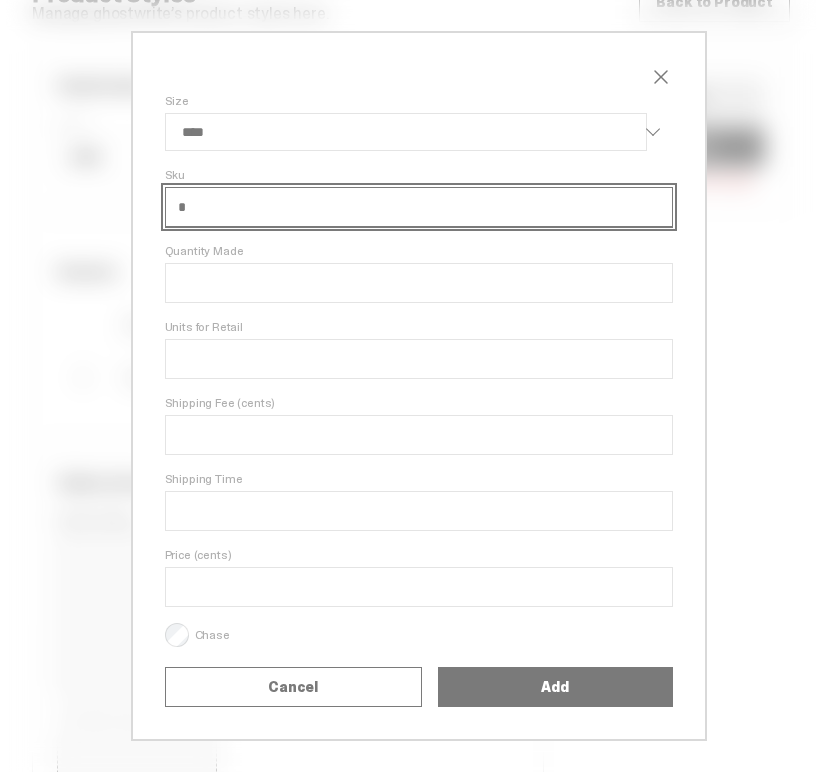 select on "****" 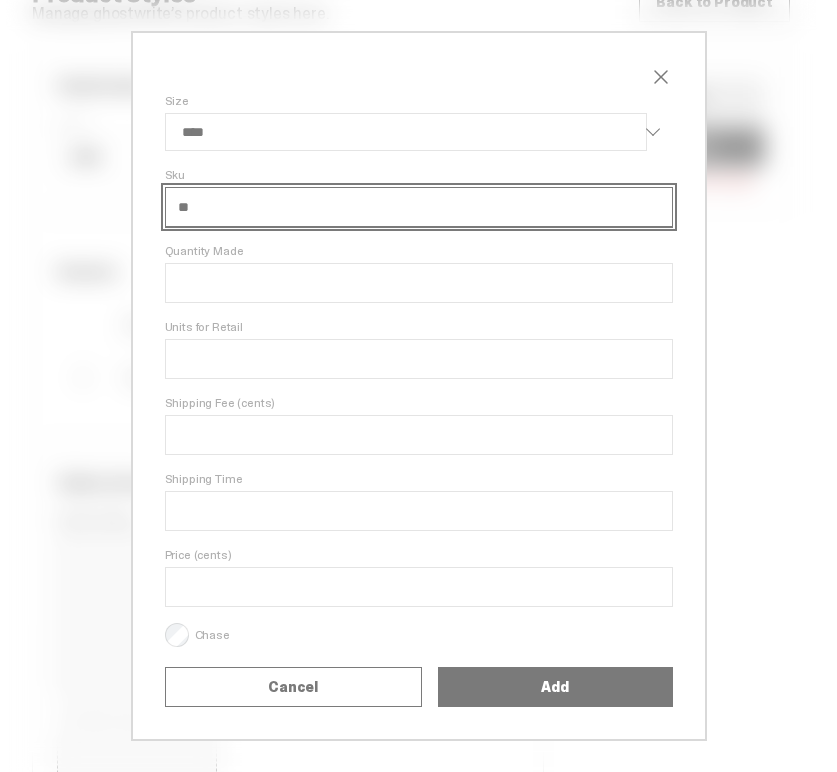 select on "****" 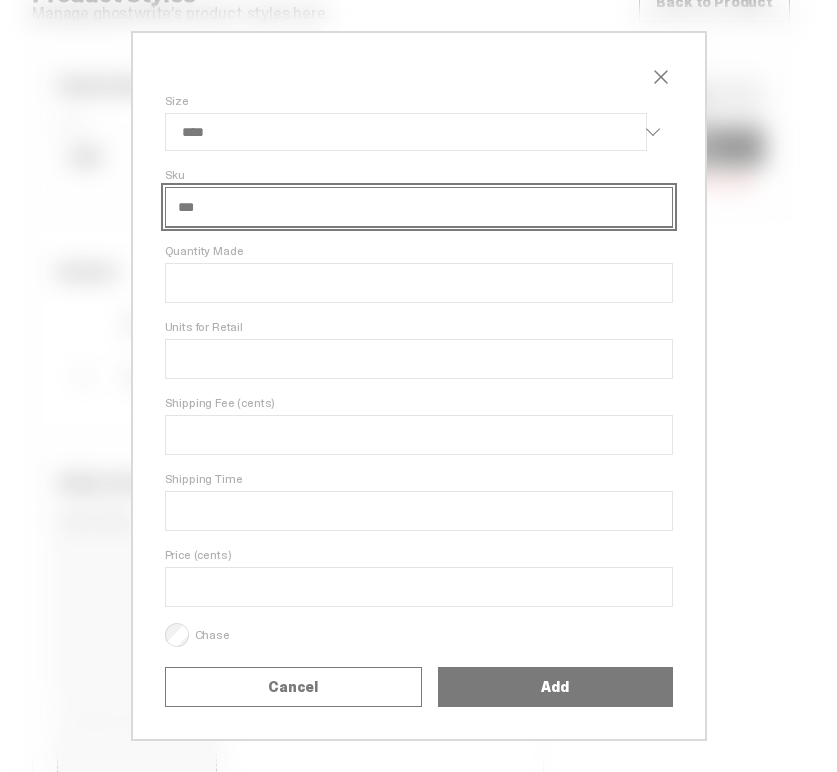 select on "****" 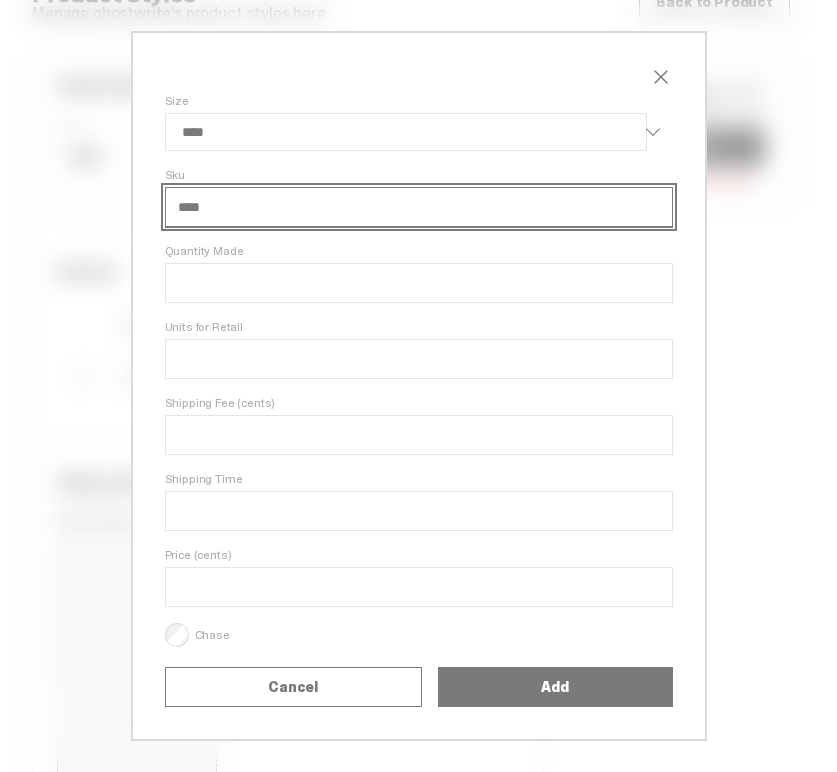 select on "****" 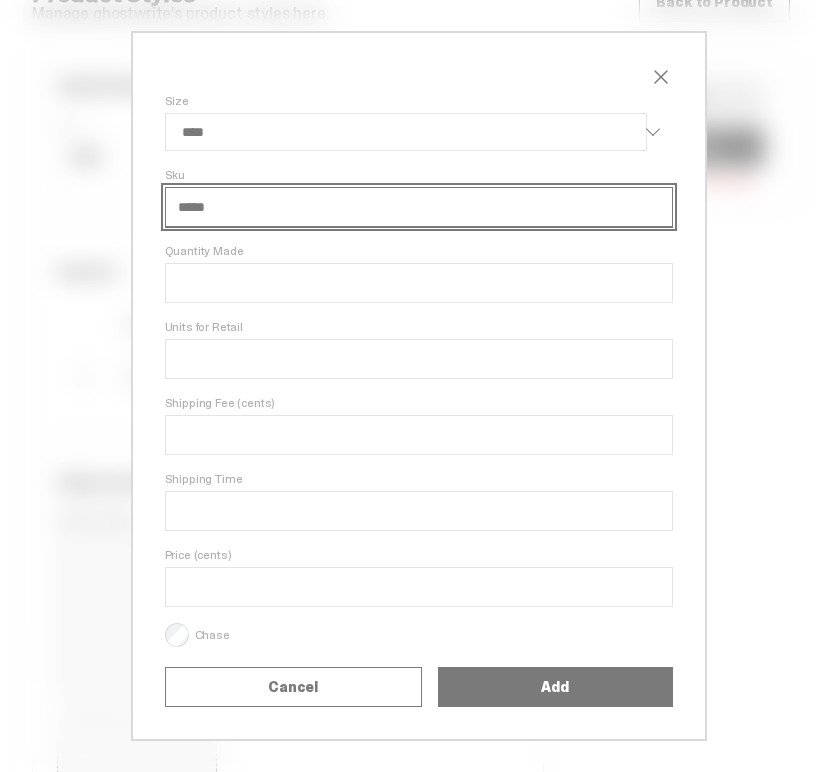 select on "****" 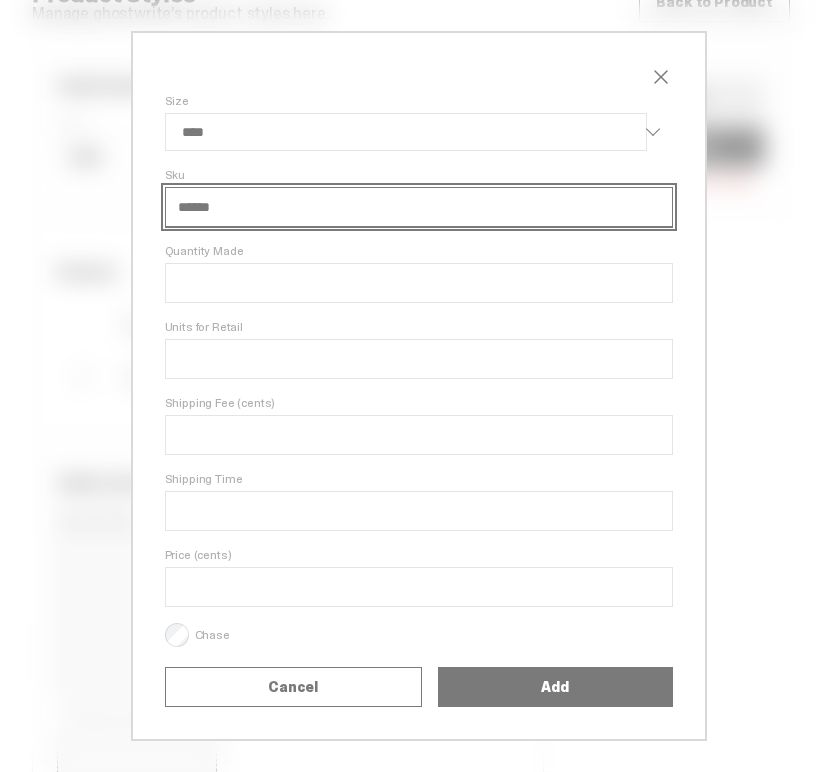 select on "****" 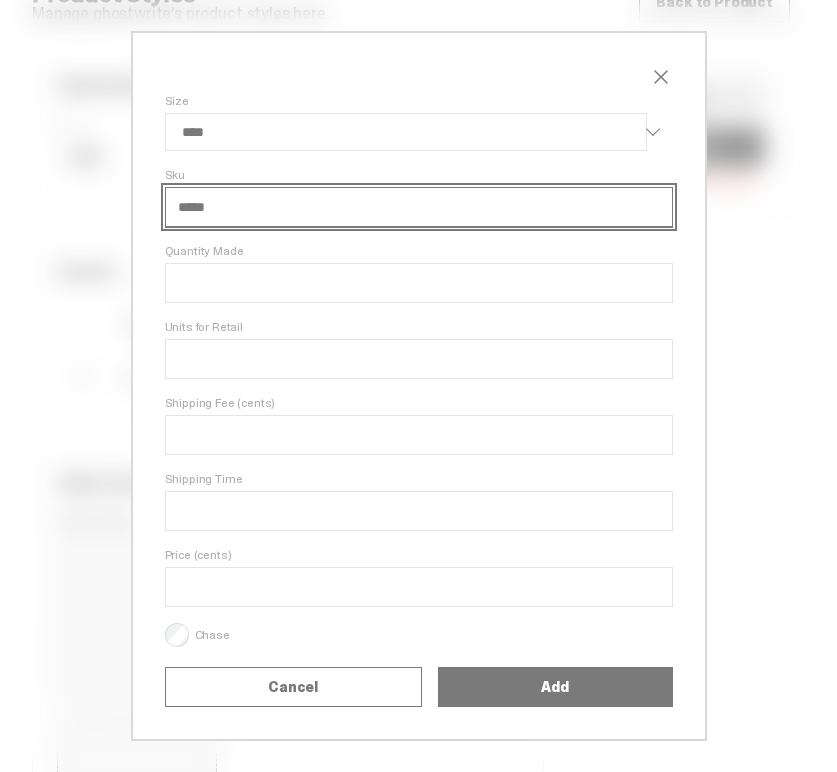 select on "****" 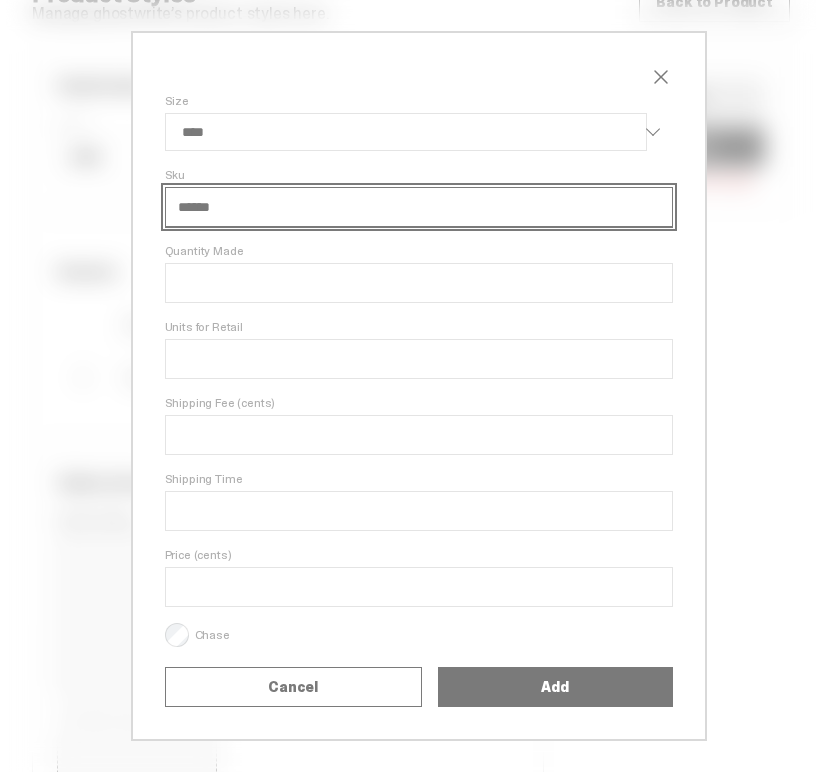 select on "****" 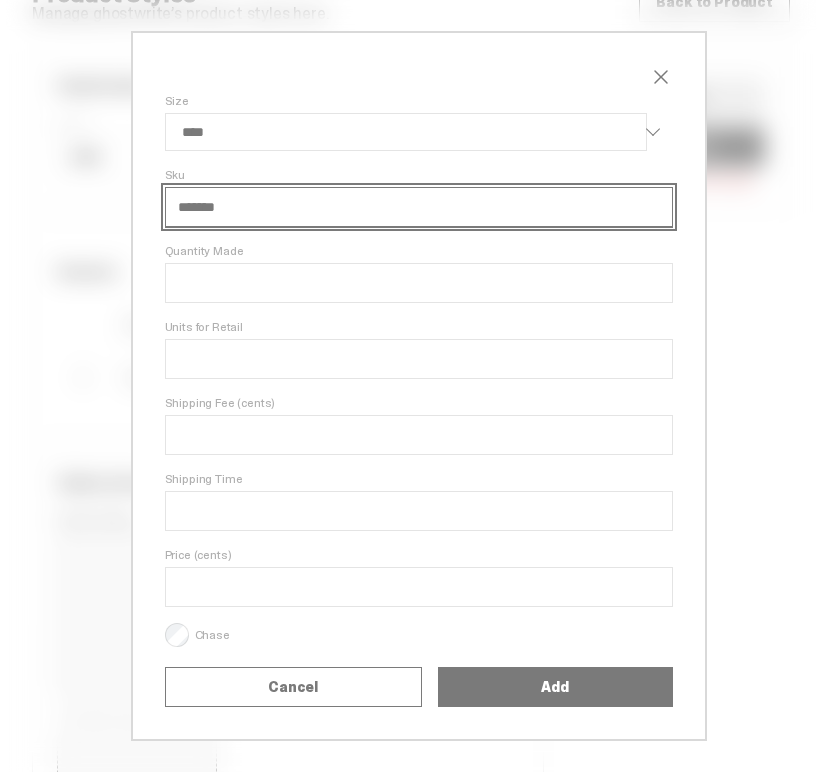 select on "****" 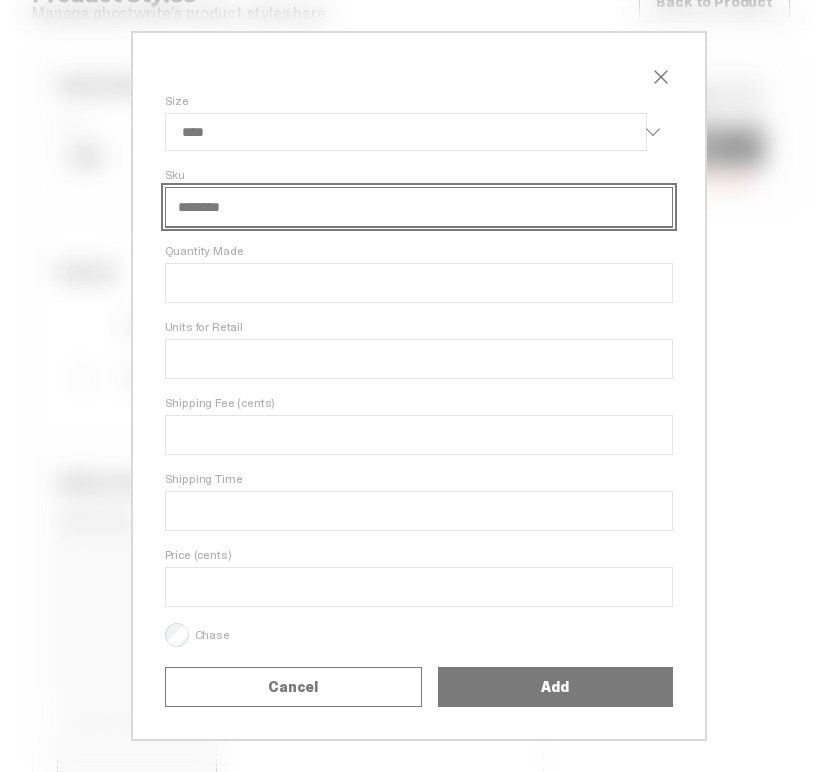 select on "****" 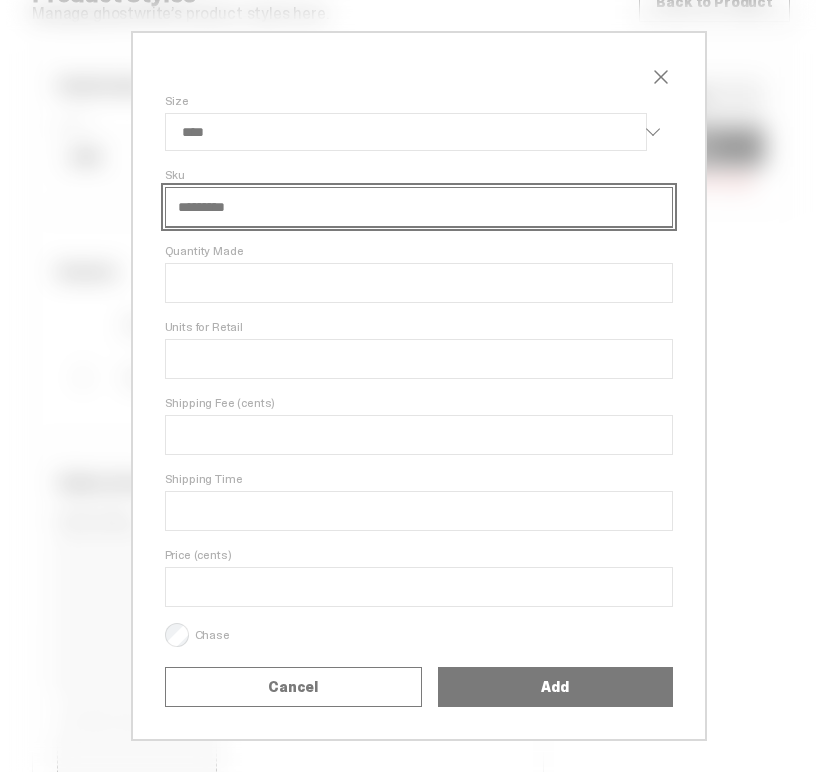 select on "****" 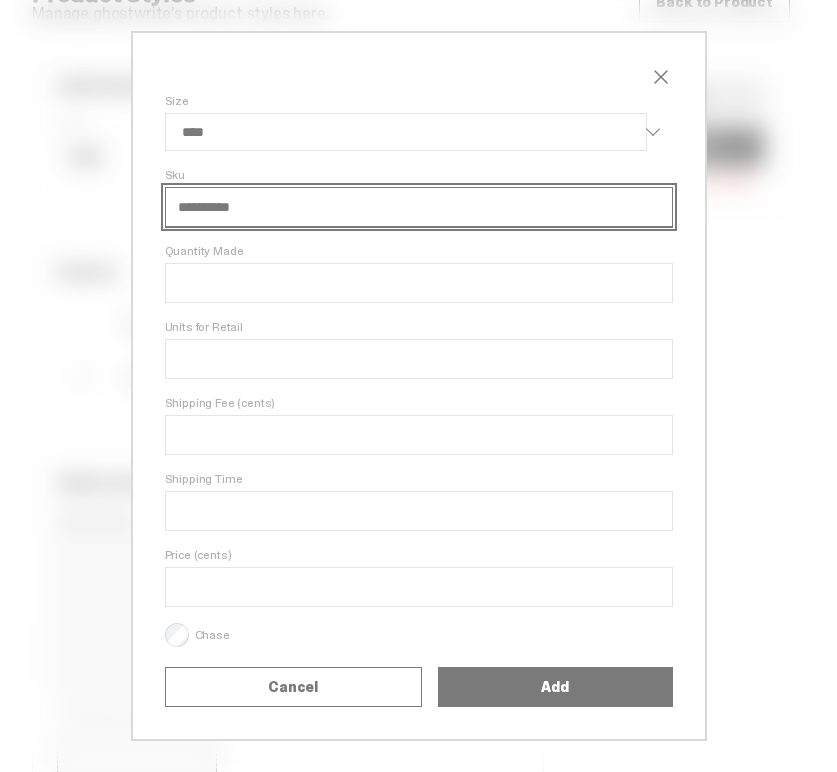 select on "****" 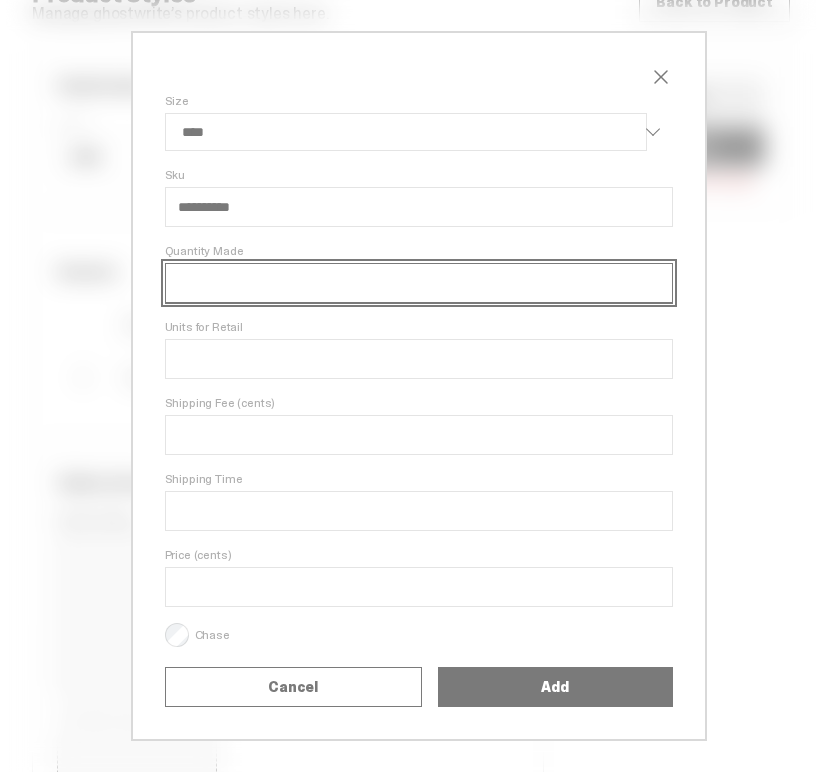 click on "Quantity Made" at bounding box center (419, 283) 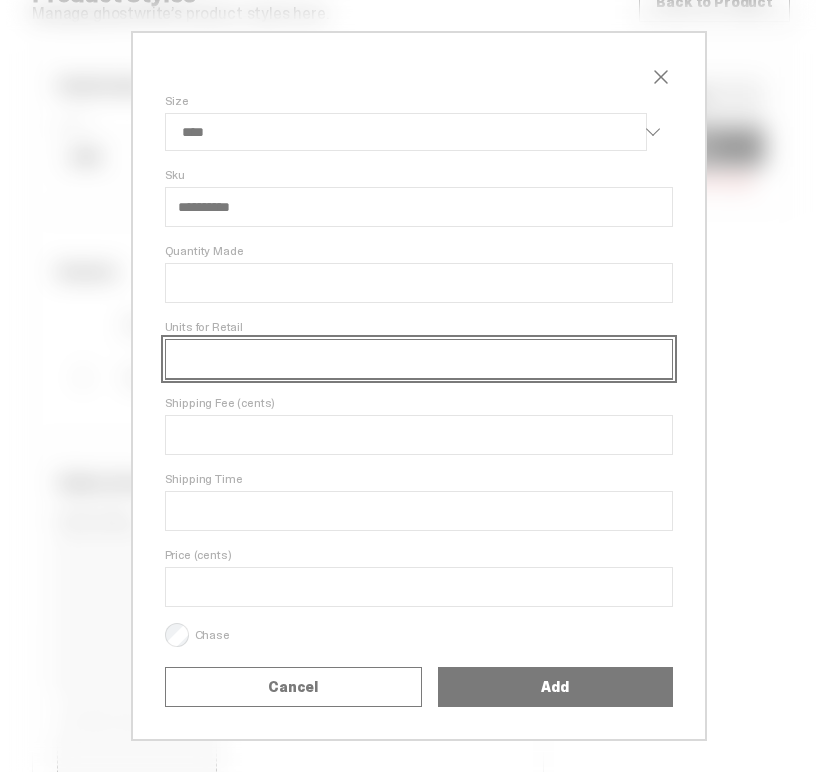 click on "Units for Retail" at bounding box center (419, 359) 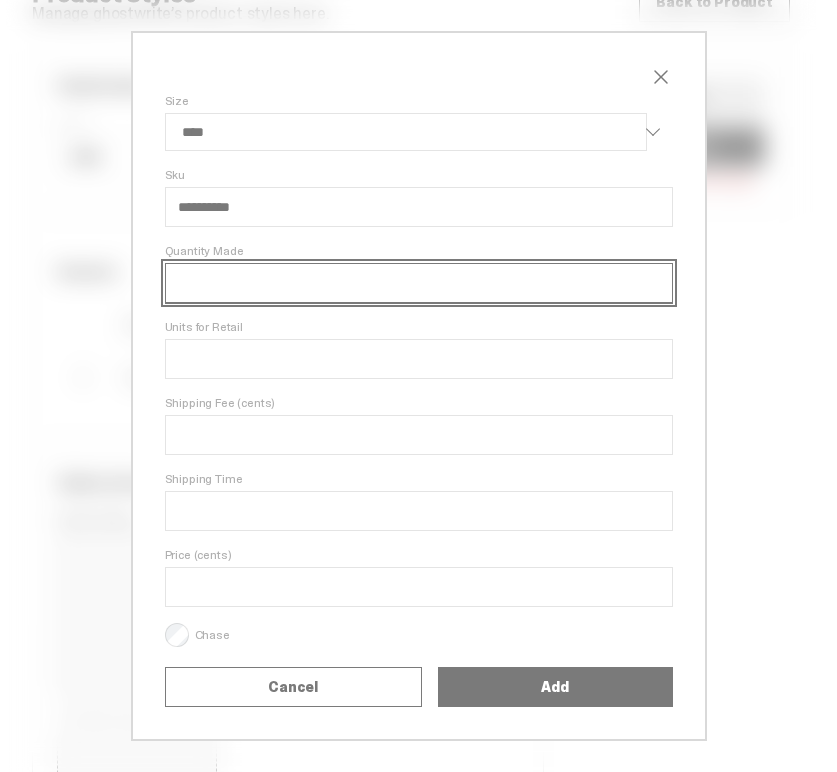 click on "***" at bounding box center (419, 283) 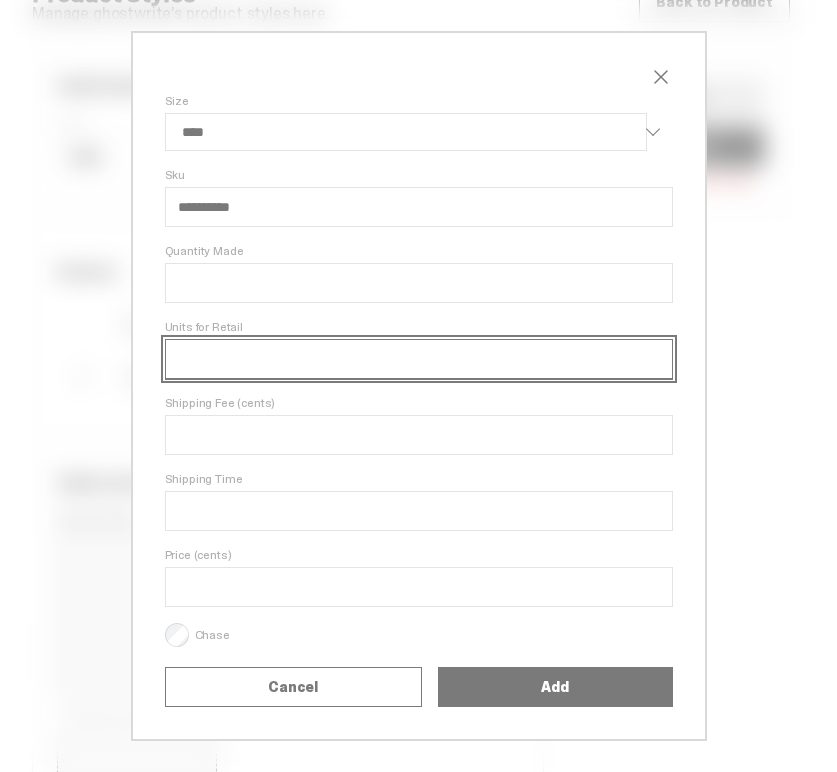 click on "Units for Retail" at bounding box center (419, 359) 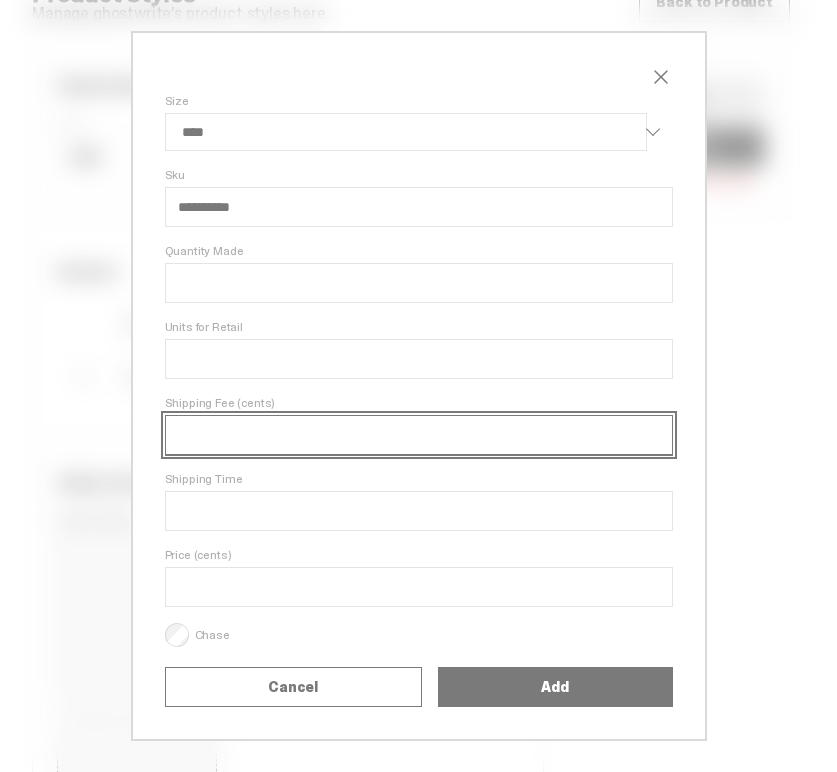 drag, startPoint x: 235, startPoint y: 436, endPoint x: 210, endPoint y: 436, distance: 25 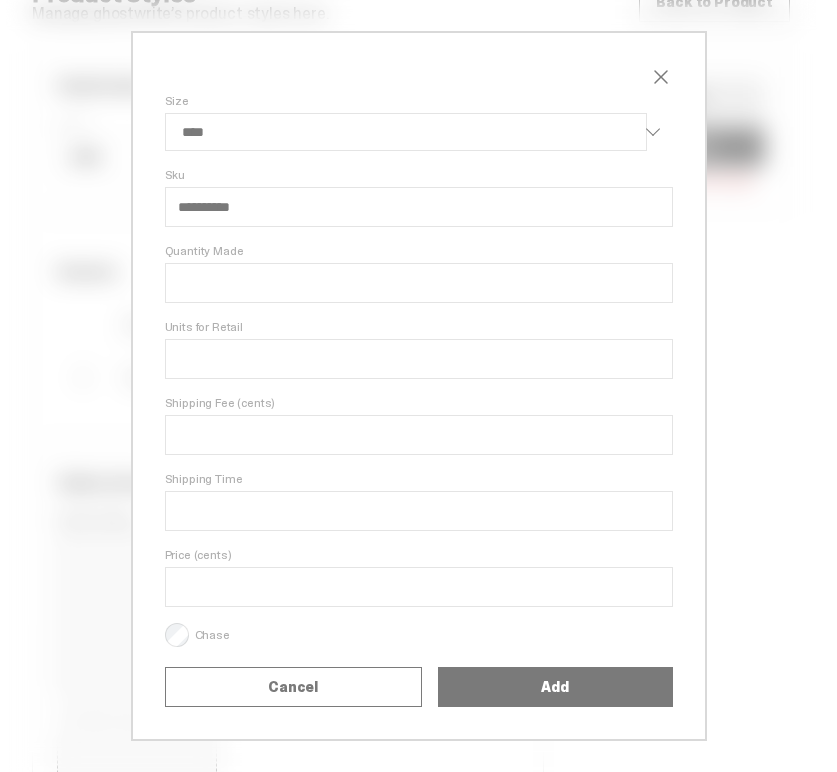 click at bounding box center (661, 77) 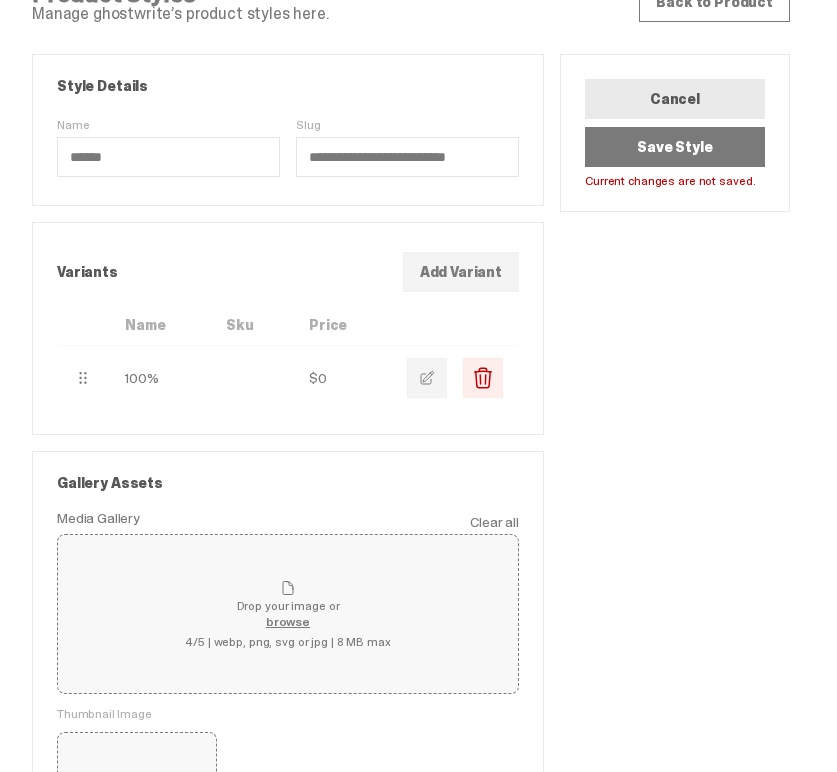 scroll, scrollTop: 53, scrollLeft: 0, axis: vertical 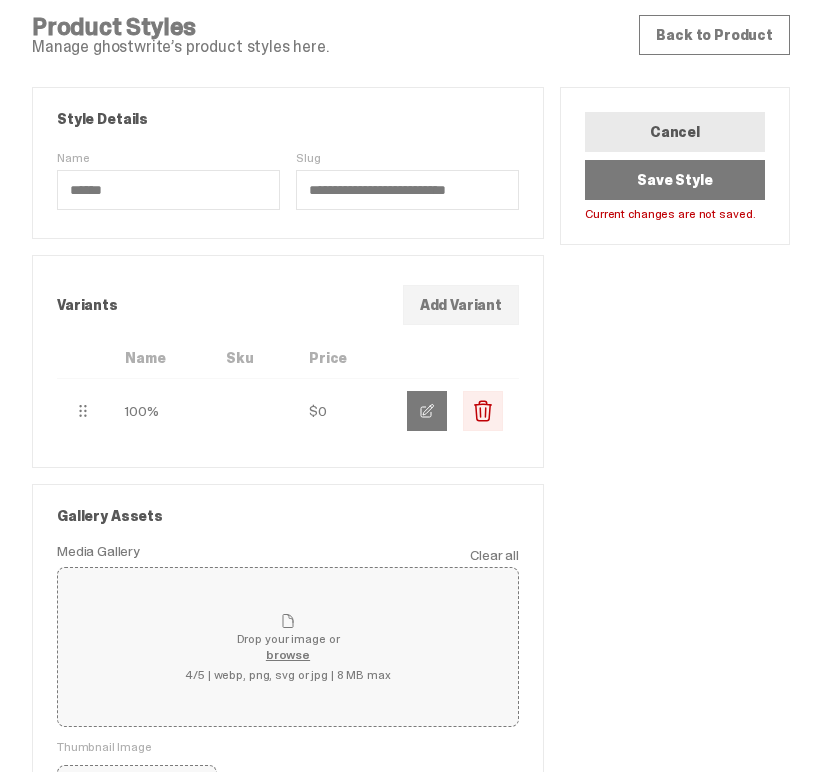 click at bounding box center [427, 411] 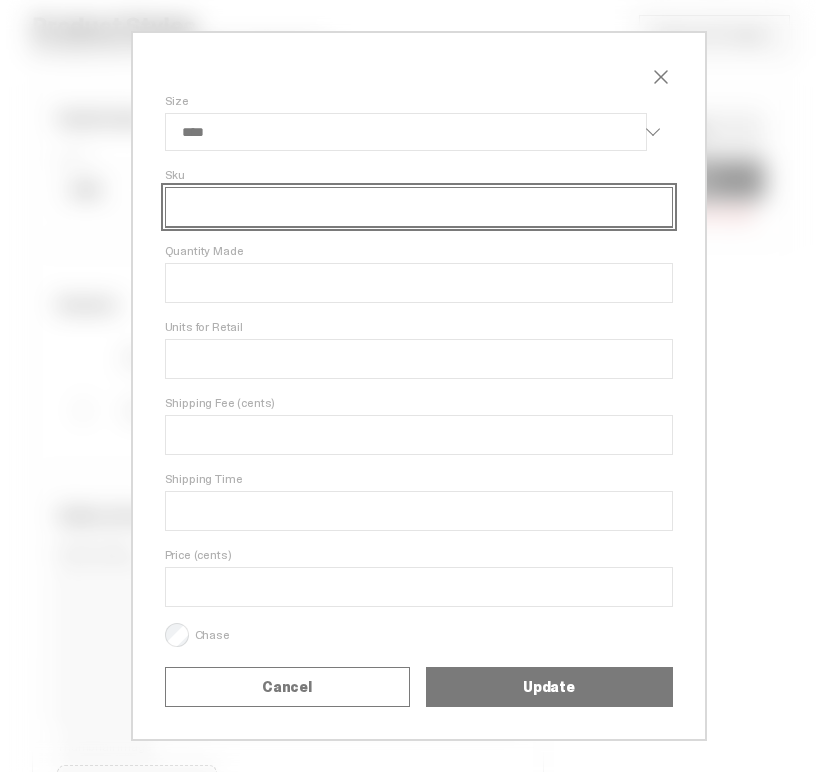 click on "Sku" at bounding box center [419, 207] 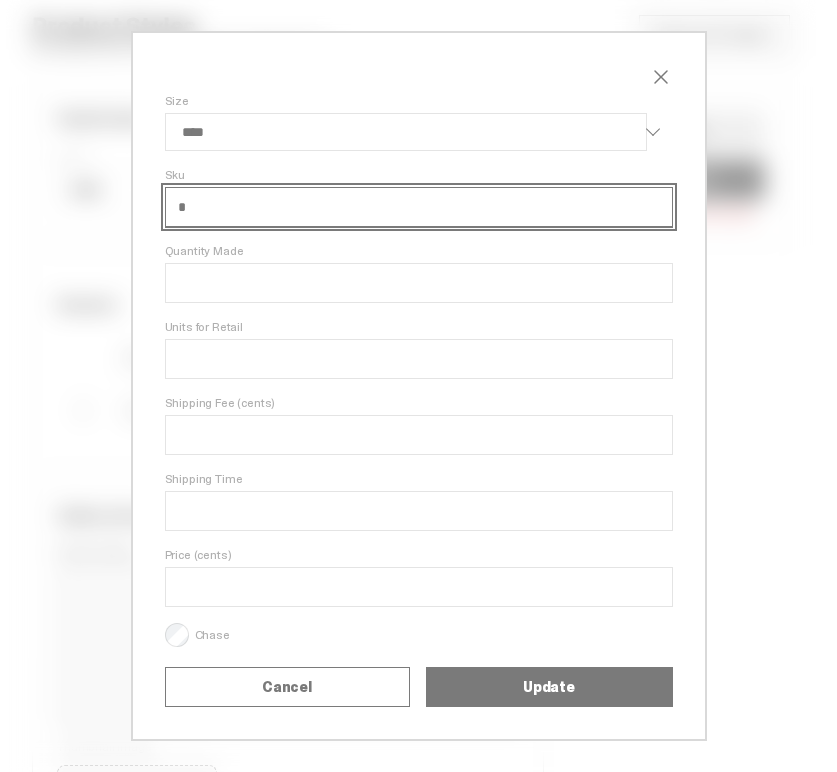 type on "**" 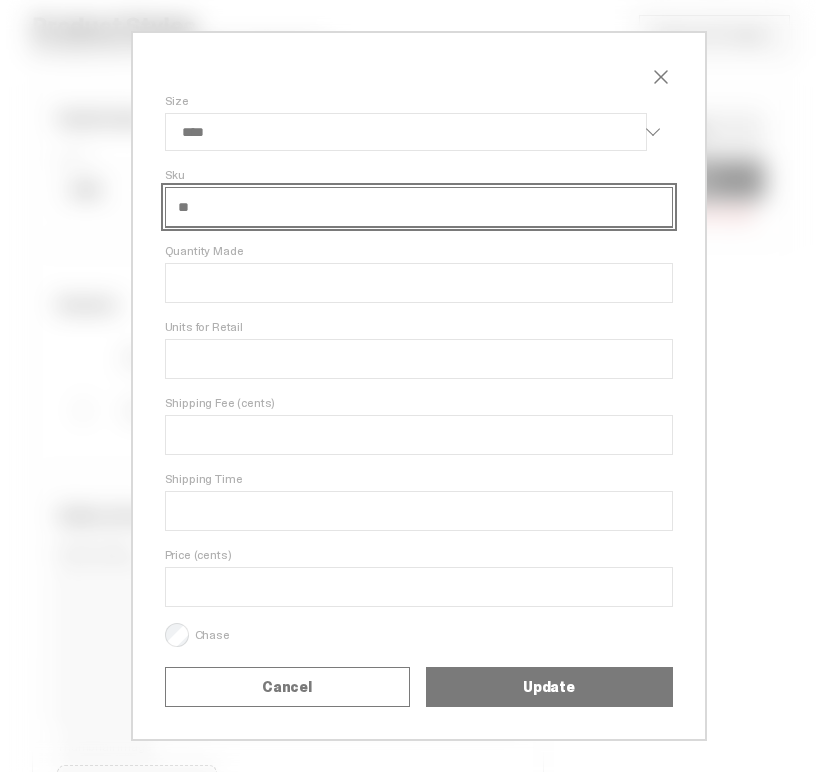 select on "****" 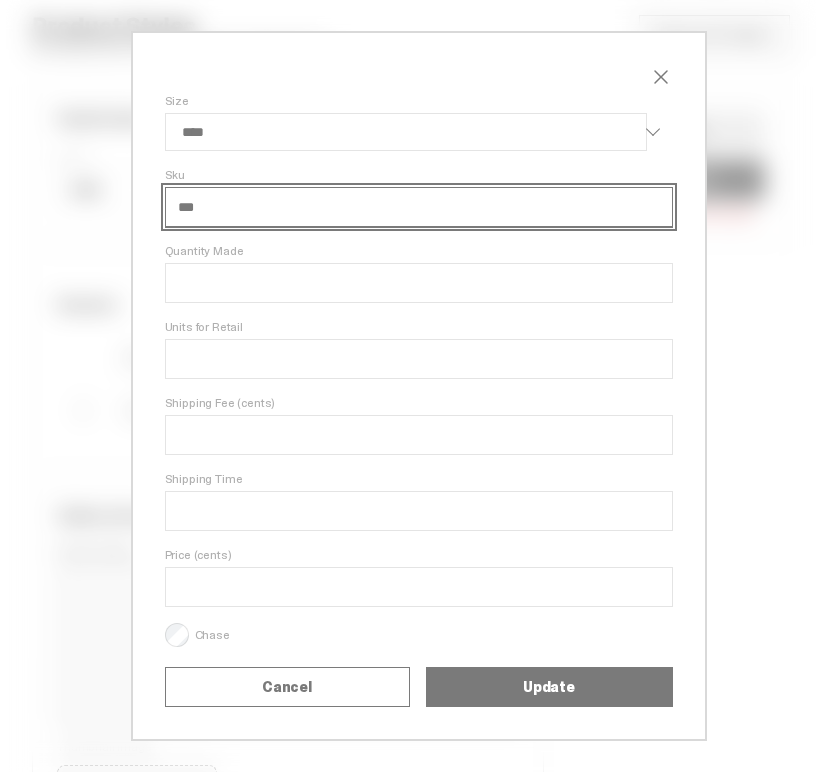 select on "****" 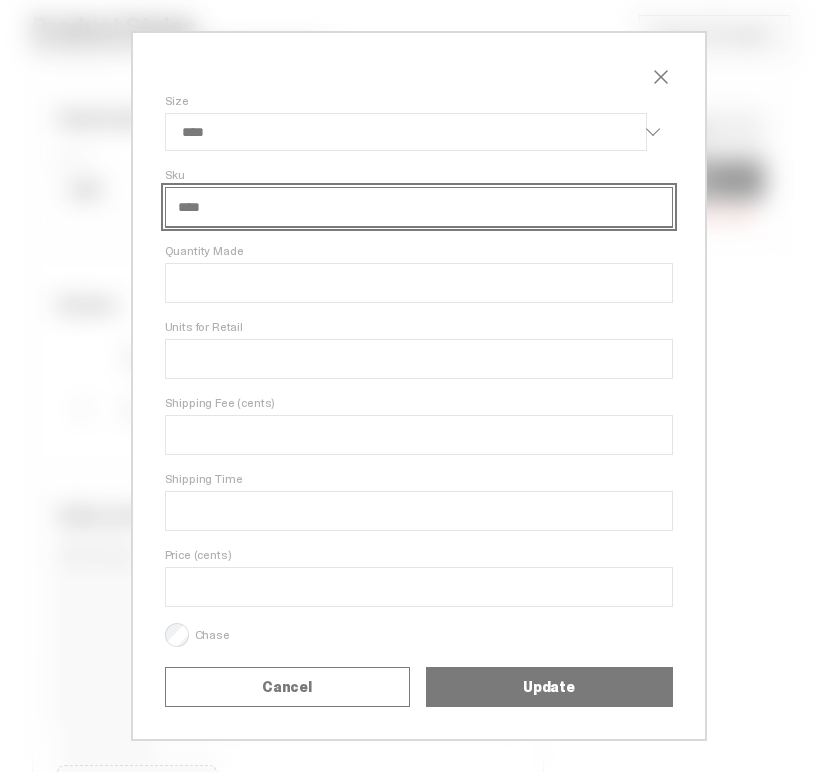 select on "****" 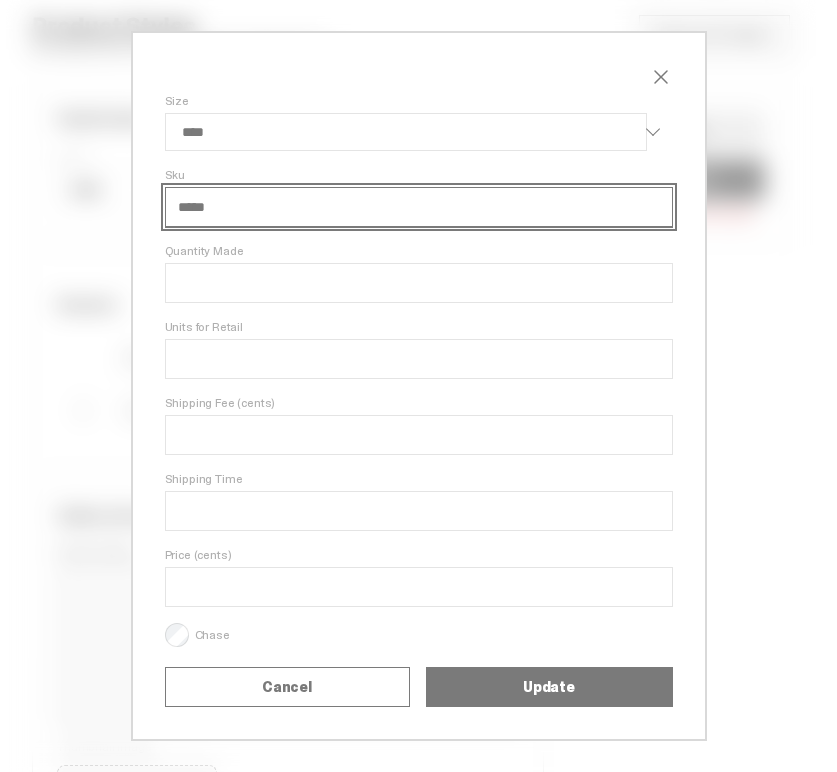 select on "****" 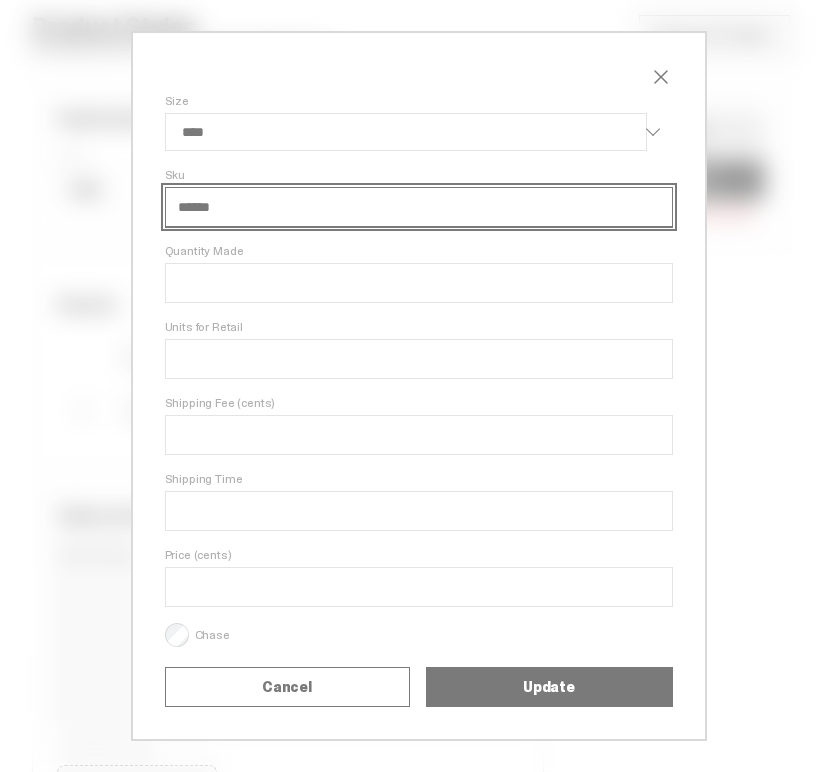 select on "****" 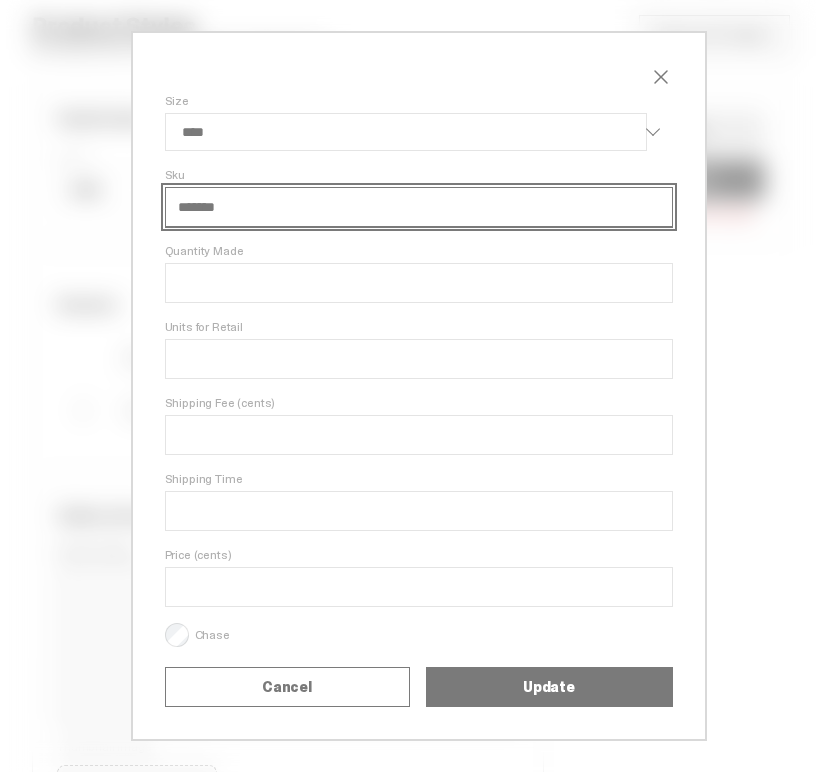 select on "****" 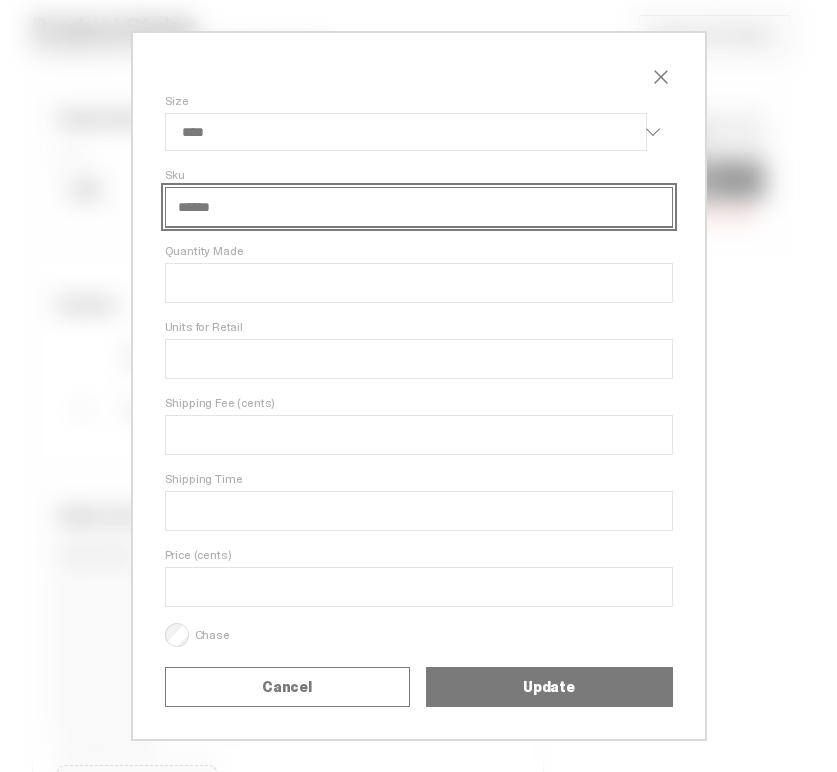 select on "****" 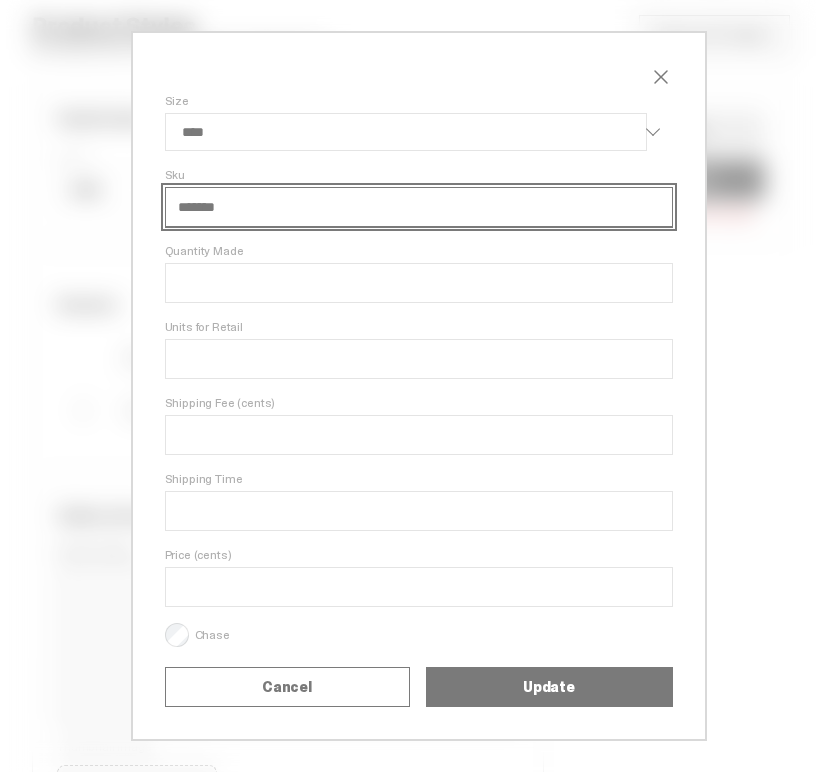 select on "****" 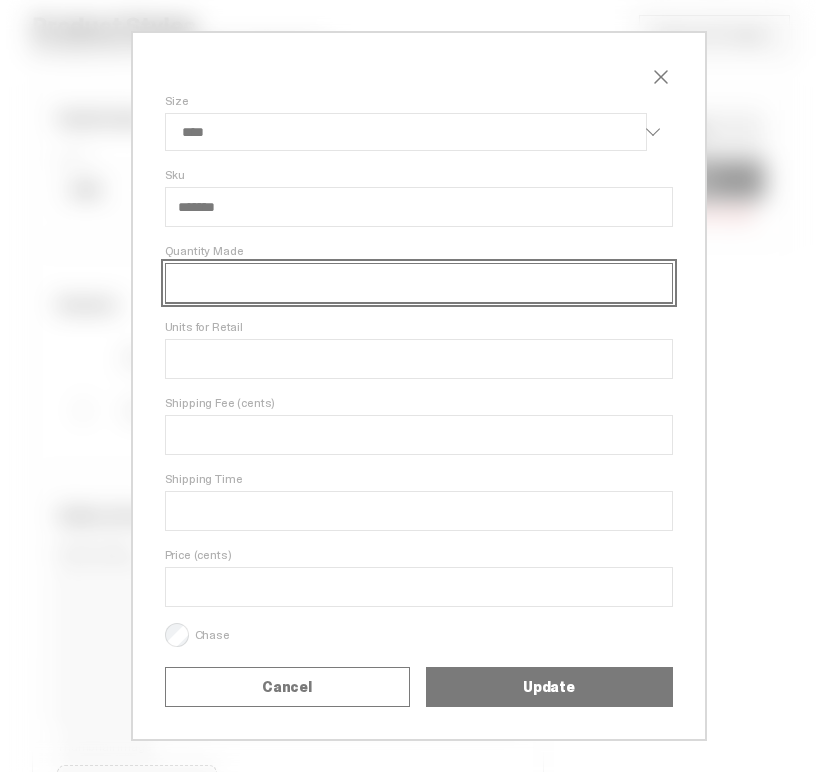 click on "Quantity Made" at bounding box center (419, 283) 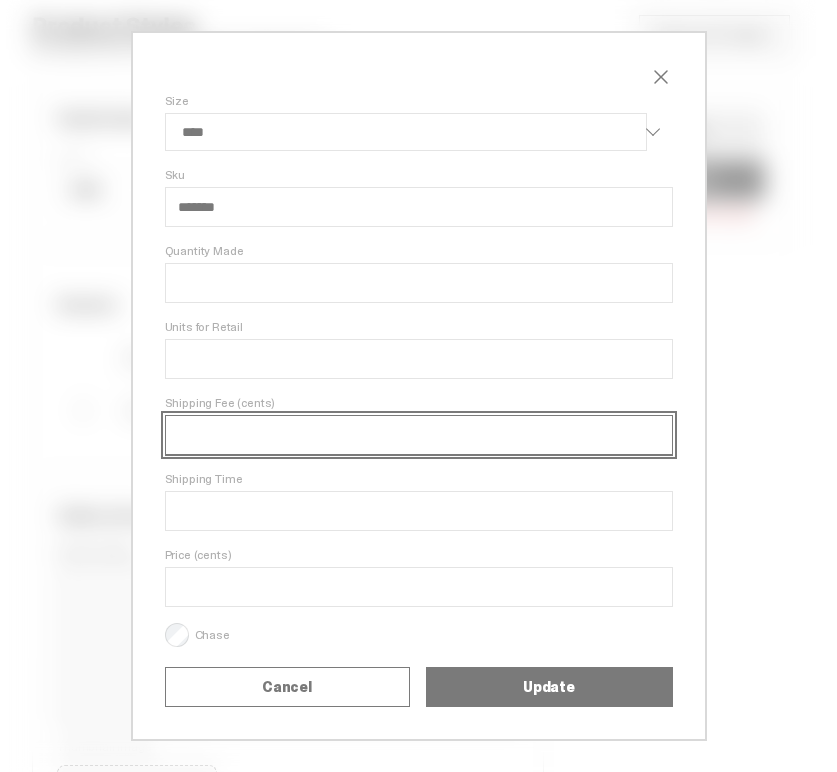 click on "****" at bounding box center (419, 435) 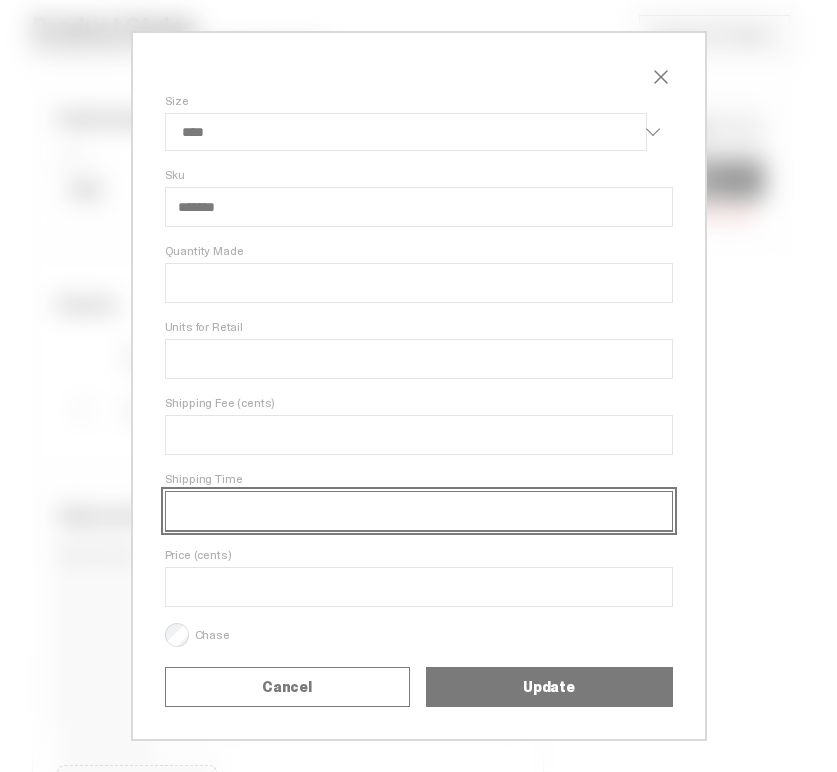 click on "Shipping Time" at bounding box center (419, 511) 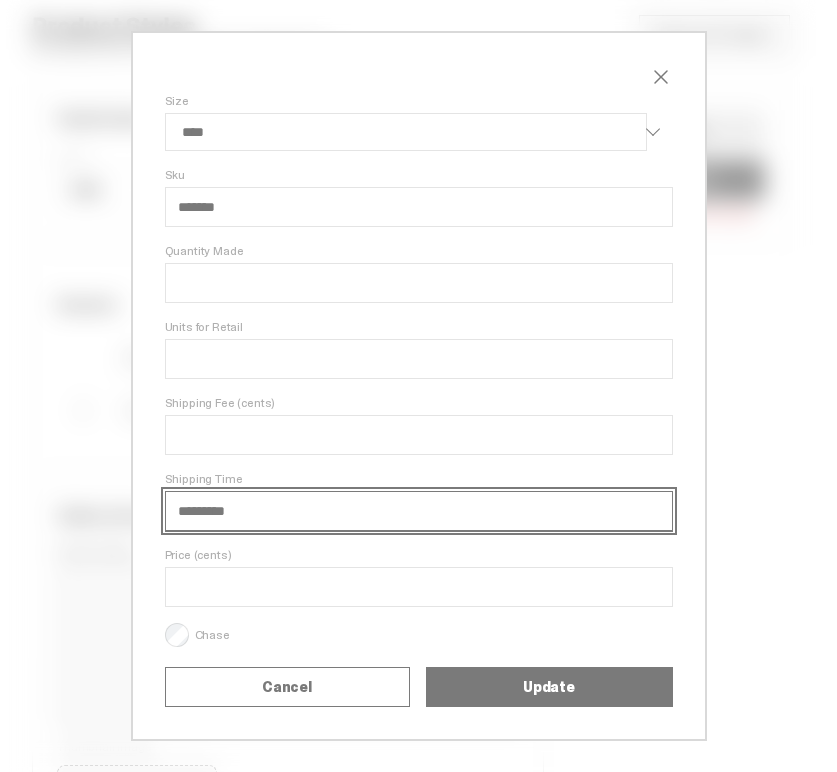 select on "****" 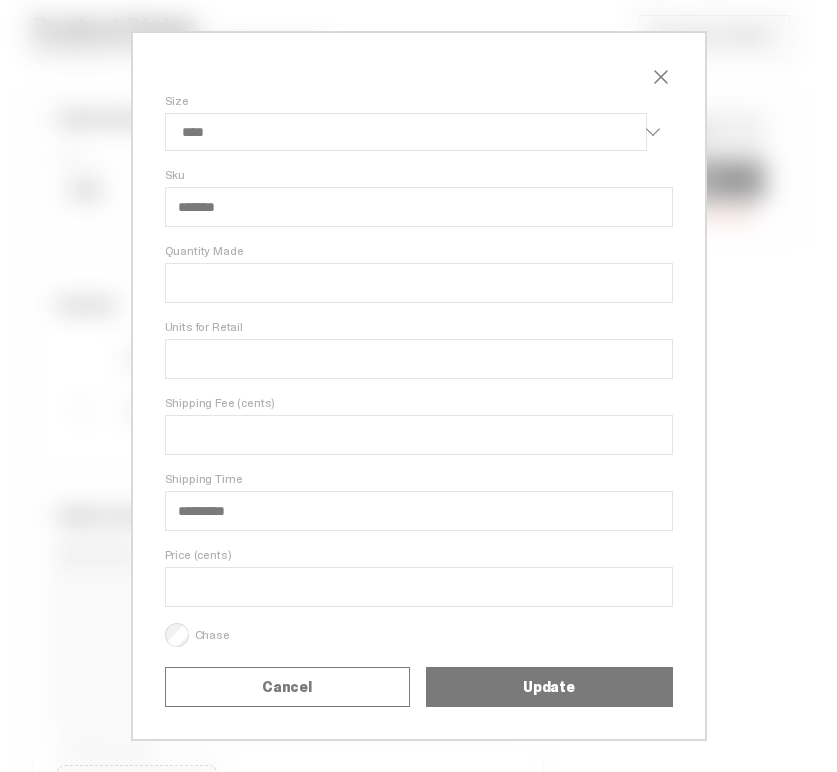 click on "Price (cents)" at bounding box center (419, 555) 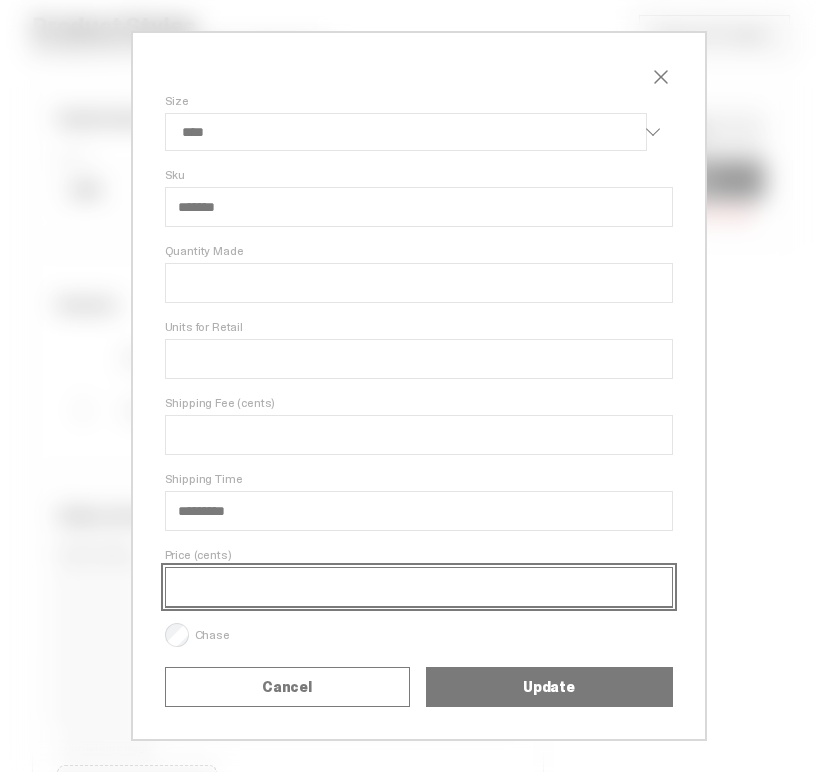 click on "Price (cents)" at bounding box center (419, 587) 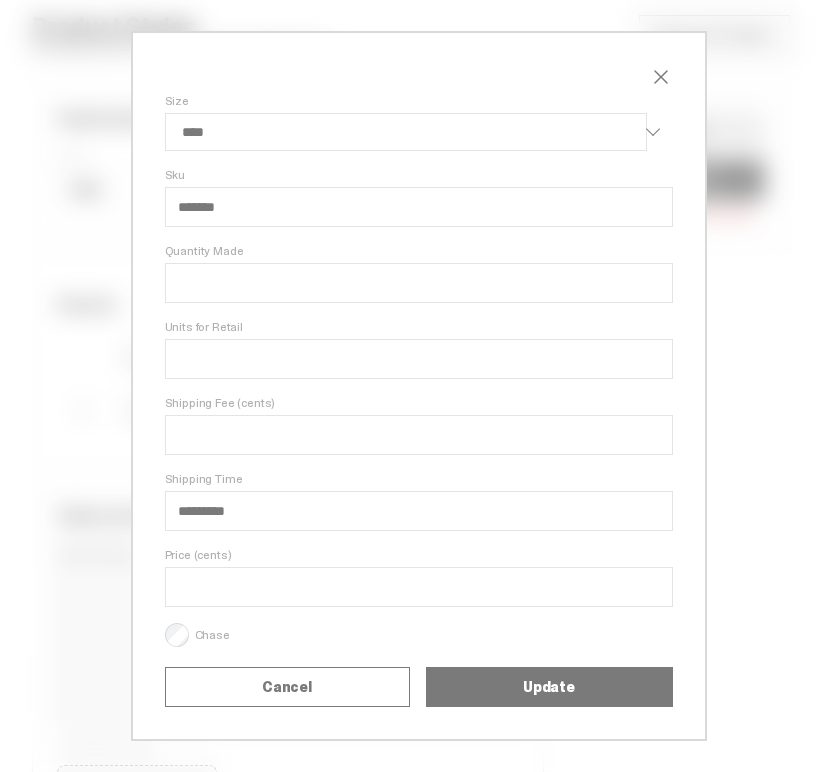 click on "Update" at bounding box center (549, 687) 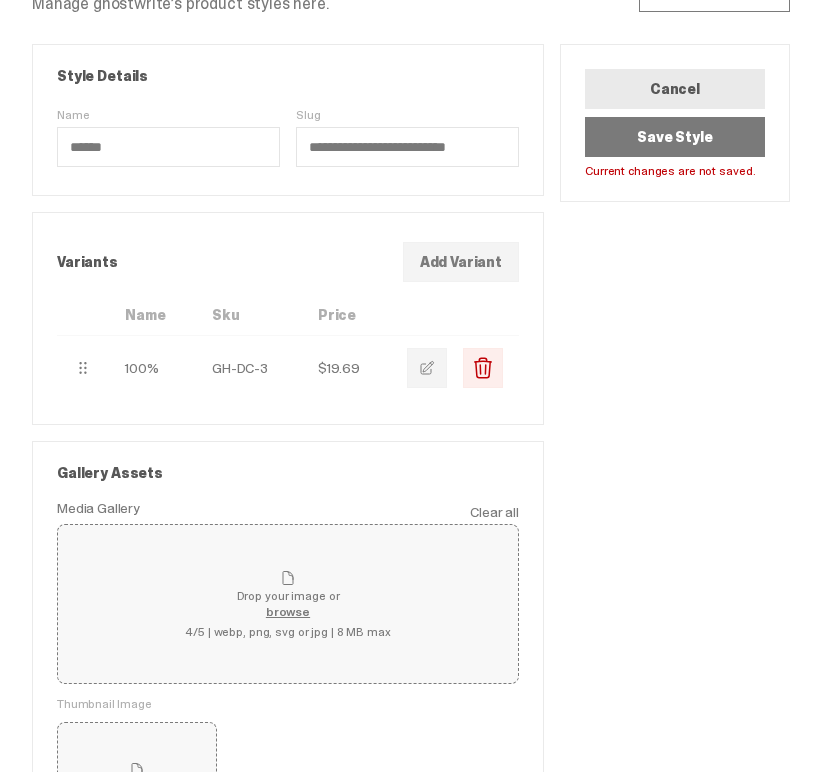scroll, scrollTop: 97, scrollLeft: 0, axis: vertical 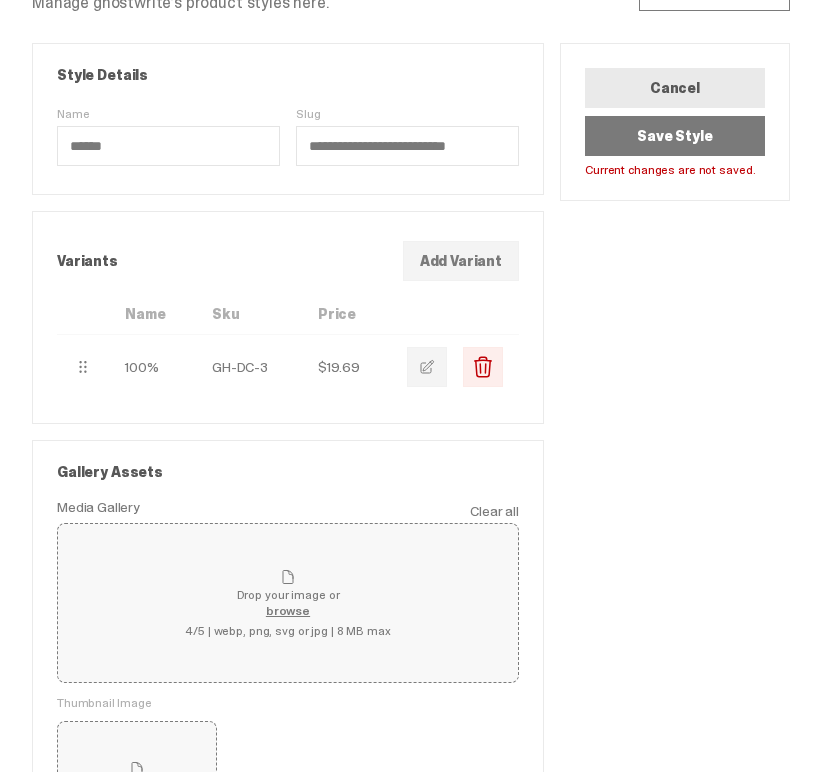 click on "Drop your image or
browse
4/5 | webp, png, svg or jpg | 8 MB max" at bounding box center (287, 603) 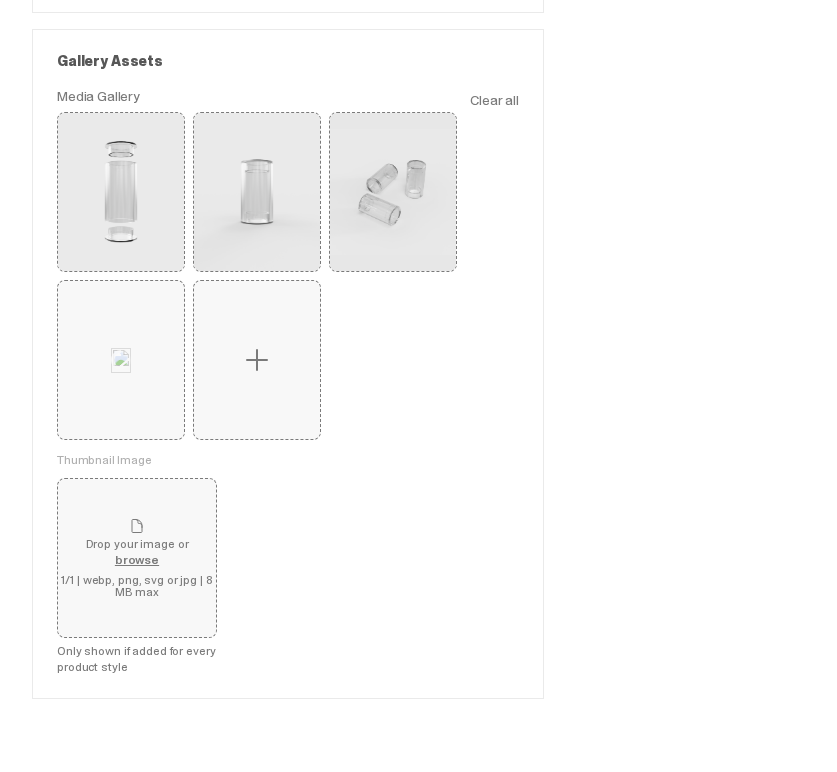 scroll, scrollTop: 524, scrollLeft: 0, axis: vertical 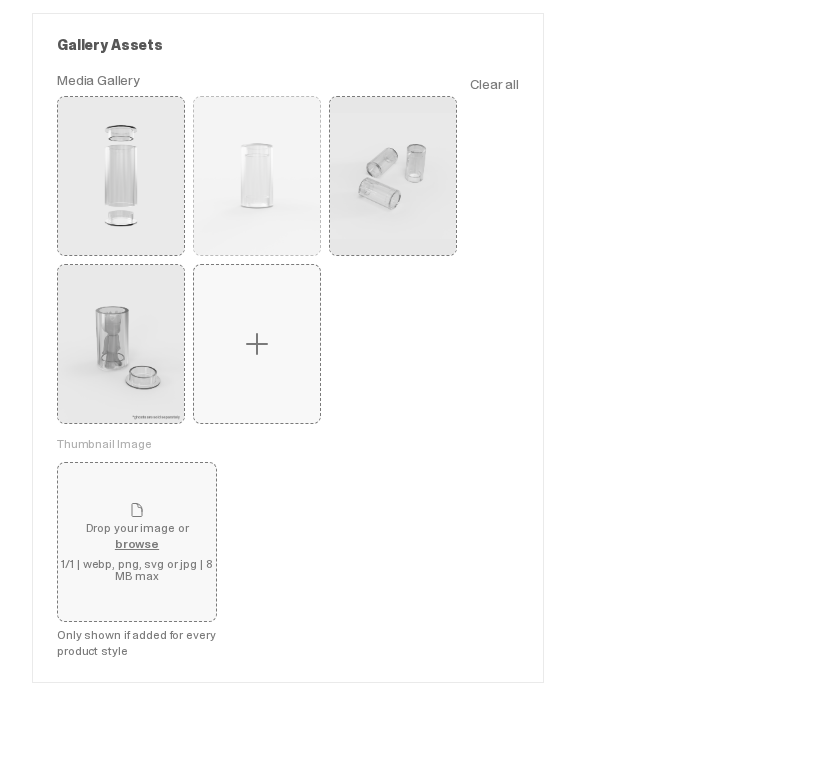 type 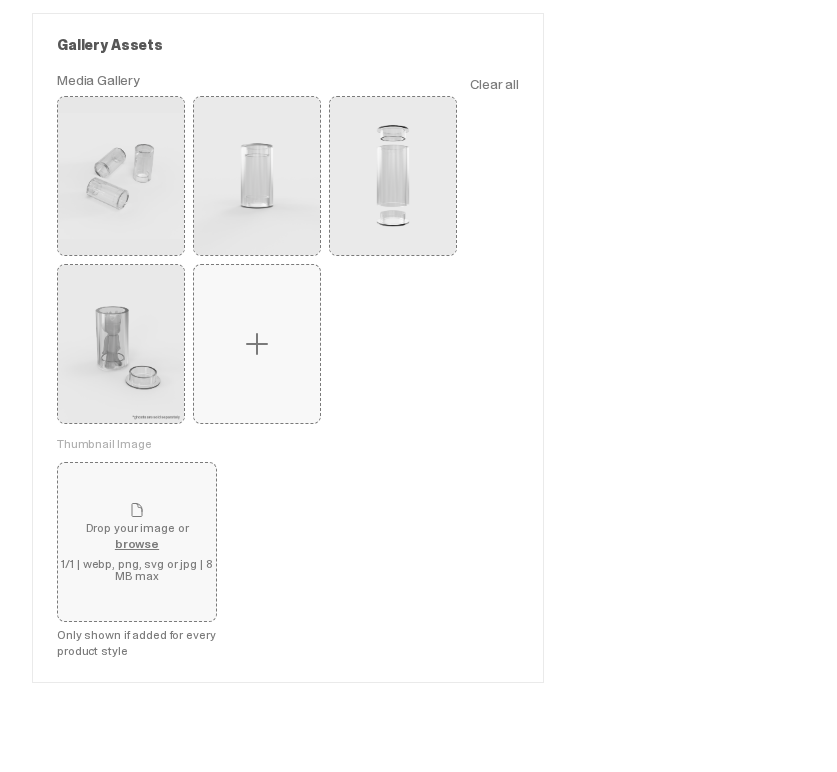 scroll, scrollTop: 547, scrollLeft: 0, axis: vertical 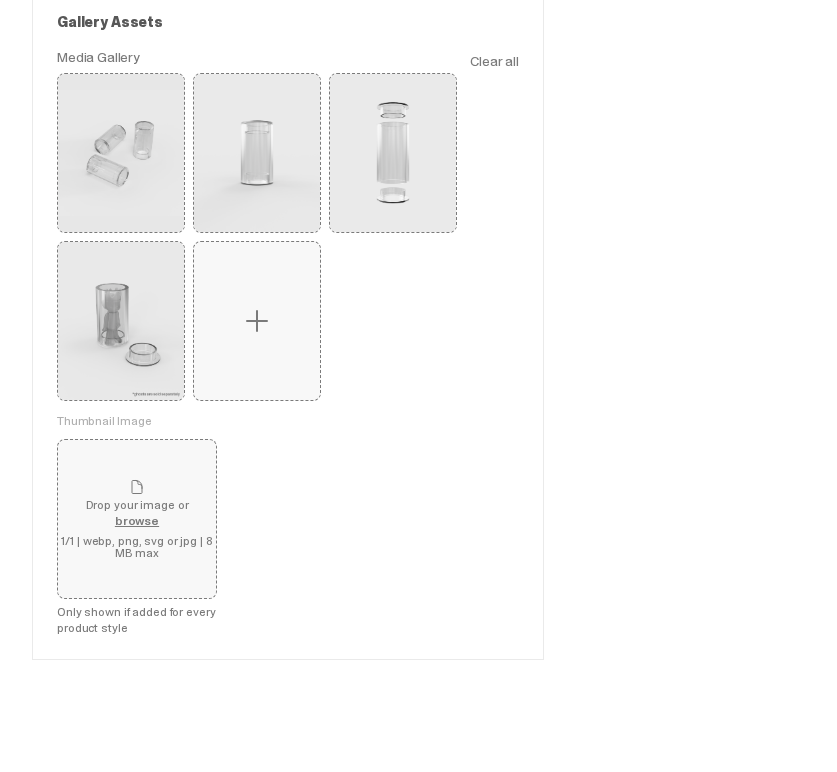 click on "Drop your image or
browse" at bounding box center (137, 503) 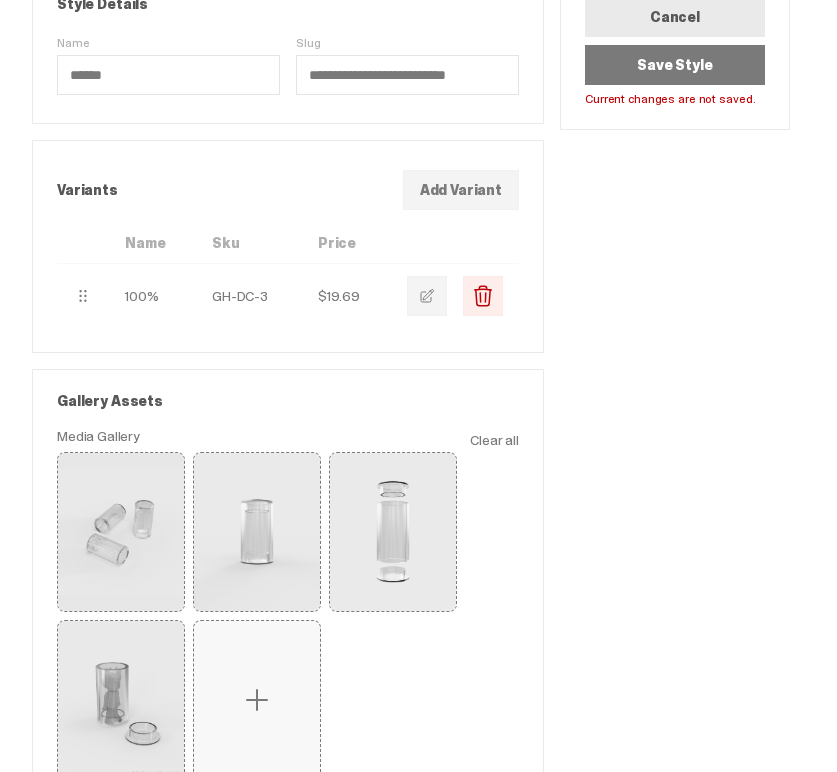 scroll, scrollTop: 0, scrollLeft: 0, axis: both 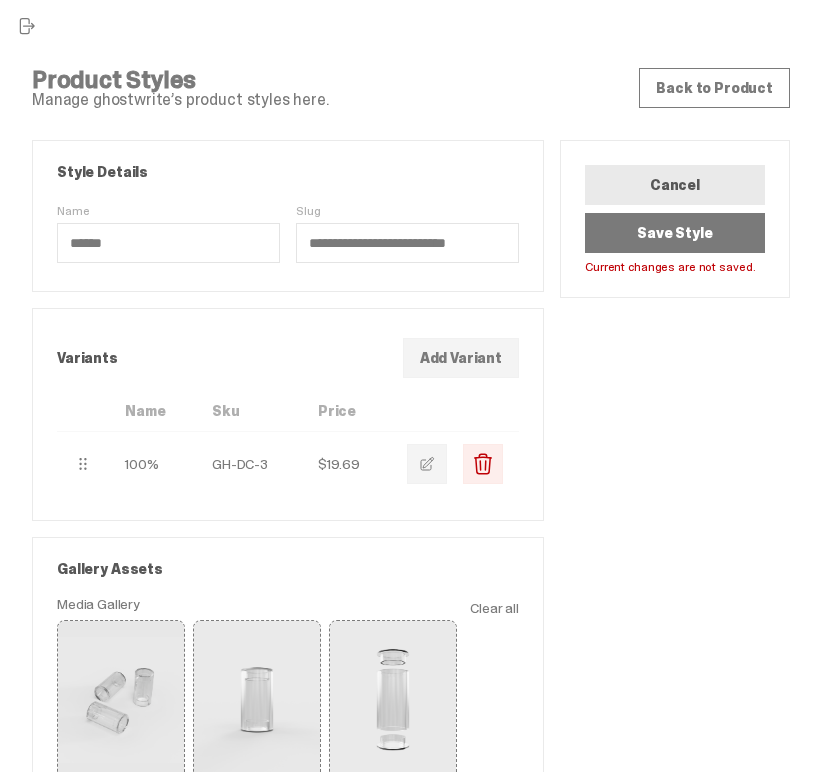 click on "Save Style" at bounding box center [675, 233] 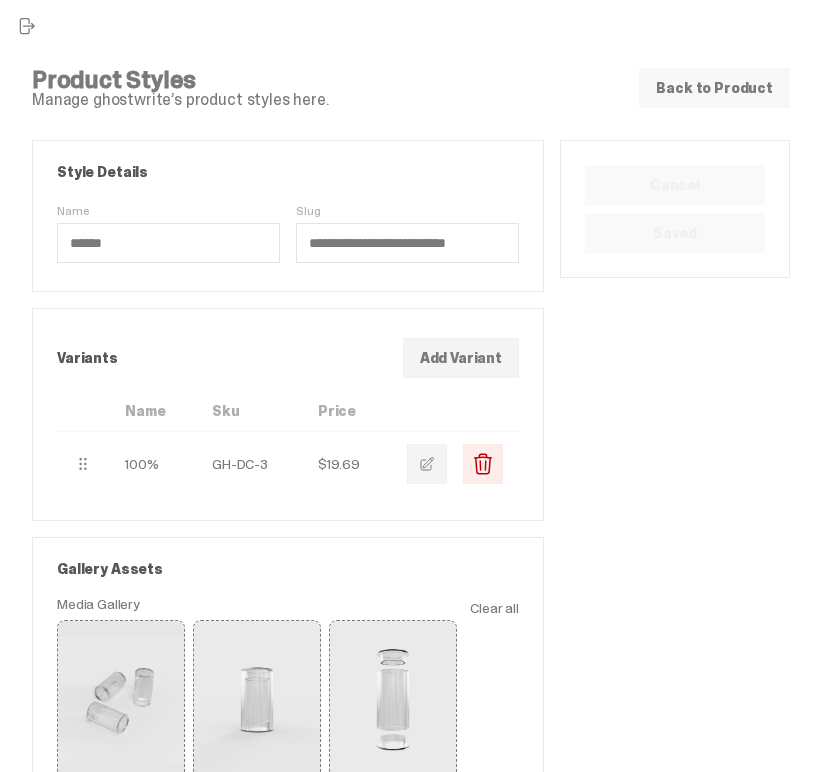 click on "Back to Product" at bounding box center (714, 88) 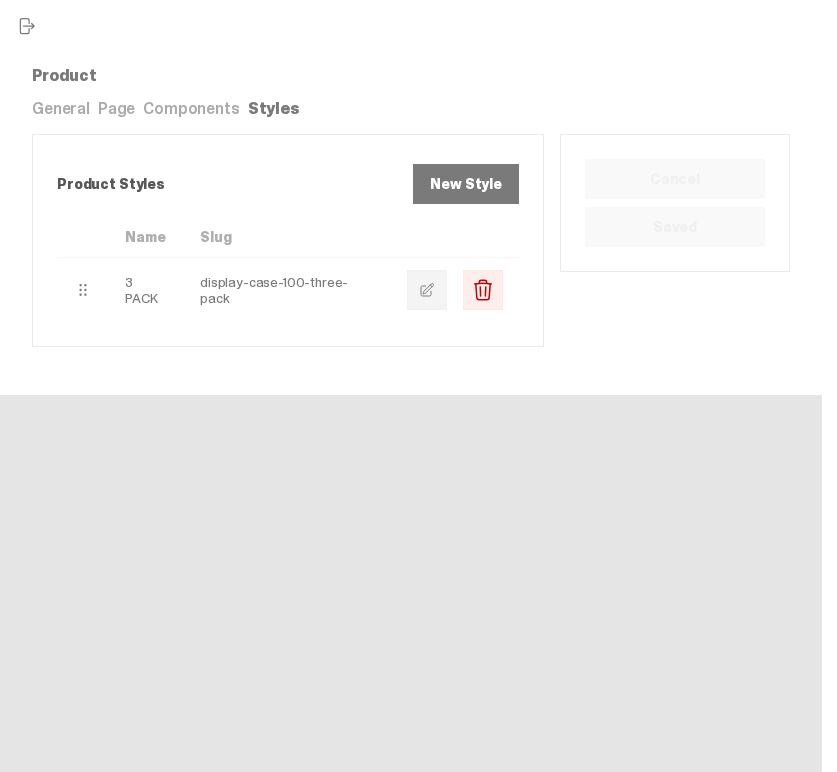 click on "New Style" at bounding box center (466, 184) 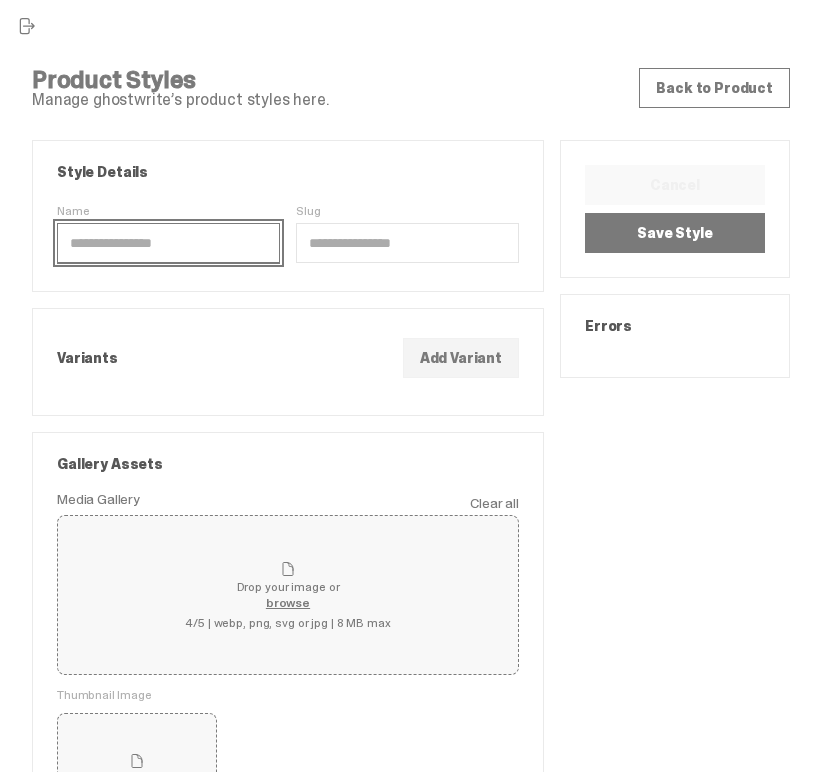 click on "Name" at bounding box center (168, 243) 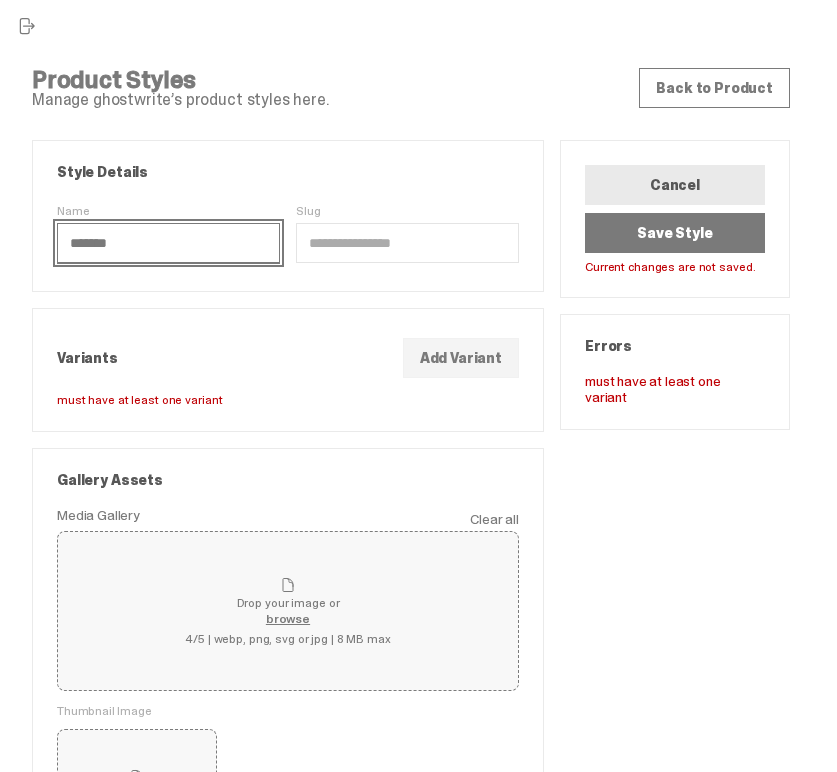 type on "*******" 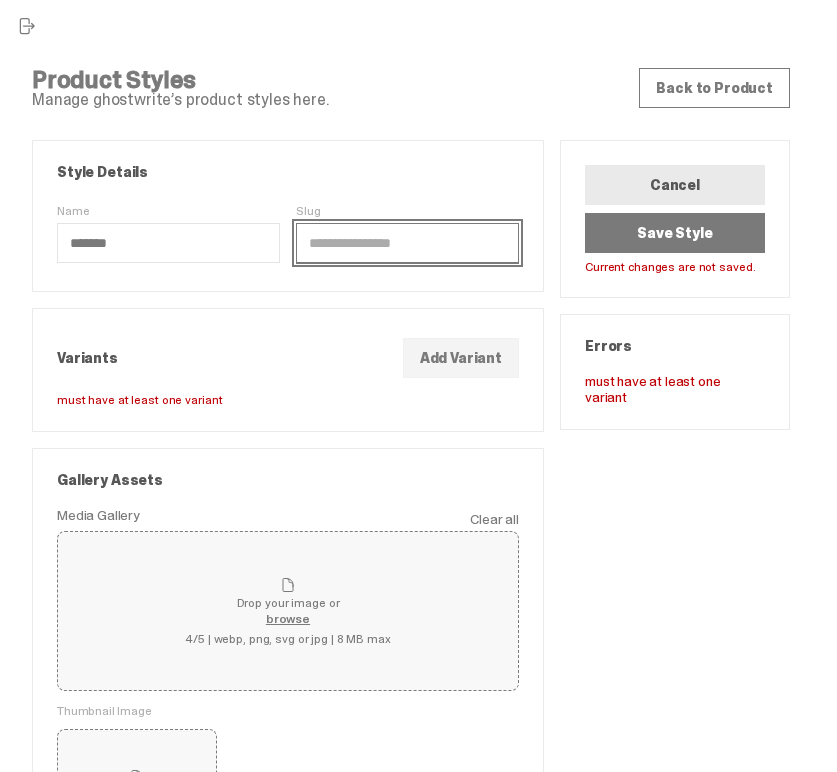 click on "Slug" at bounding box center [407, 243] 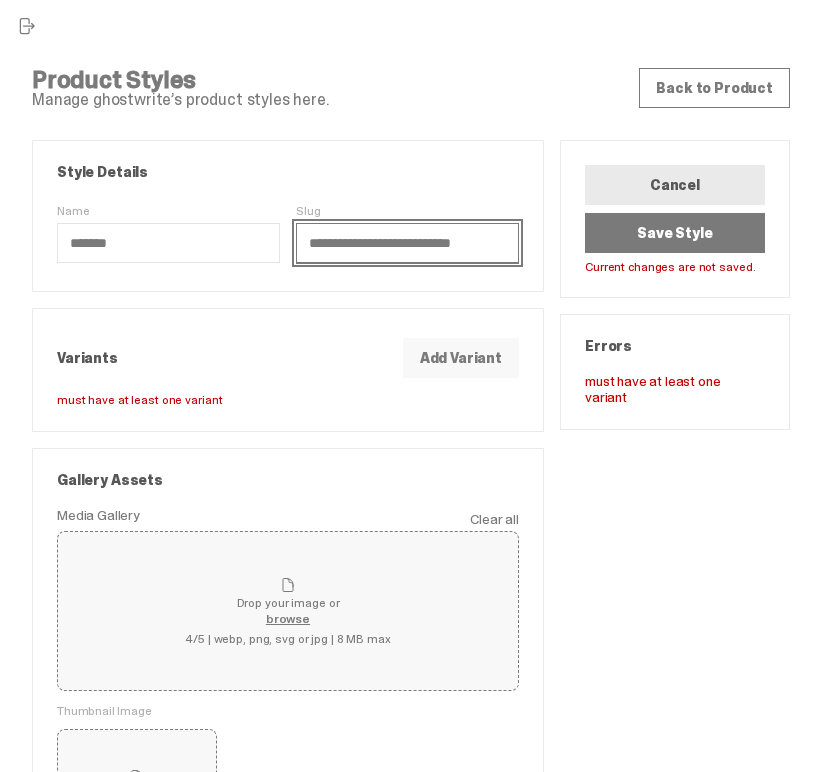 type on "**********" 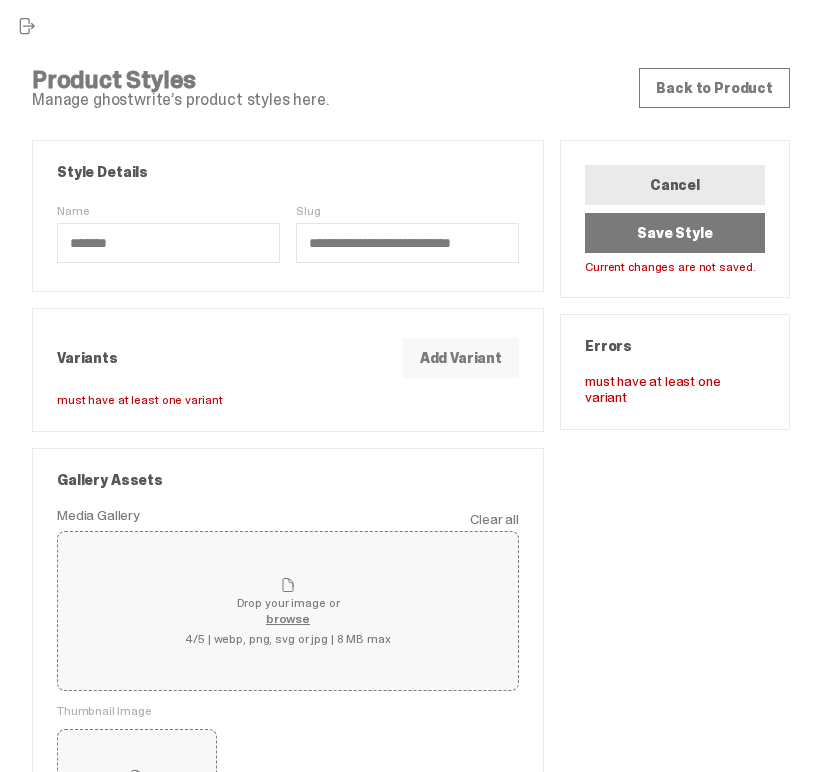 click on "Add Variant" at bounding box center [461, 358] 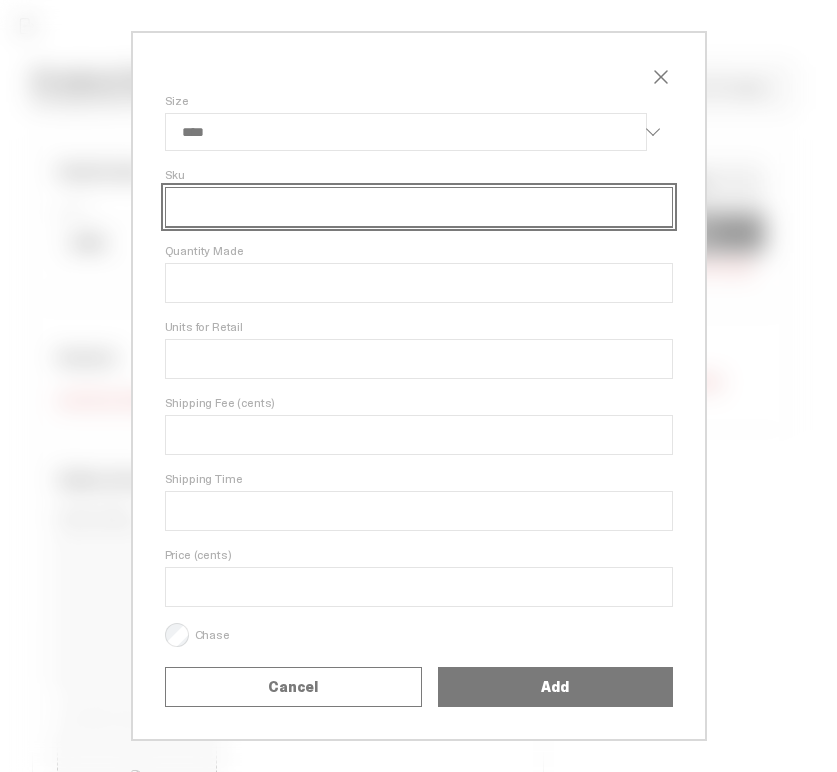click on "Sku" at bounding box center (419, 207) 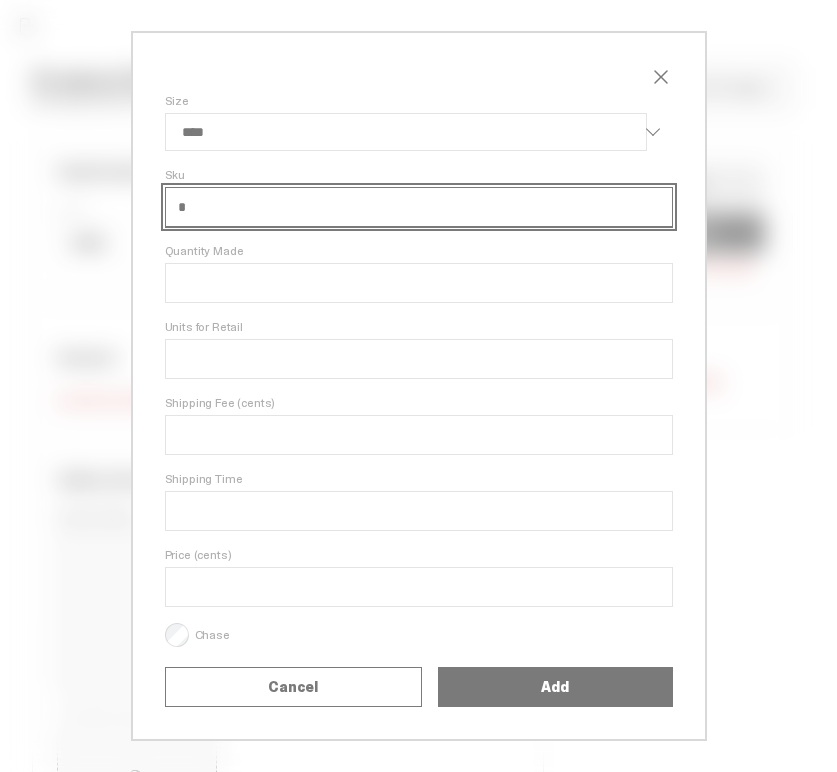 select on "****" 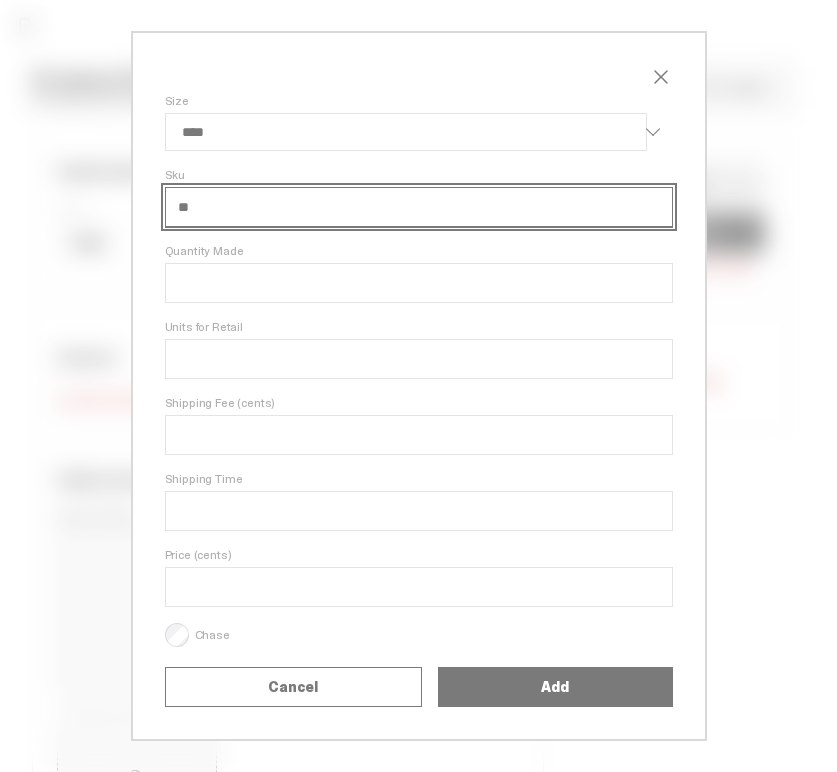 select on "****" 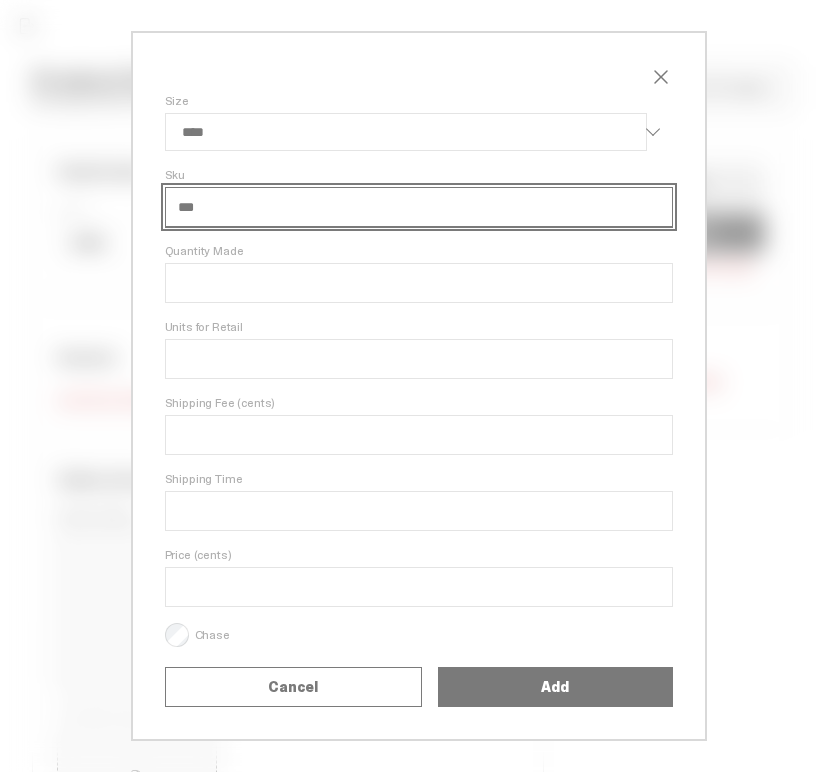 select on "****" 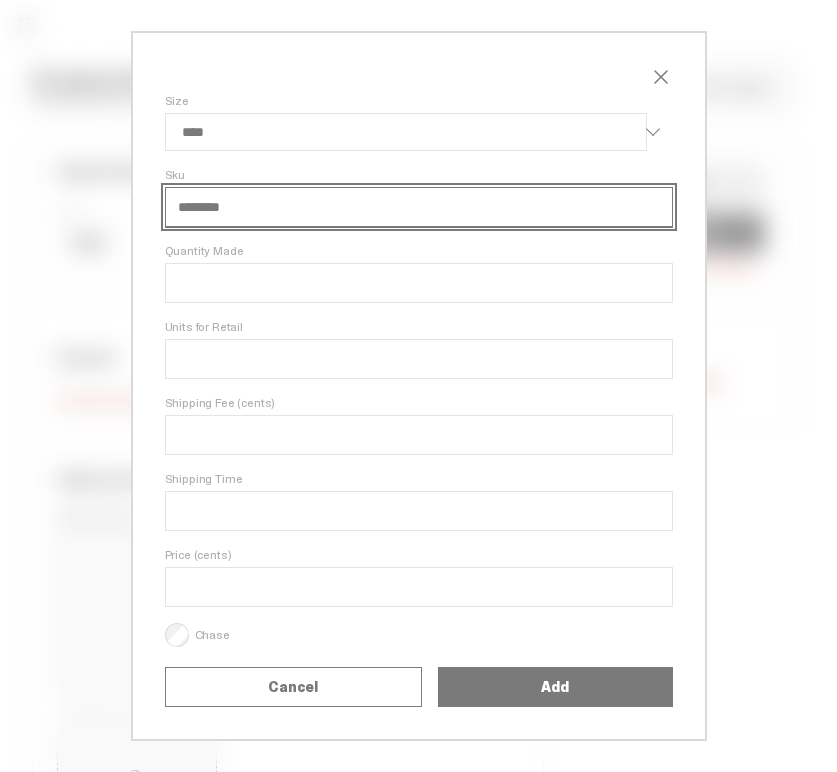 select on "****" 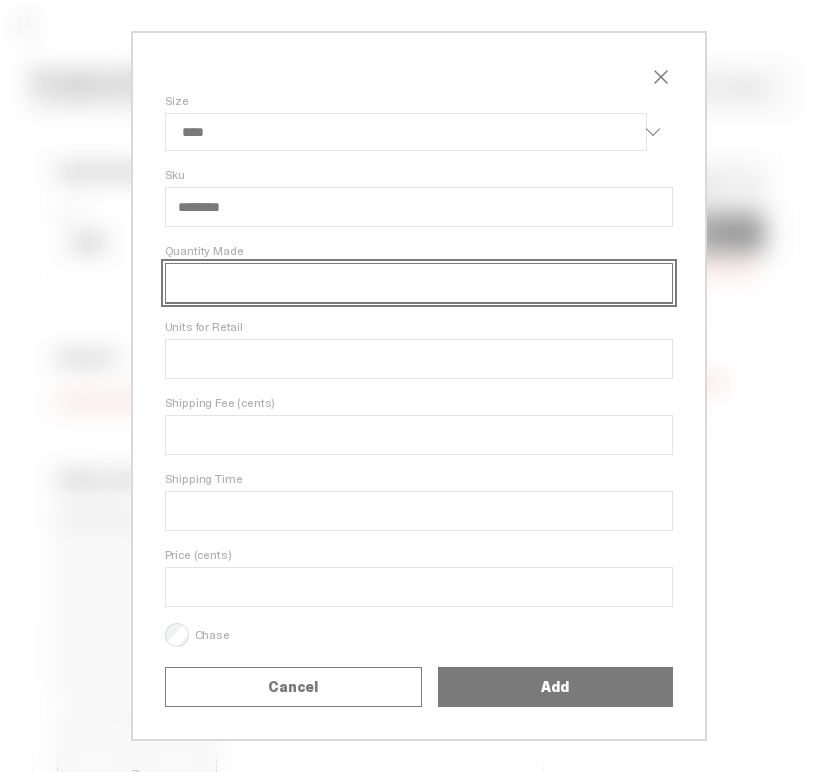 click on "Quantity Made" at bounding box center (419, 283) 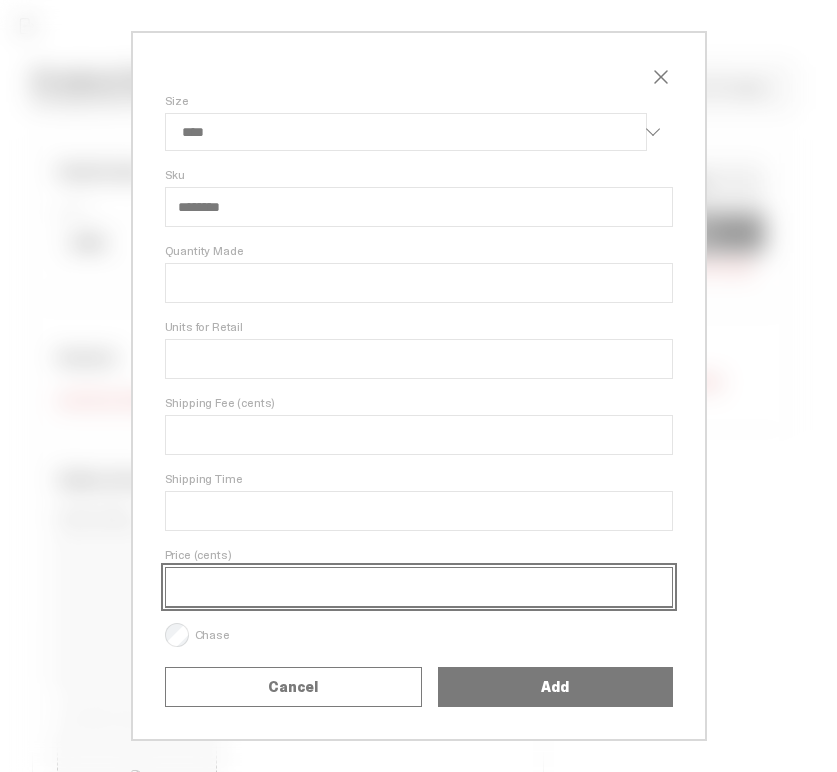 click on "Price (cents)" at bounding box center (419, 587) 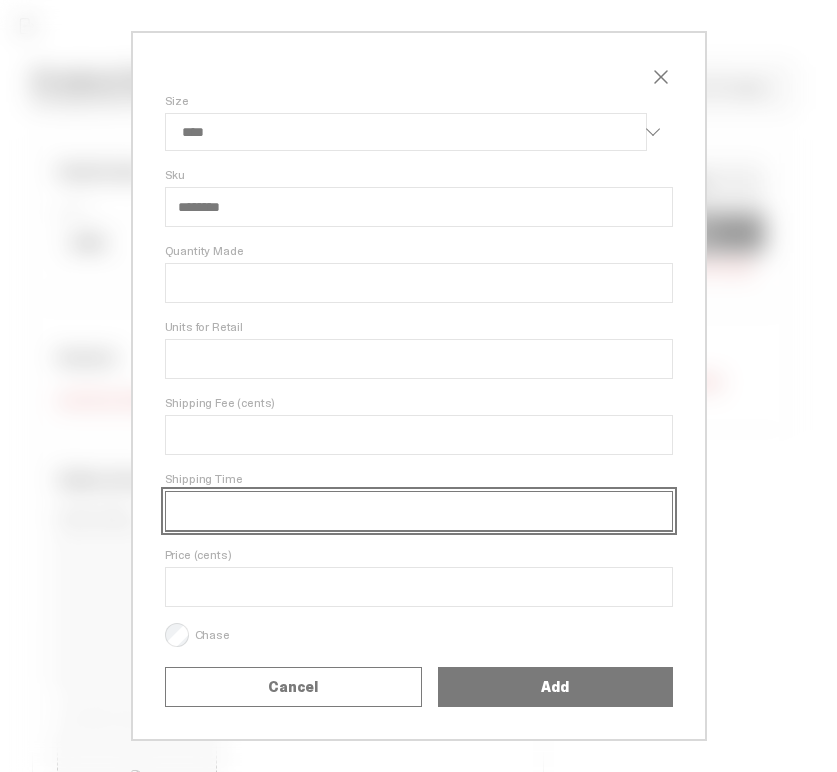 click on "Shipping Time" at bounding box center (419, 511) 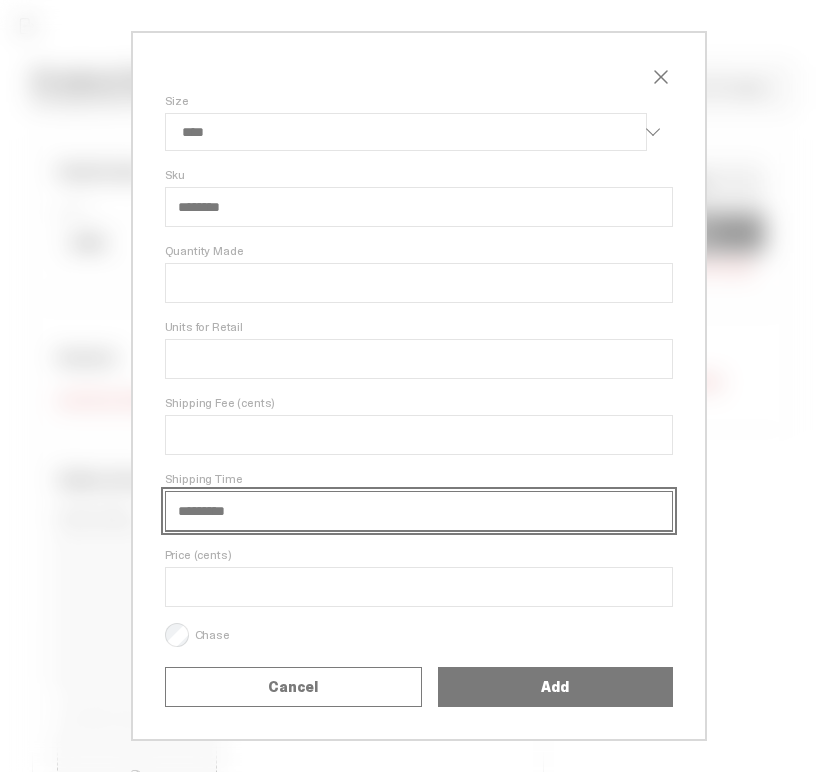 select on "****" 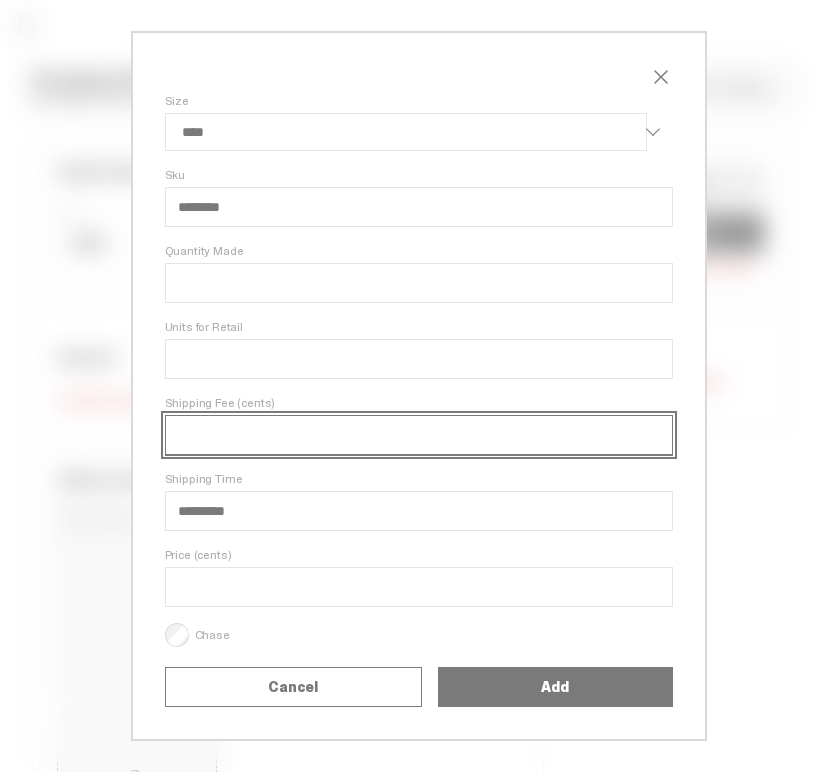 click on "****" at bounding box center [419, 435] 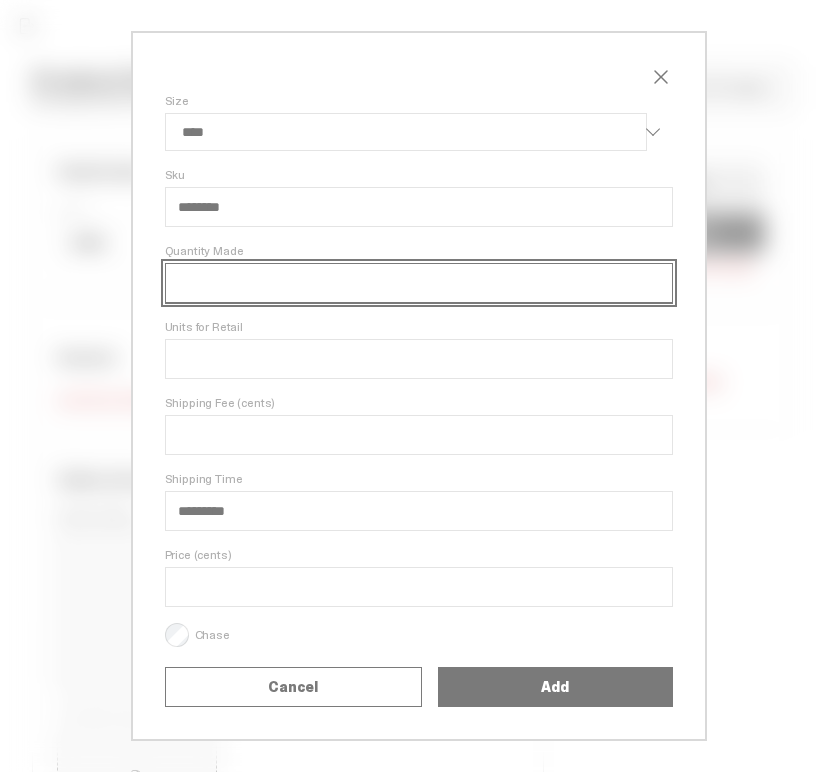 click on "***" at bounding box center [419, 283] 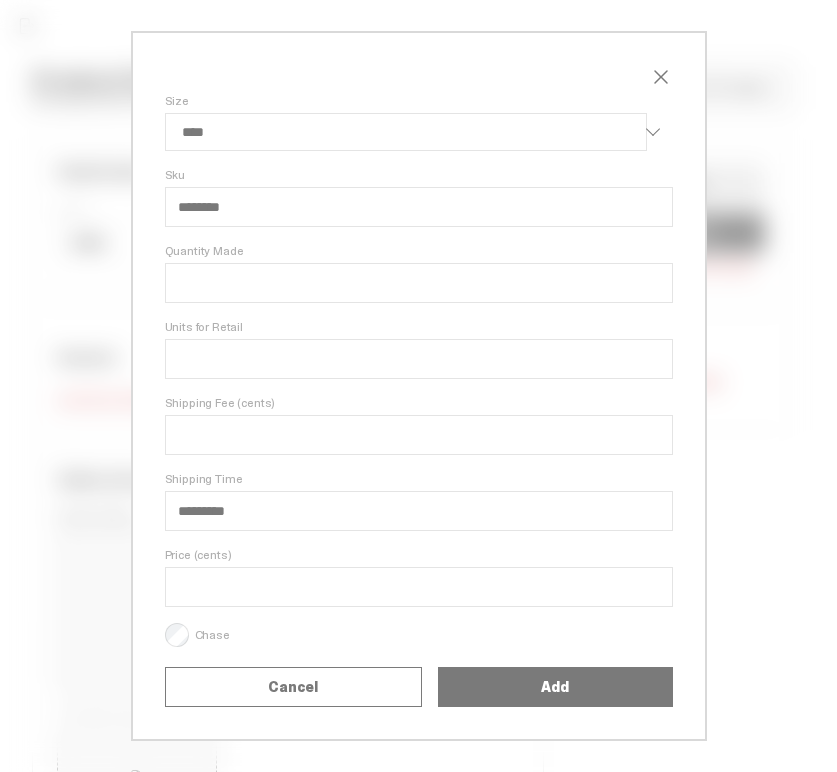click on "Units for Retail" at bounding box center (419, 327) 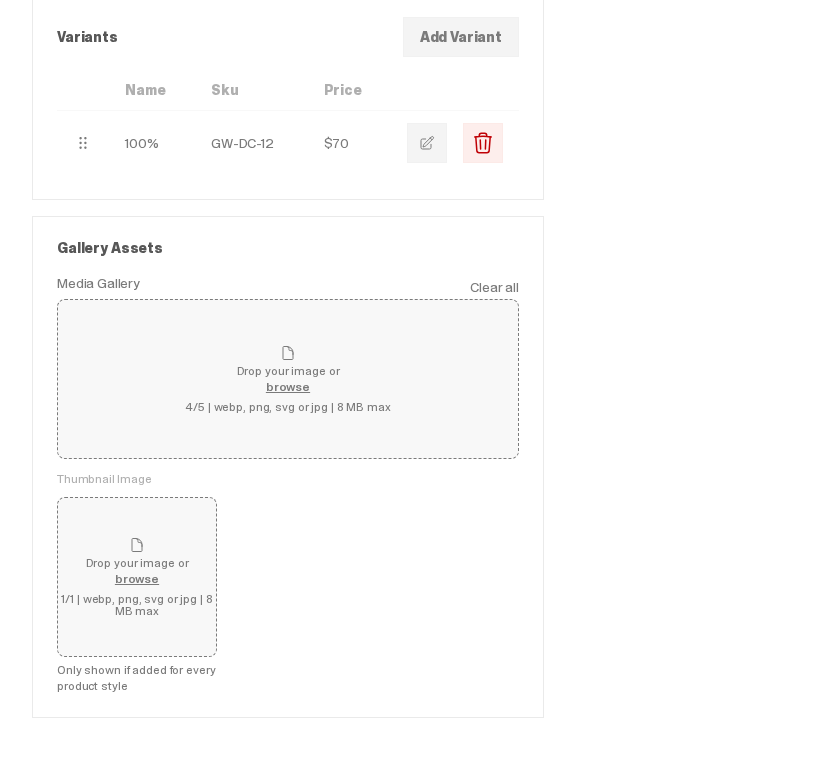 scroll, scrollTop: 355, scrollLeft: 0, axis: vertical 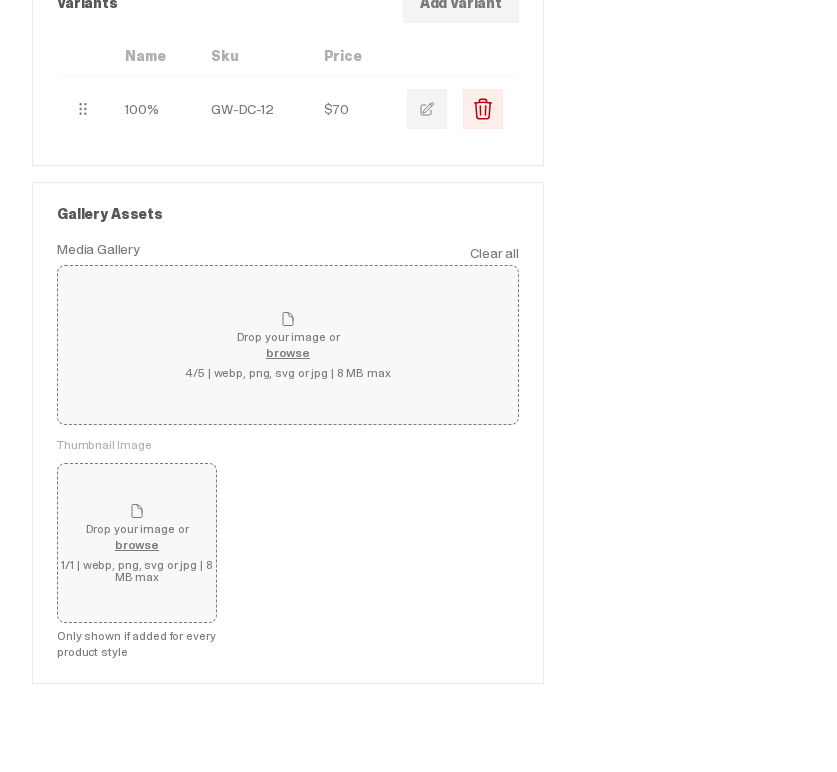click on "4/5 | webp, png, svg or jpg | 8 MB max" at bounding box center (287, 373) 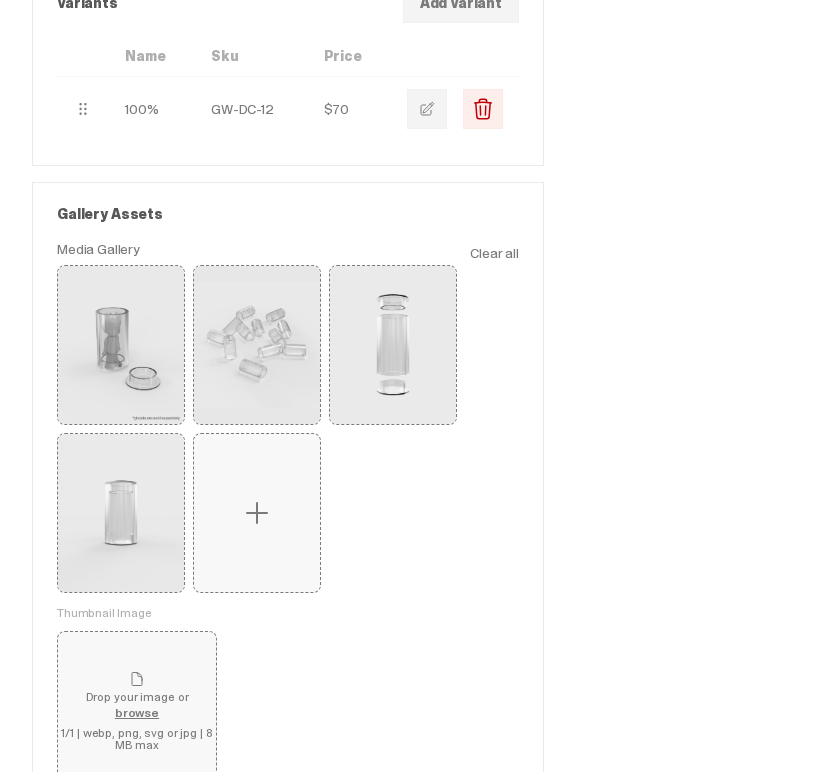 type 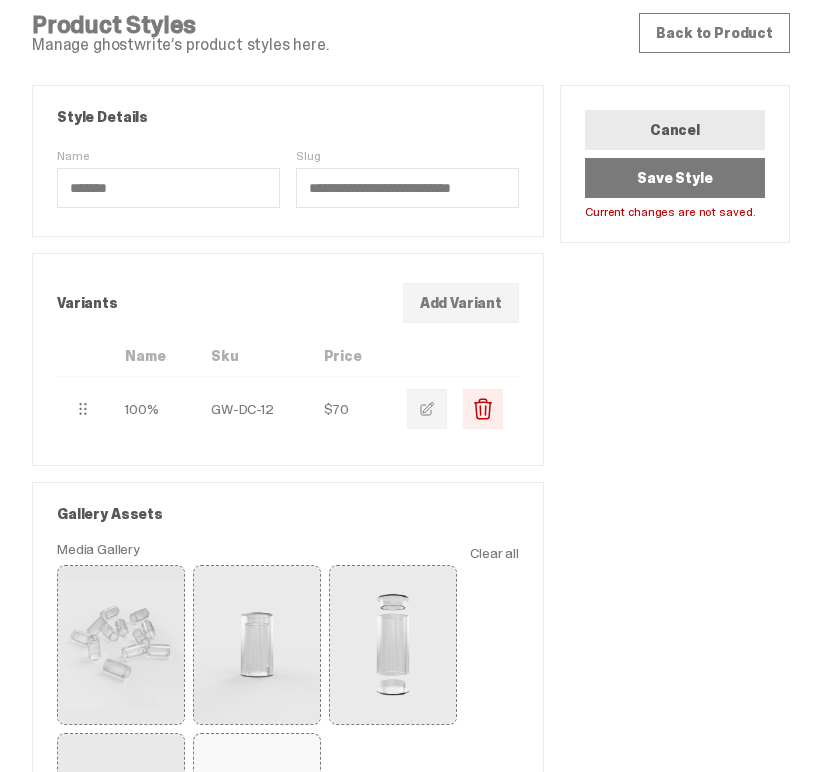 scroll, scrollTop: 0, scrollLeft: 0, axis: both 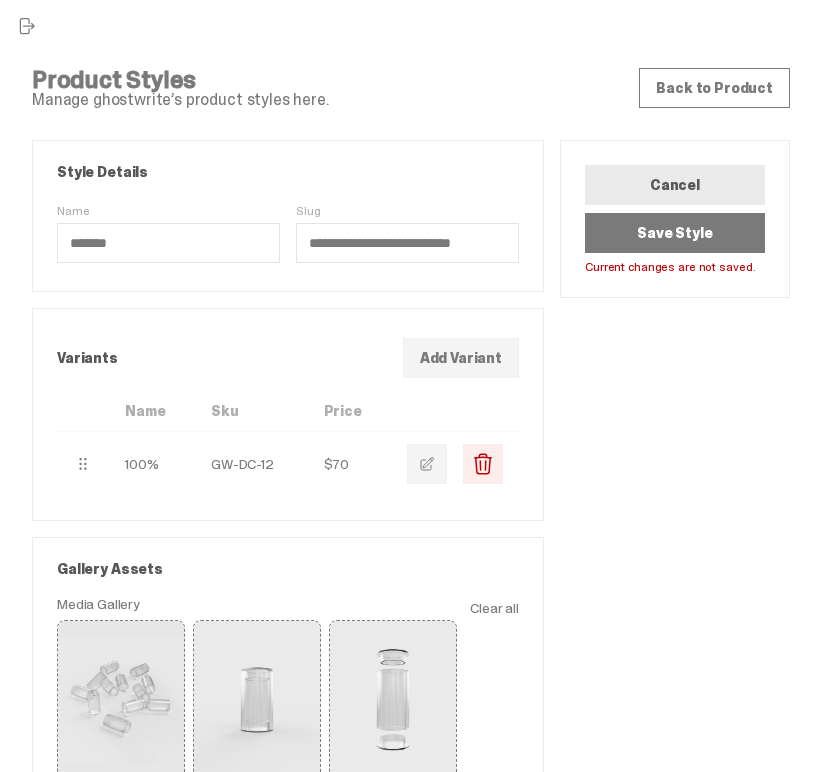 click on "Save Style" at bounding box center (675, 233) 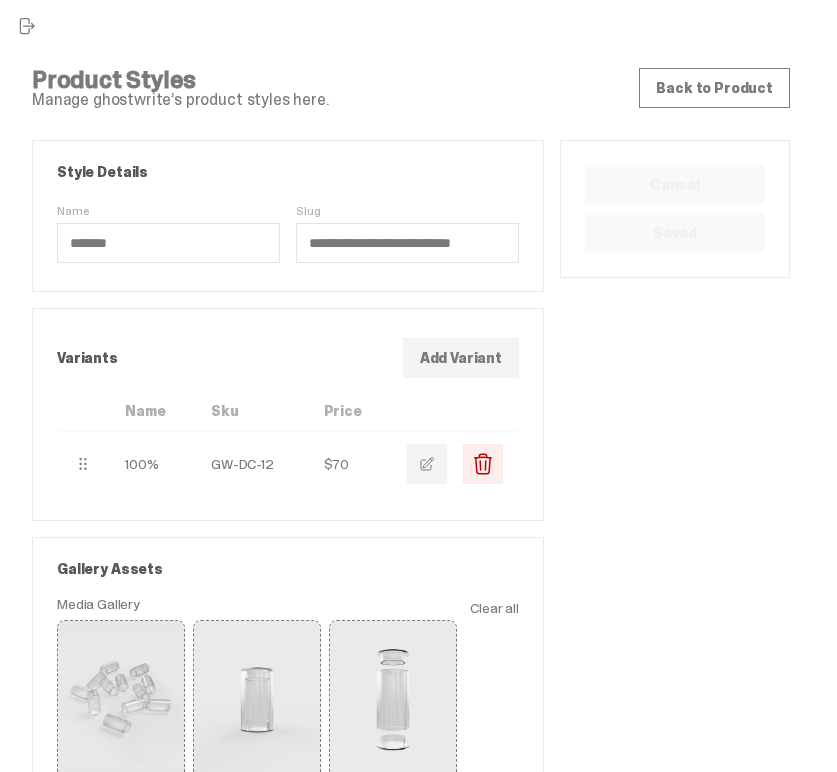 click on "**********" at bounding box center (411, 677) 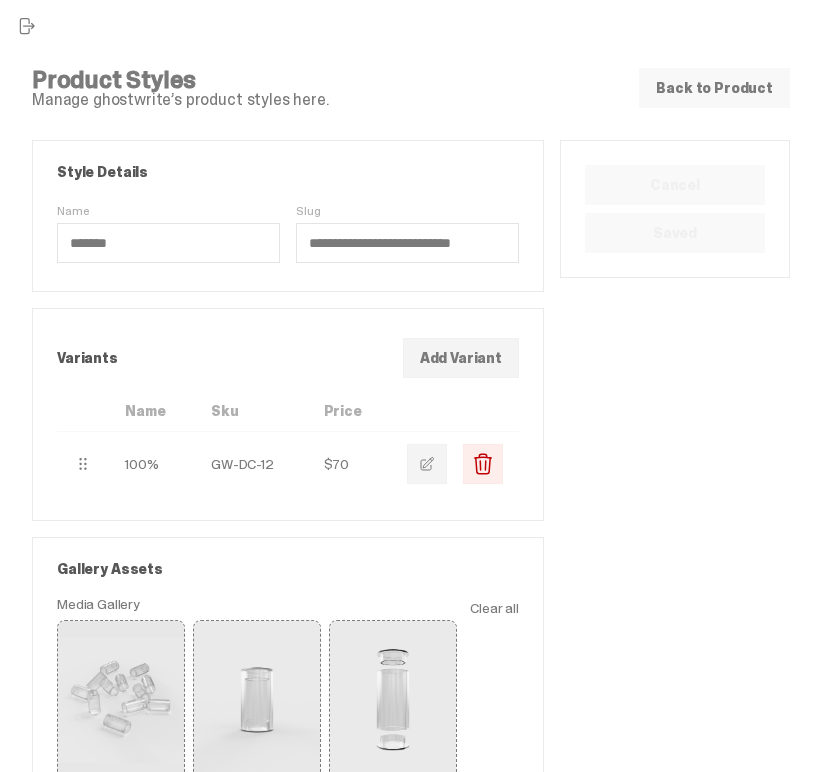 click on "Back to Product" at bounding box center [714, 88] 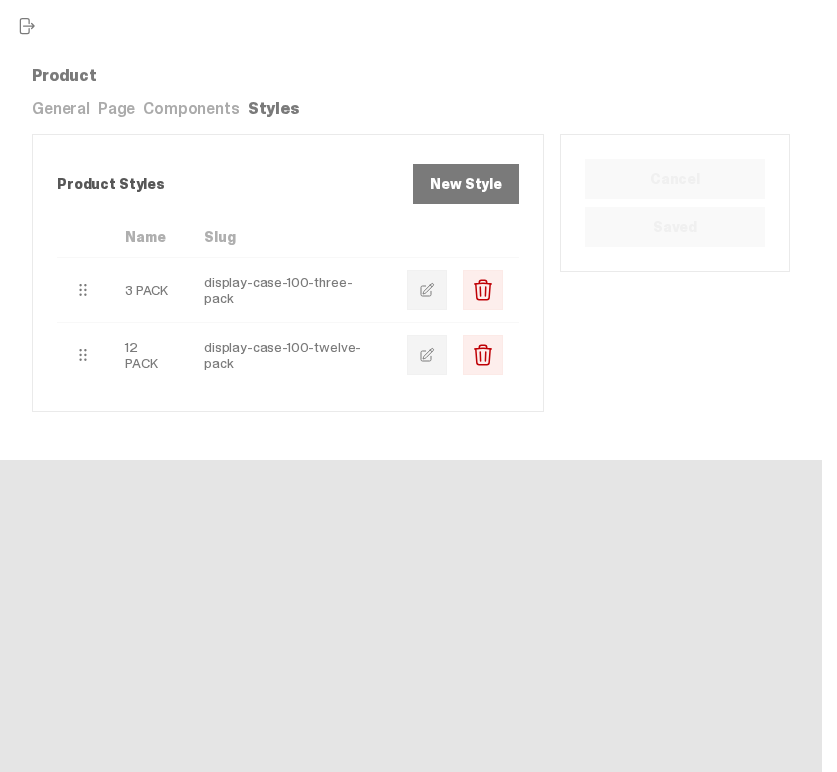 click on "New Style" at bounding box center [466, 184] 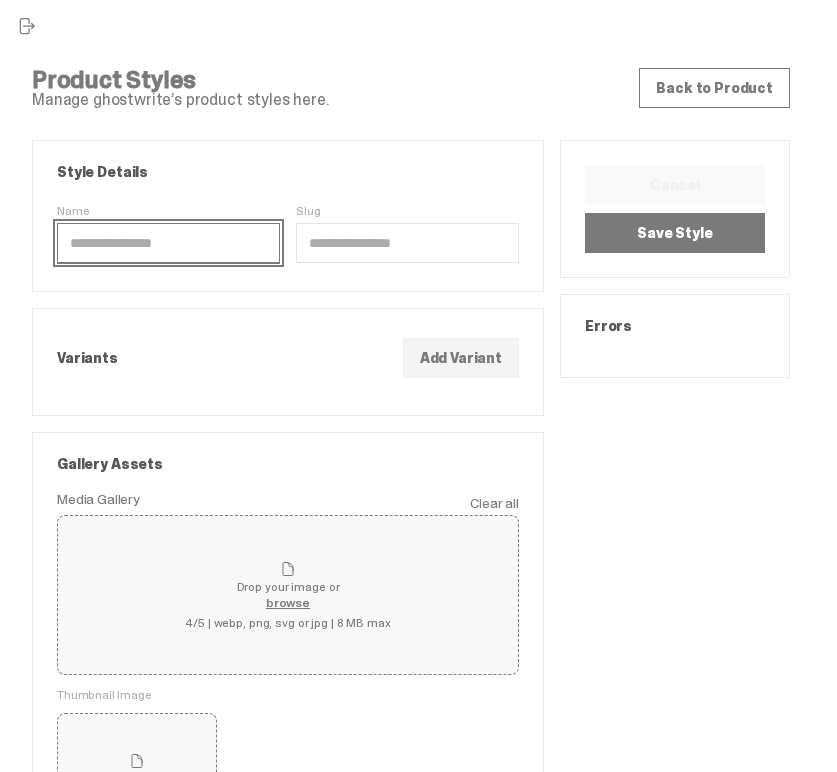 click on "Name" at bounding box center (168, 243) 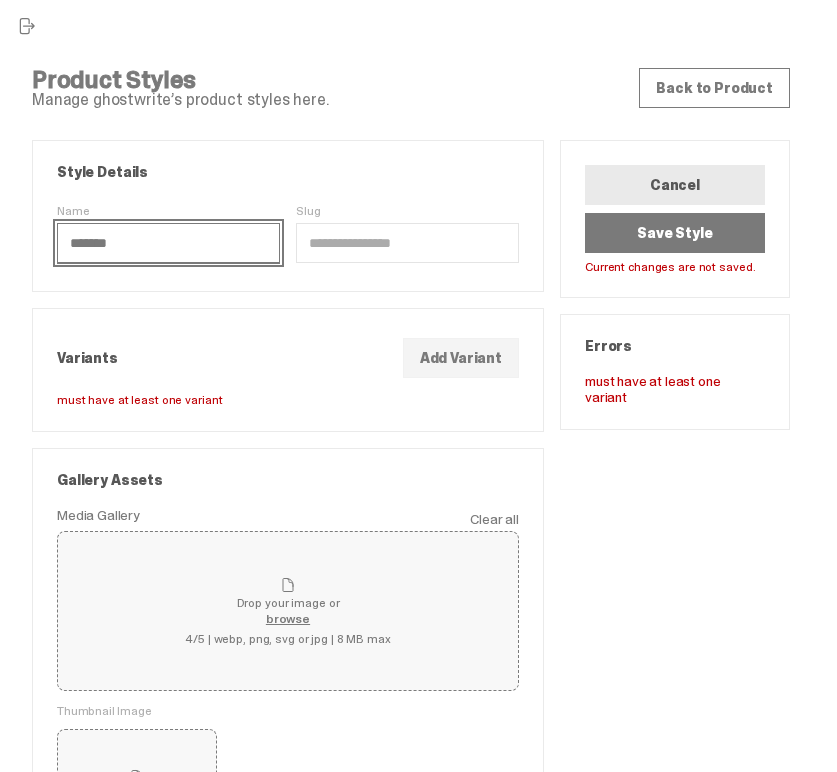 type on "*******" 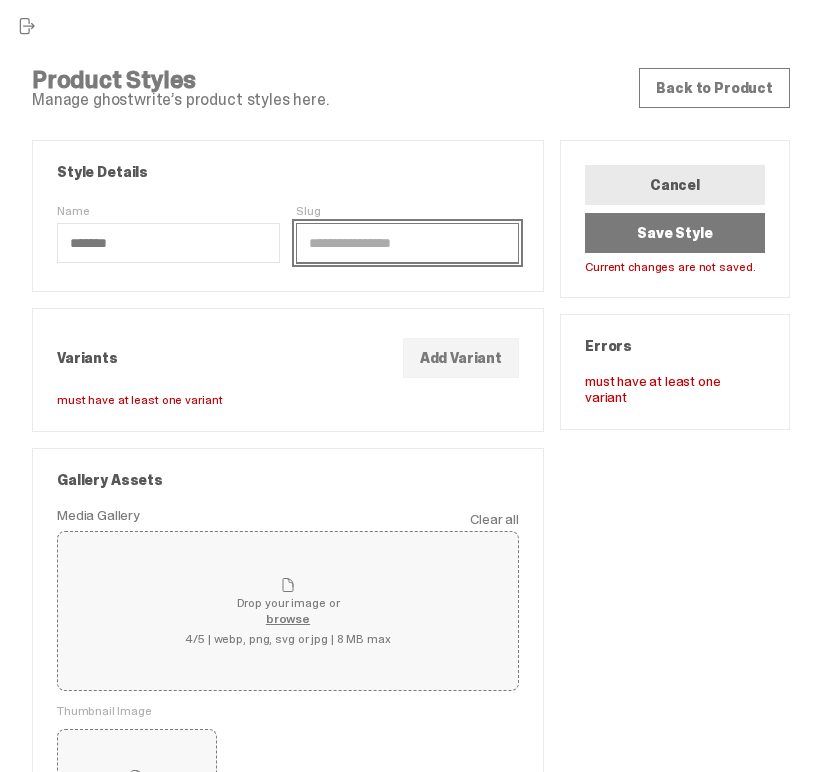 click on "Slug" at bounding box center (407, 243) 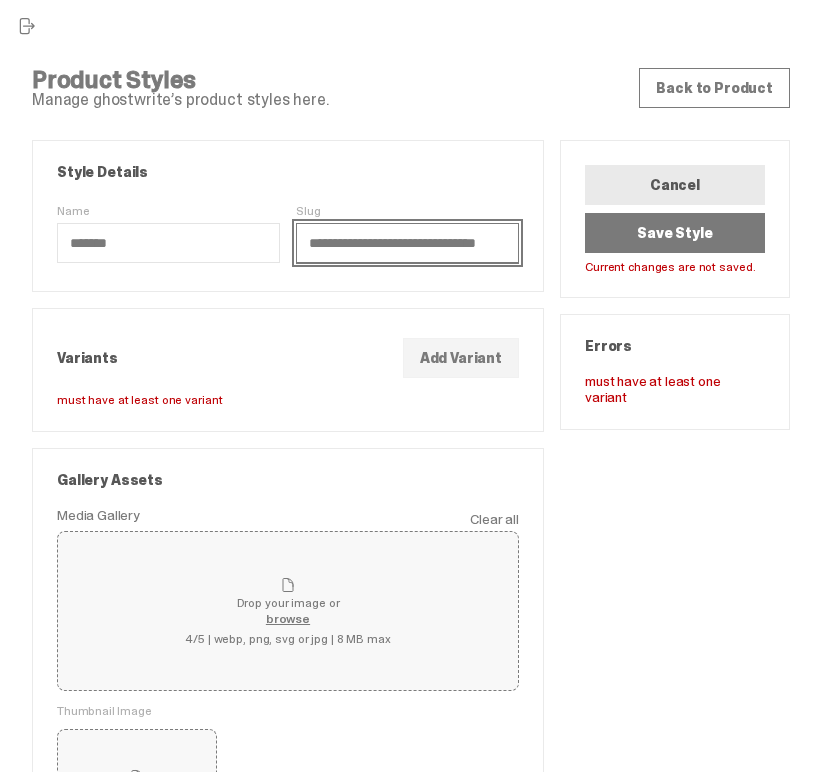 scroll, scrollTop: 0, scrollLeft: 7, axis: horizontal 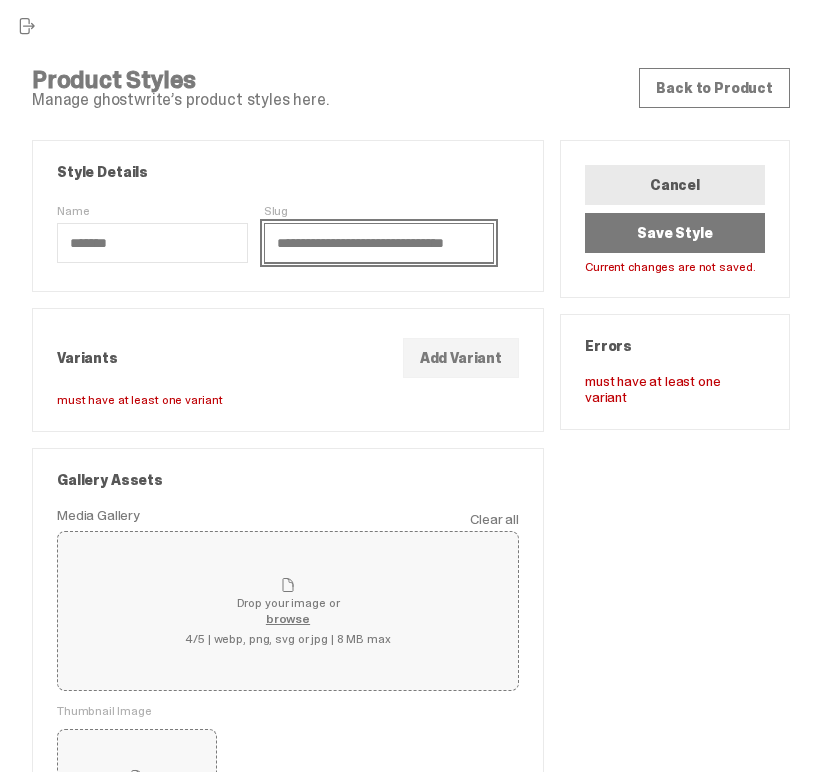type on "**********" 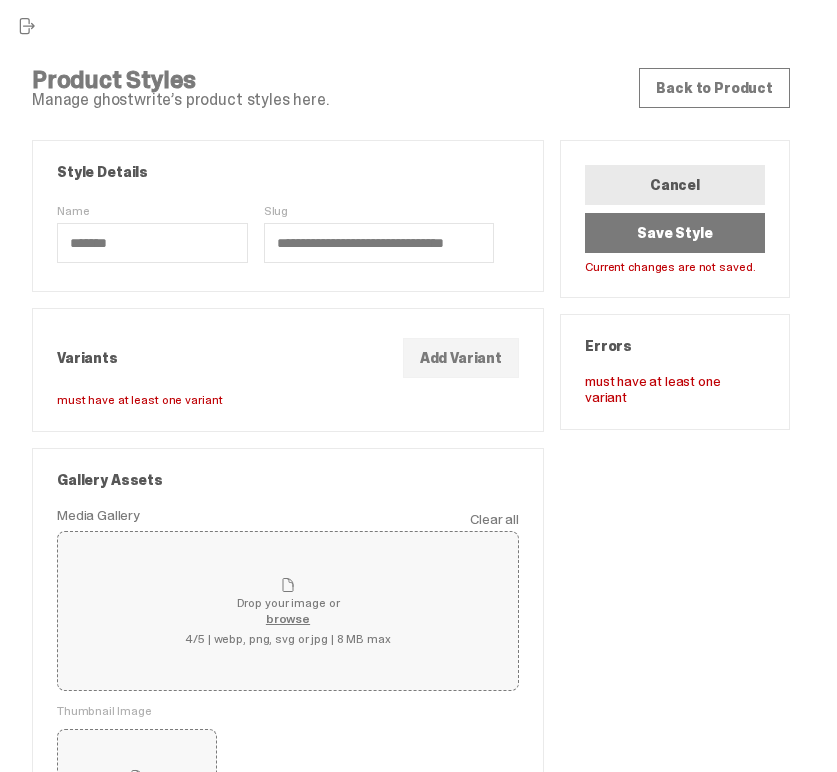 scroll, scrollTop: 0, scrollLeft: 0, axis: both 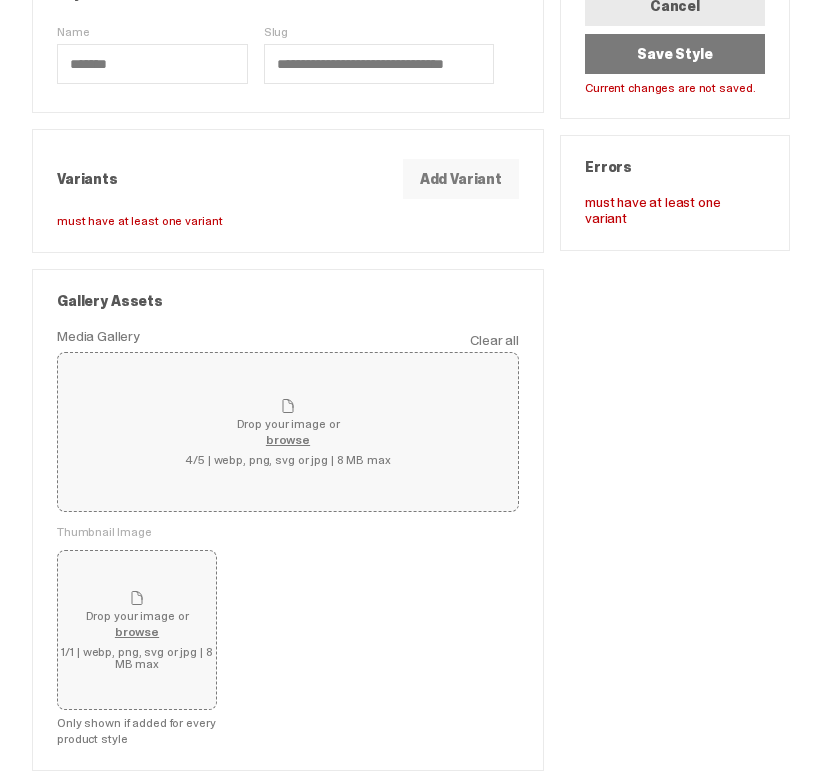 click on "Add Variant" at bounding box center [461, 179] 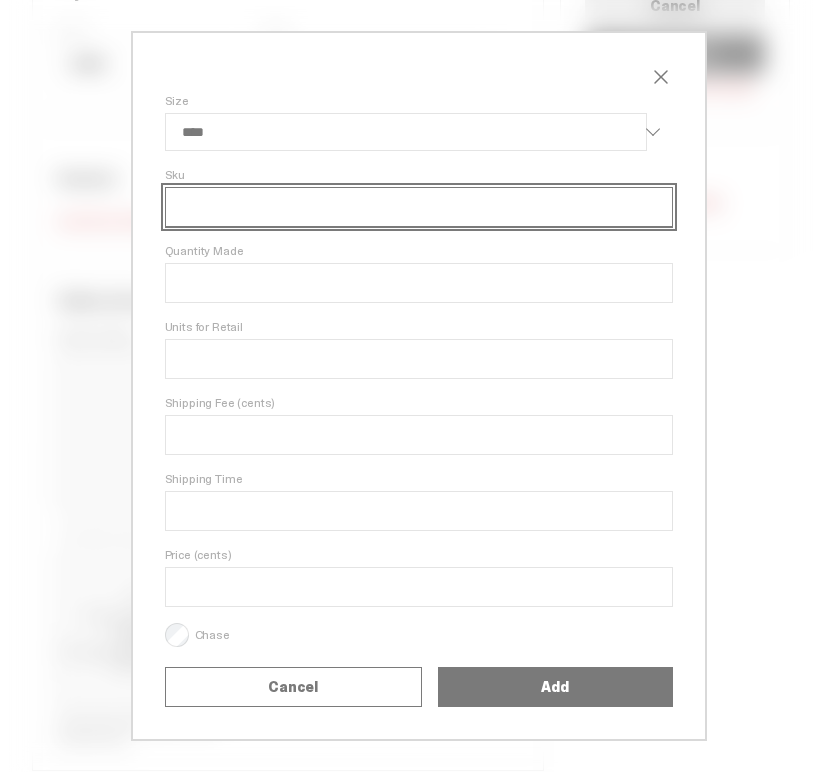 click on "Sku" at bounding box center [419, 207] 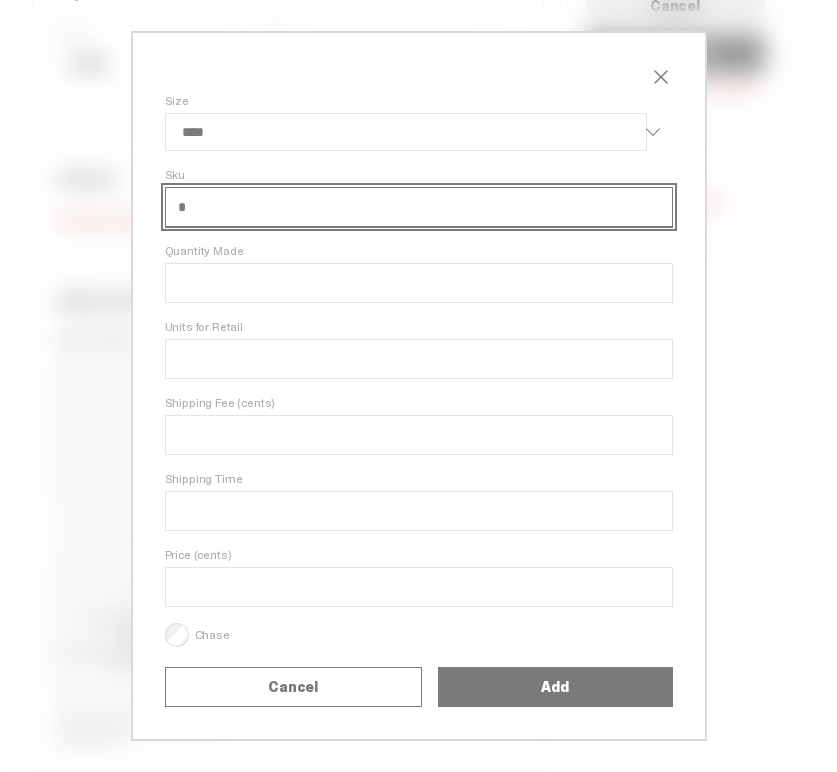 select on "****" 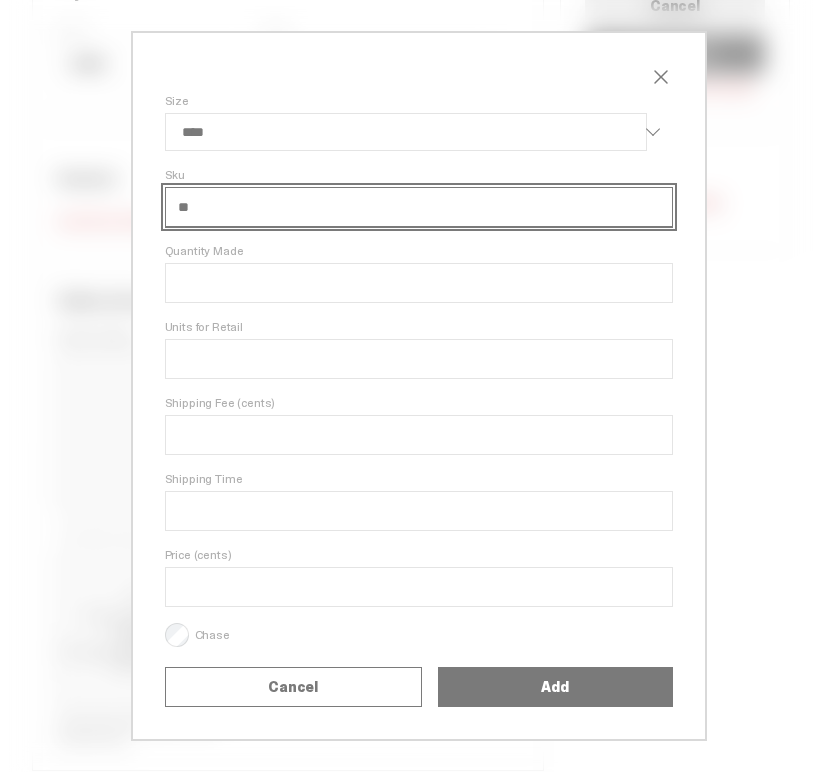 select on "****" 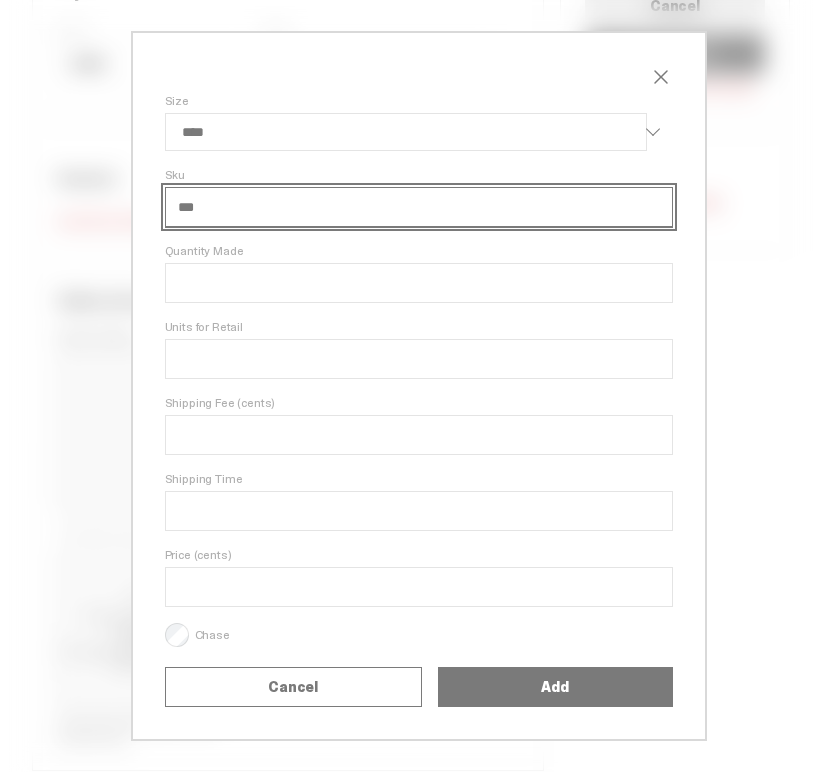 select on "****" 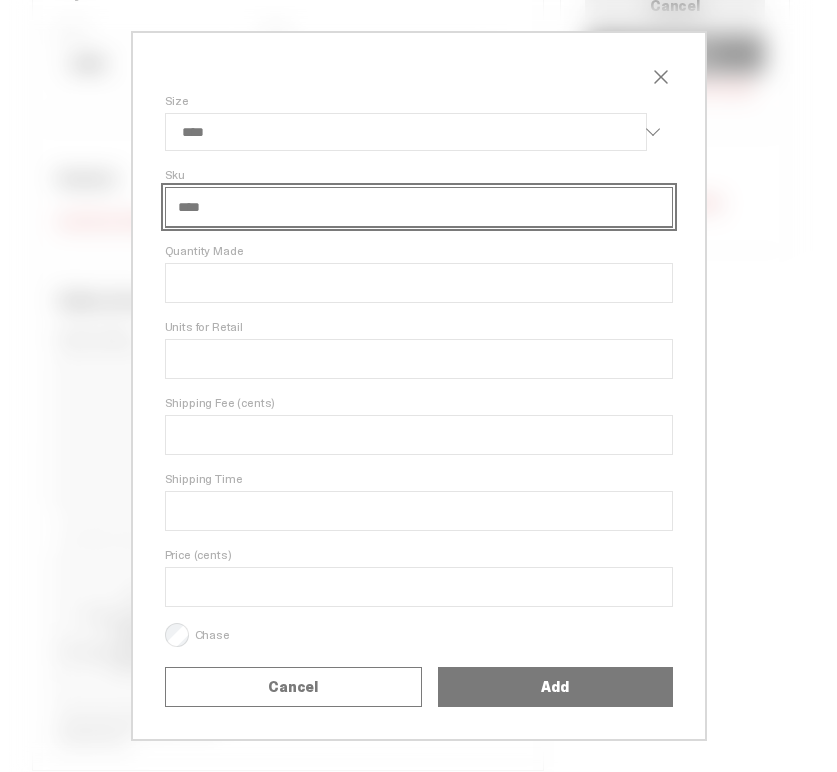 select on "****" 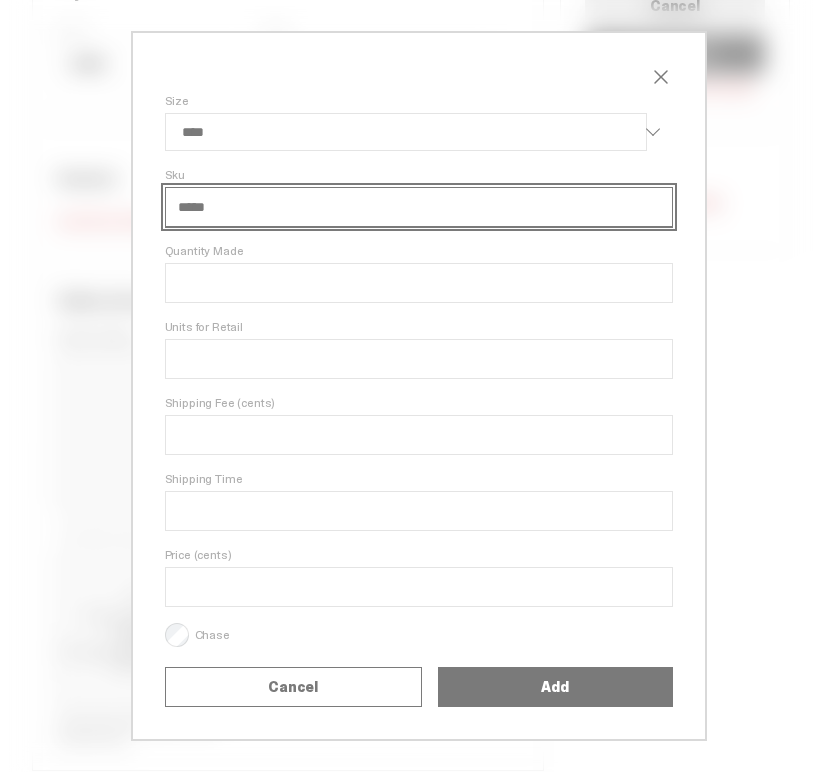 select on "****" 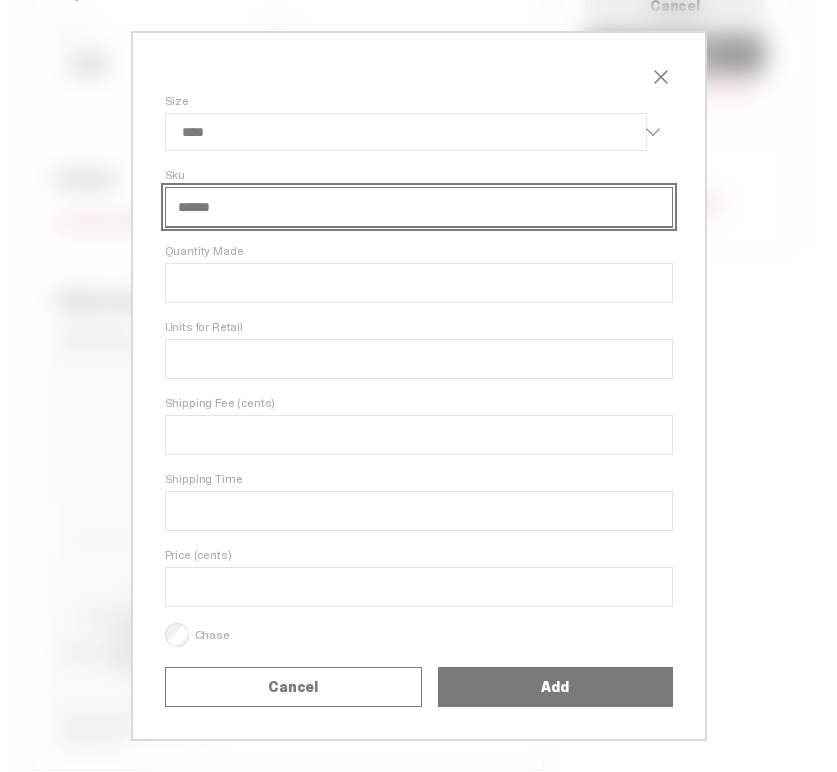 select on "****" 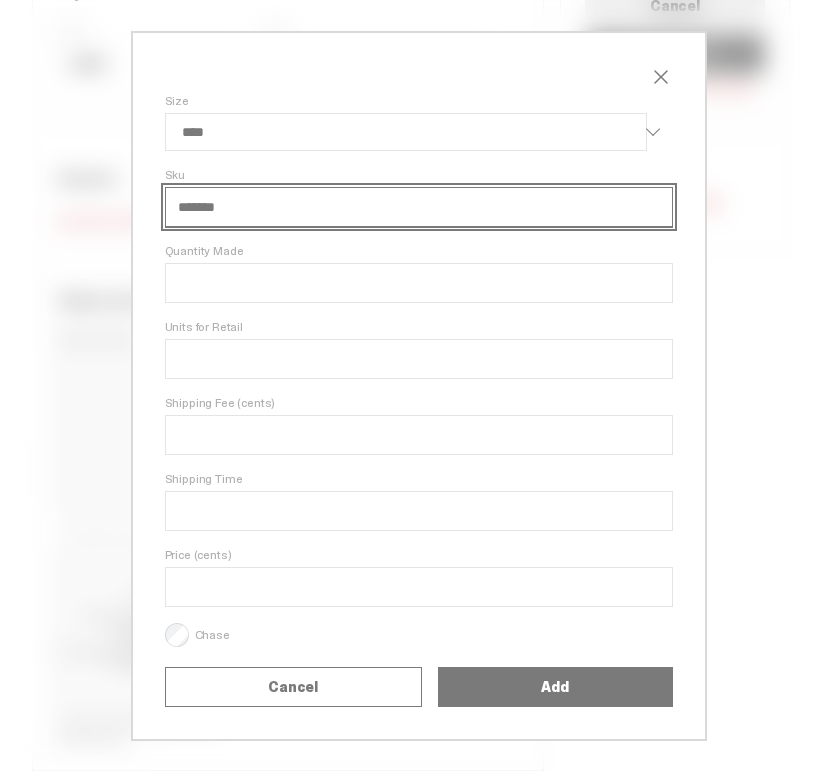 select on "****" 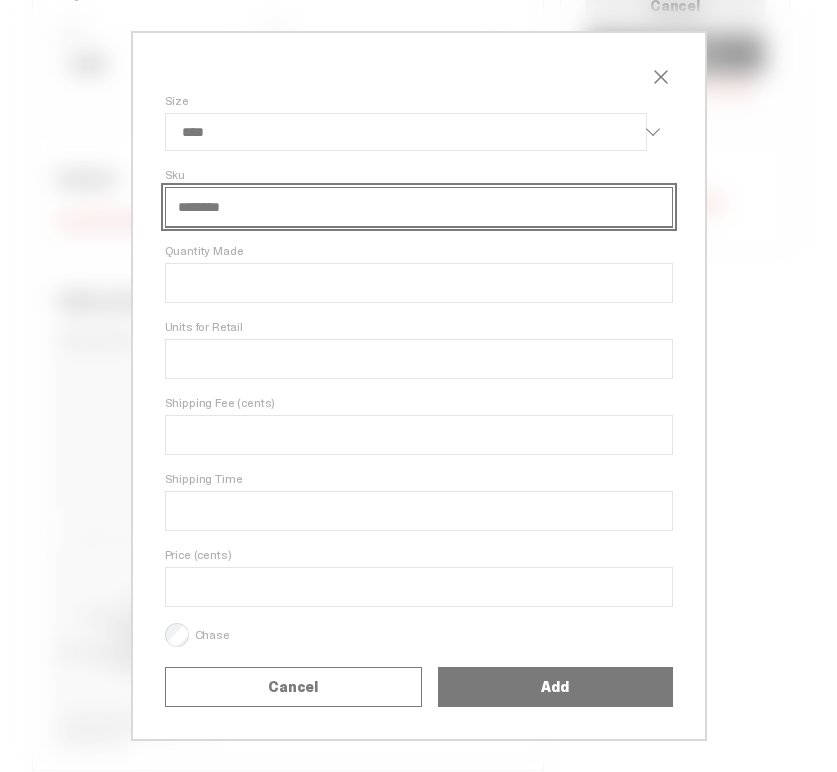 select on "****" 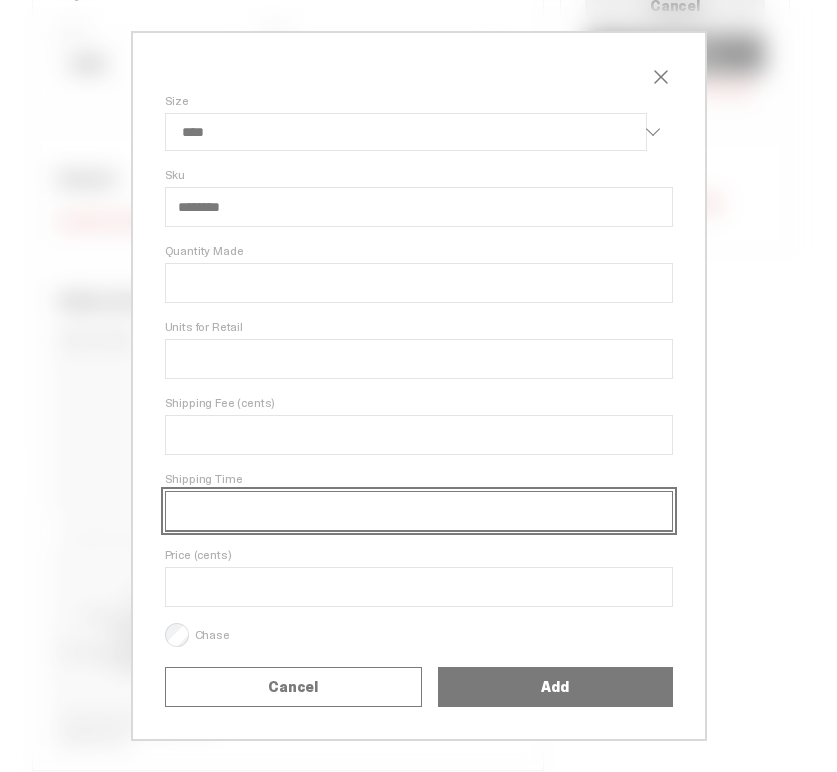 click on "Shipping Time" at bounding box center [419, 511] 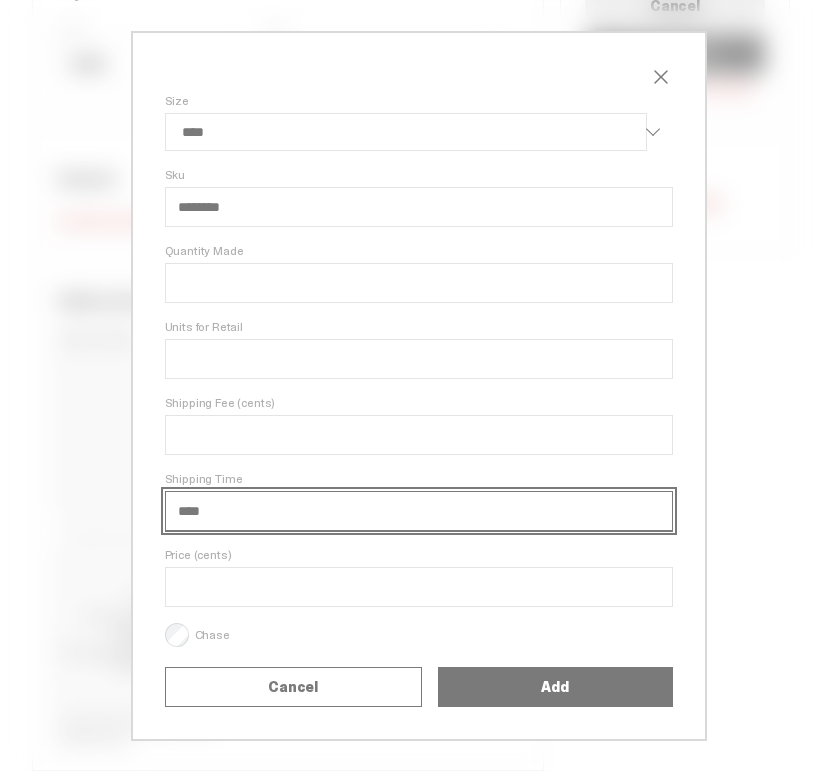select on "****" 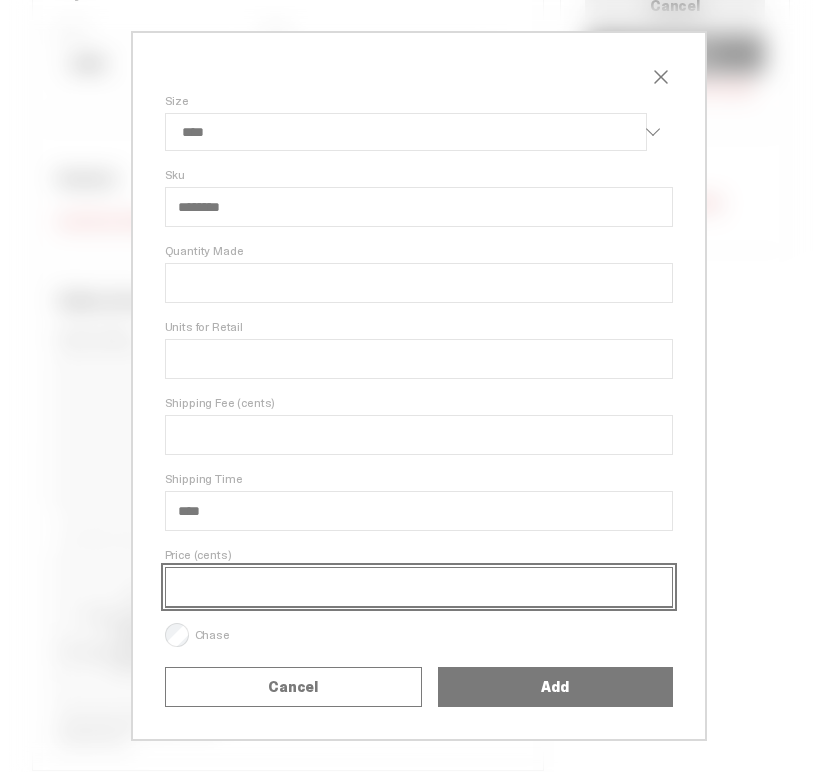 click on "Price (cents)" at bounding box center (419, 587) 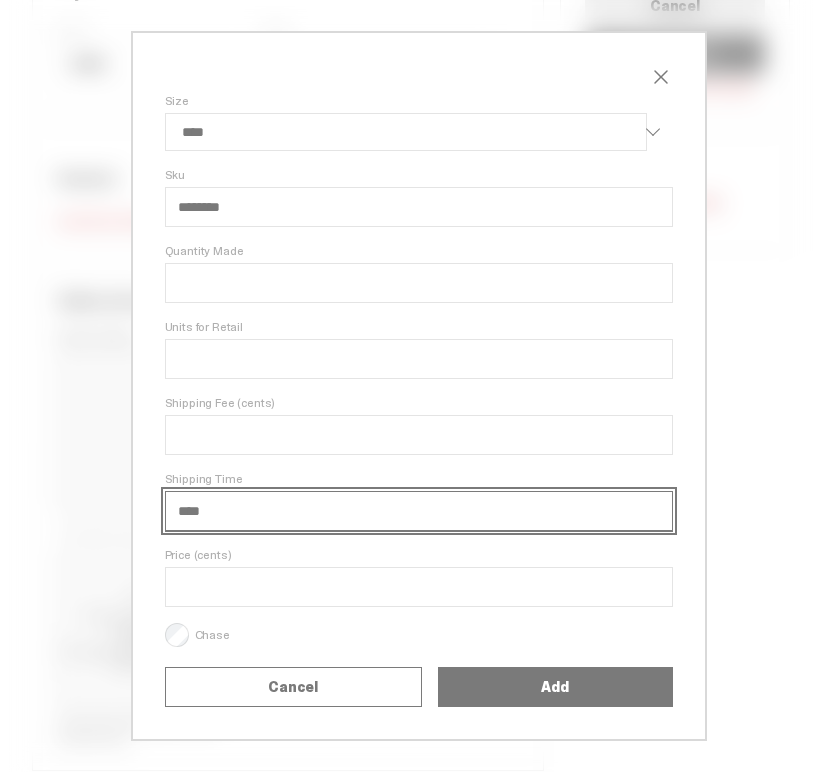 click on "****" at bounding box center [419, 511] 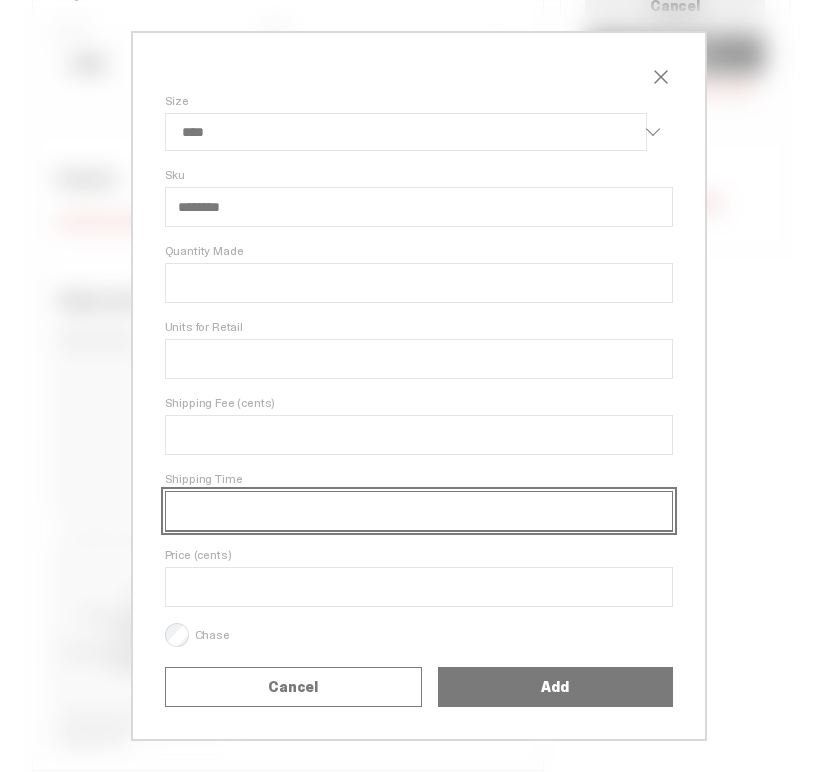select on "****" 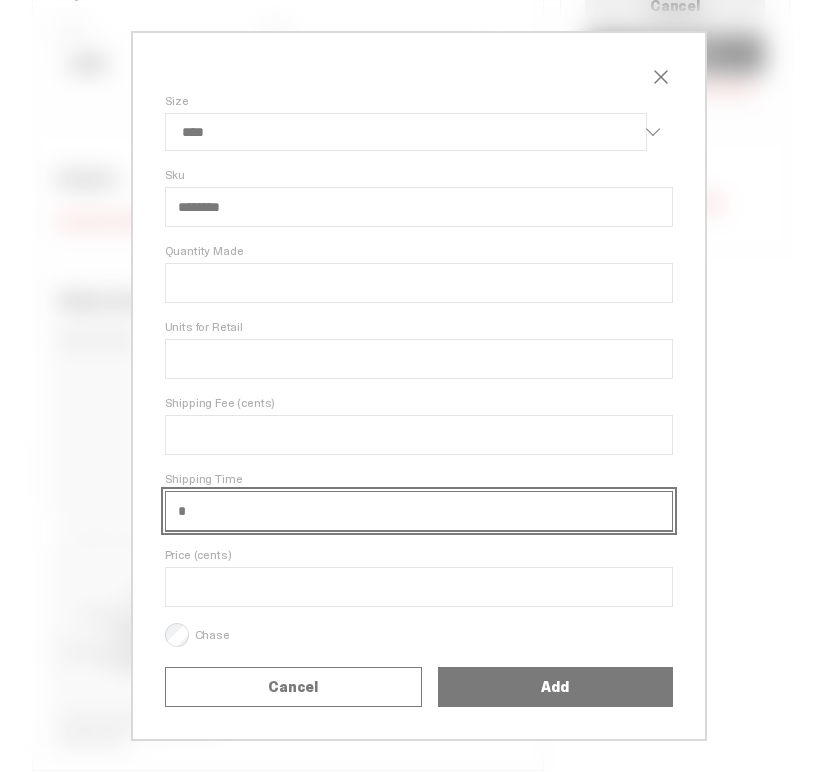 select on "****" 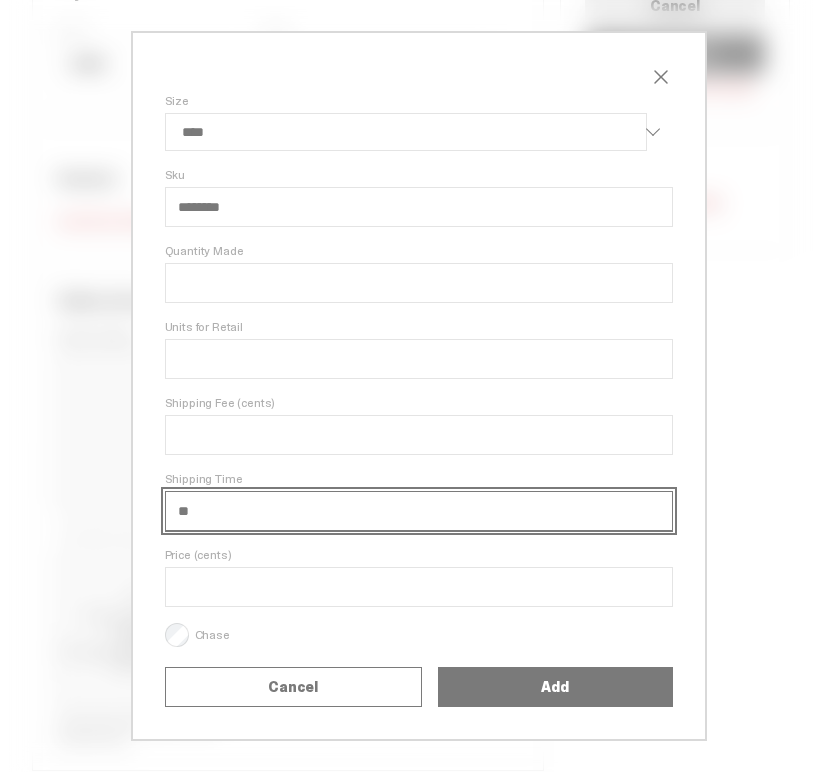 select on "****" 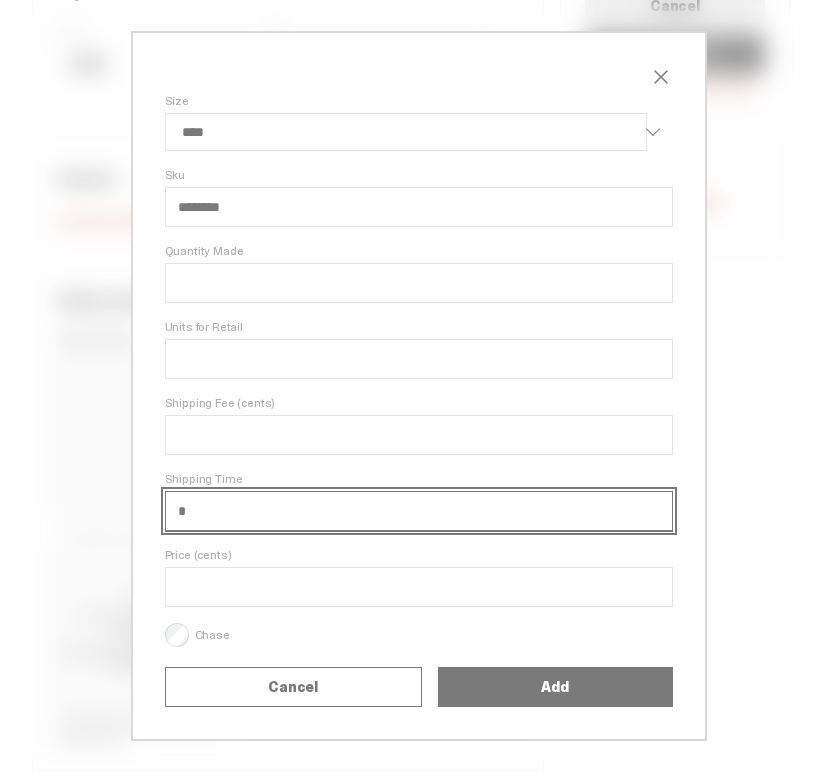 select on "****" 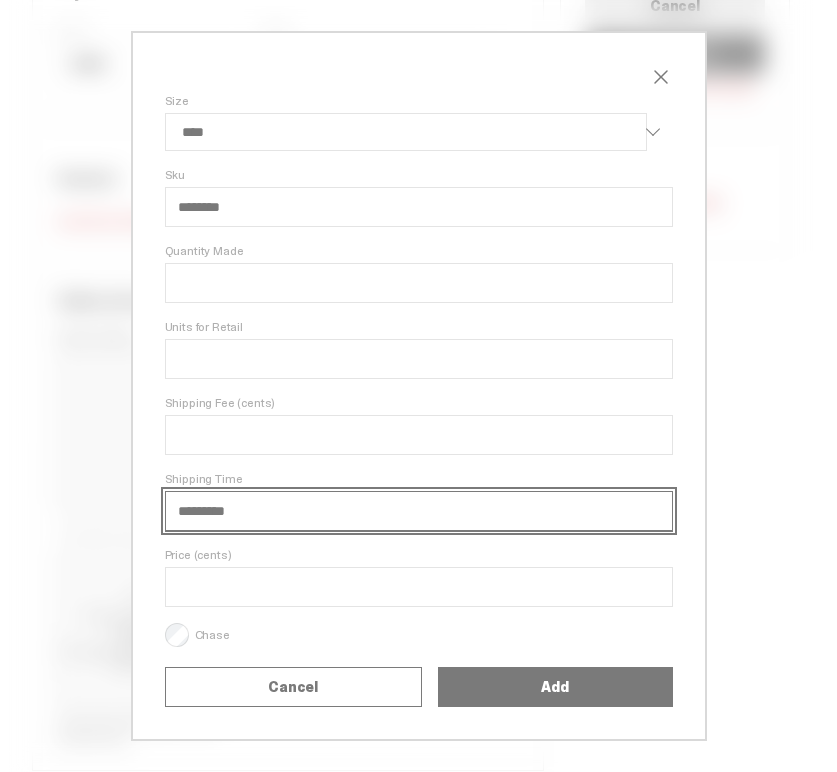 select on "****" 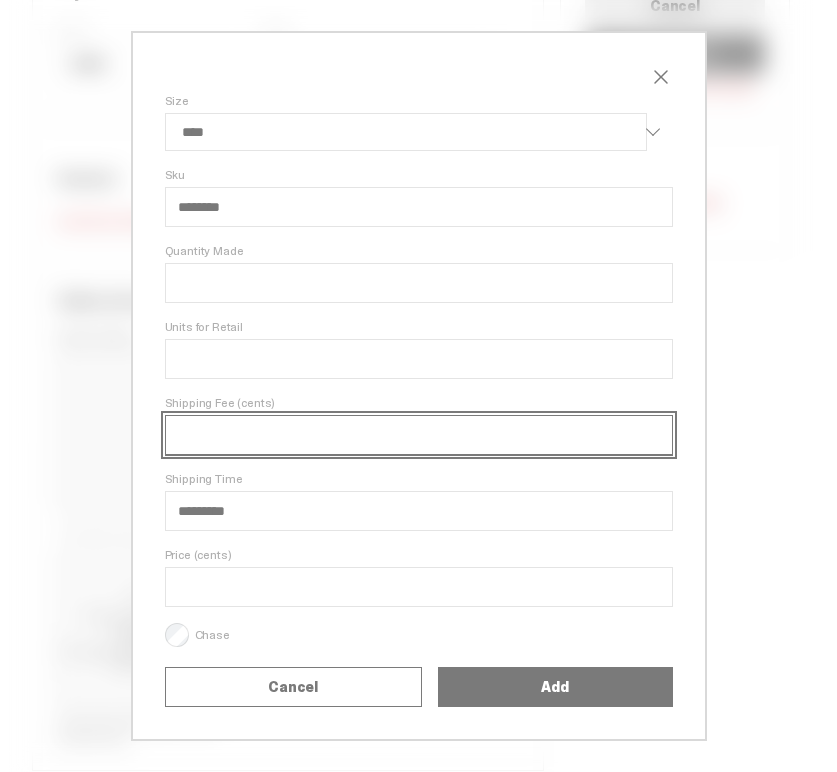 click on "****" at bounding box center [419, 435] 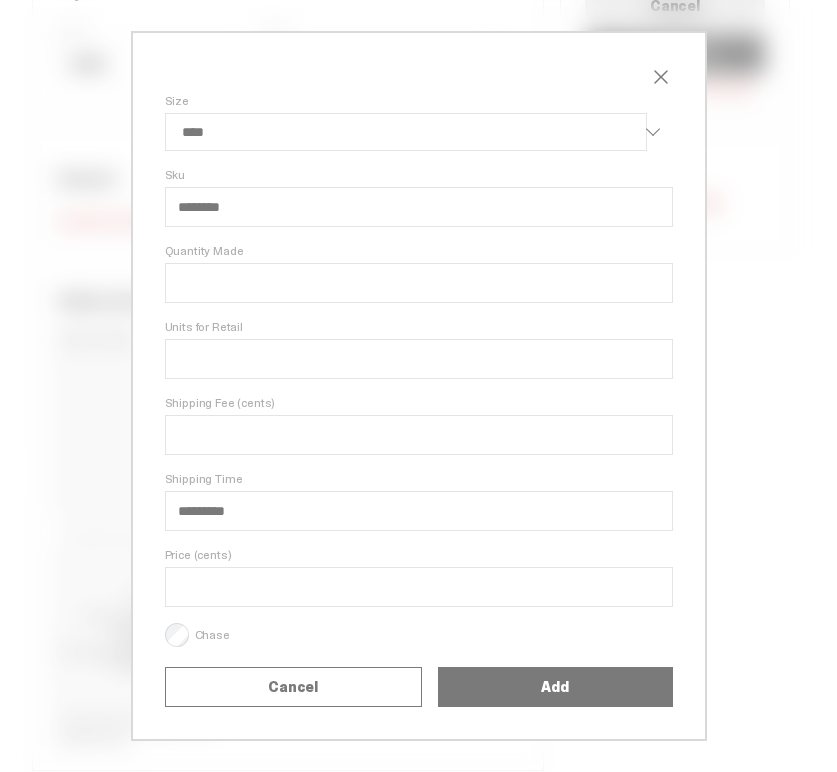 click on "Price (cents)" at bounding box center [419, 555] 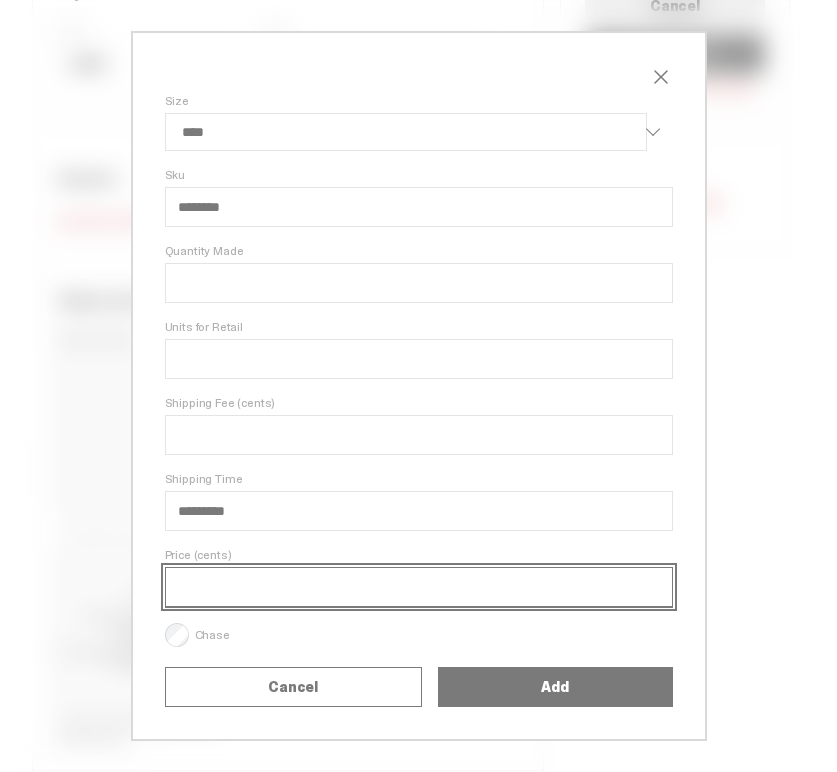 click on "Price (cents)" at bounding box center (419, 587) 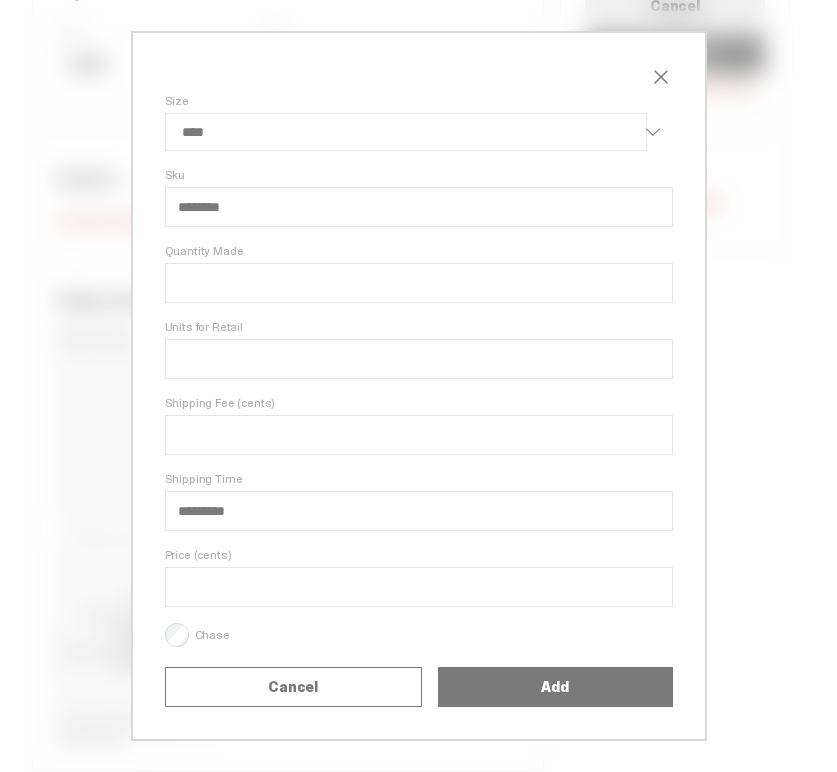 click on "Add" at bounding box center (555, 687) 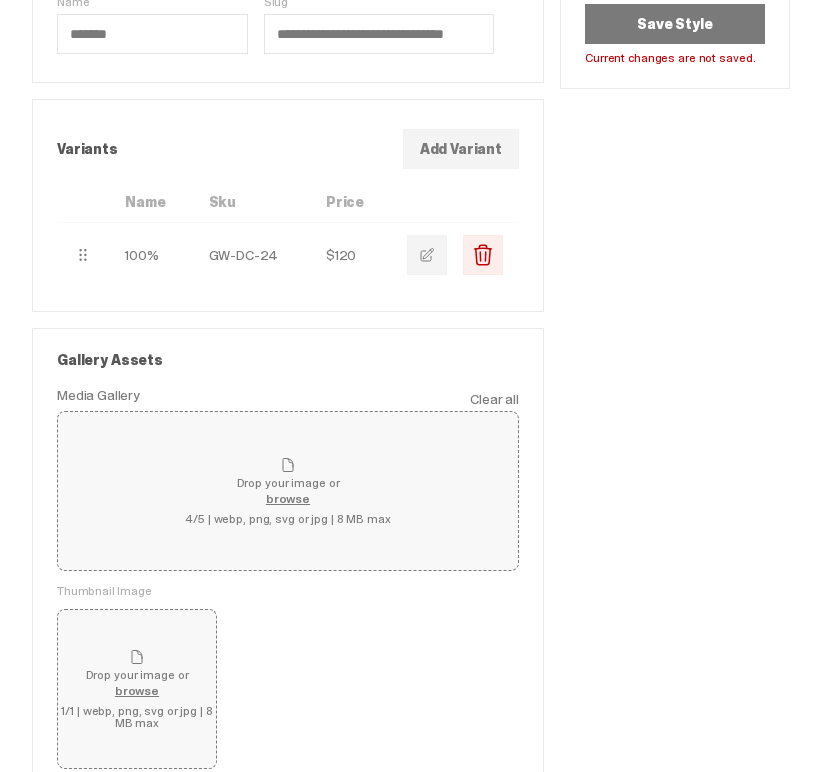 scroll, scrollTop: 219, scrollLeft: 0, axis: vertical 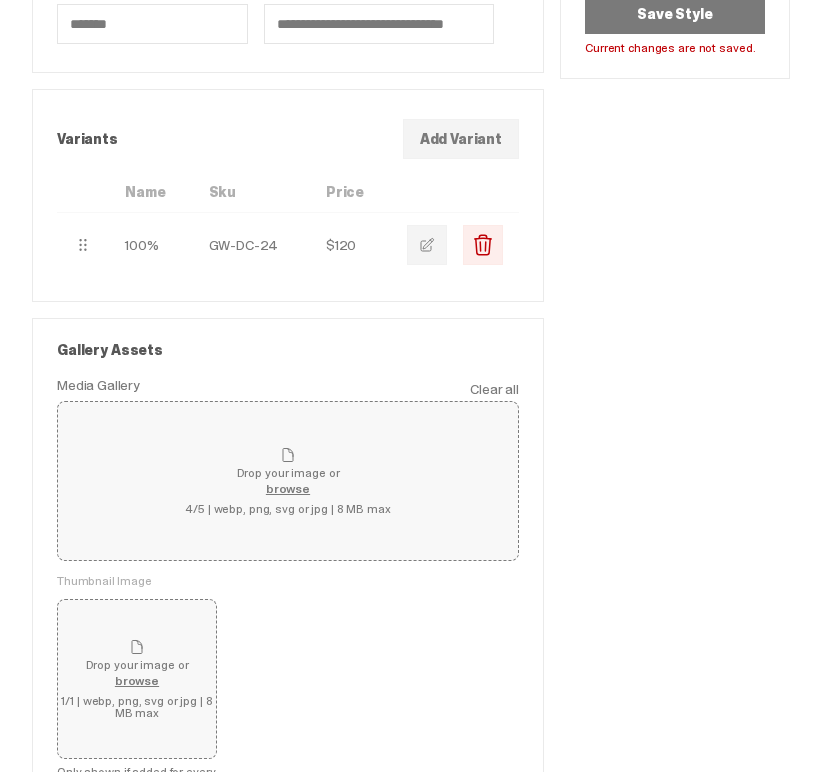 click on "Drop your image or
browse" at bounding box center (288, 471) 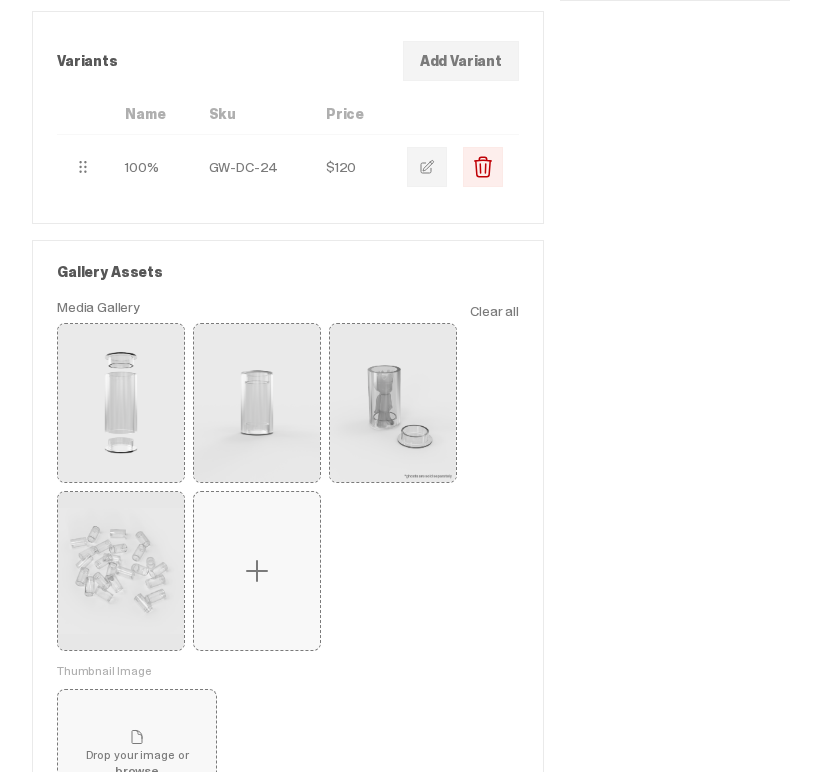 scroll, scrollTop: 344, scrollLeft: 0, axis: vertical 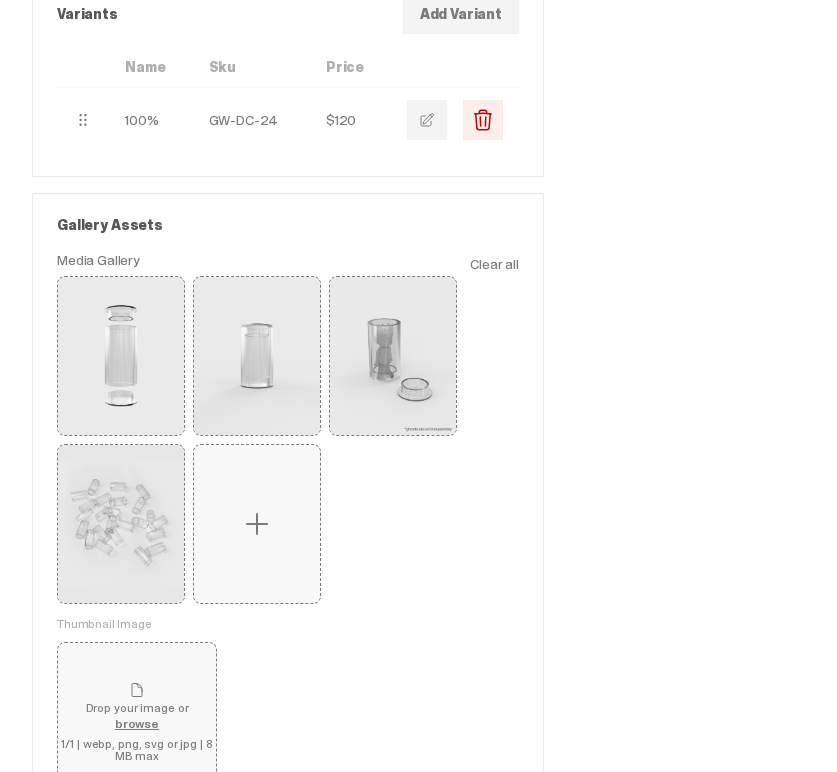 type 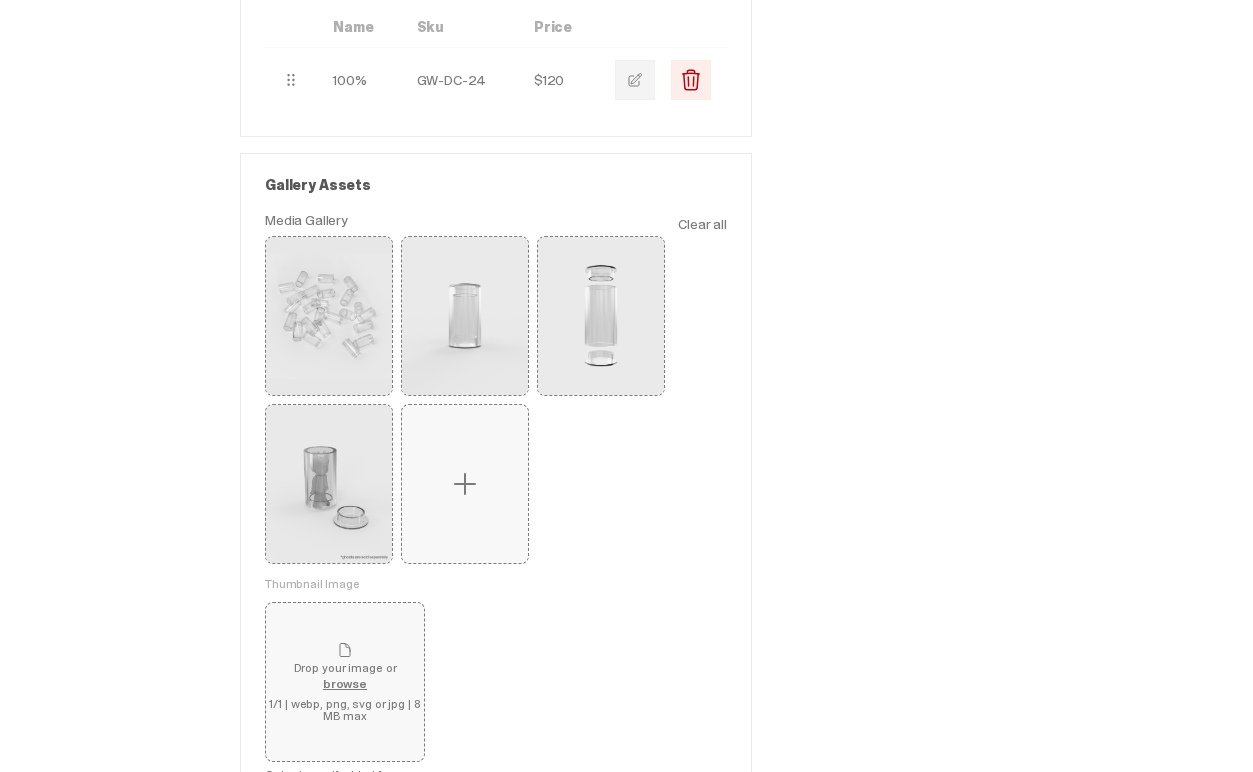 scroll, scrollTop: 0, scrollLeft: 0, axis: both 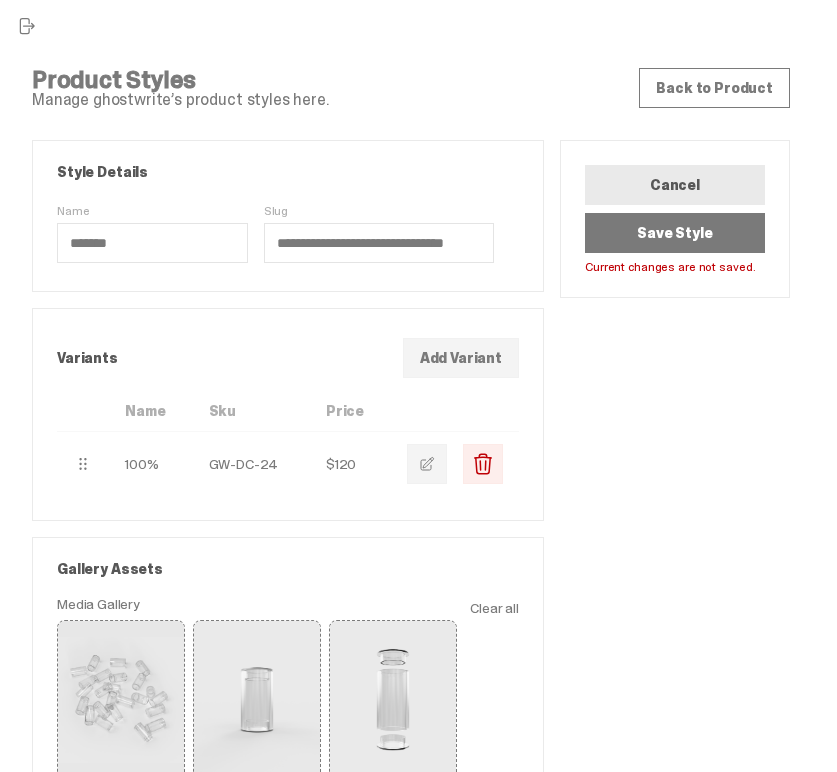click on "Save Style" at bounding box center [675, 233] 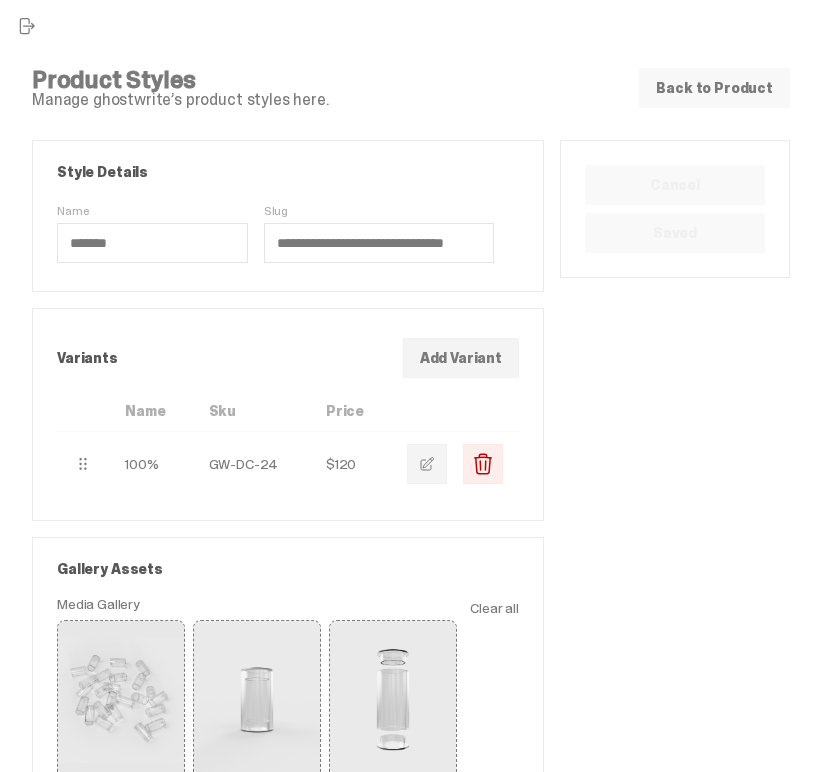 click on "Back to Product" at bounding box center [714, 88] 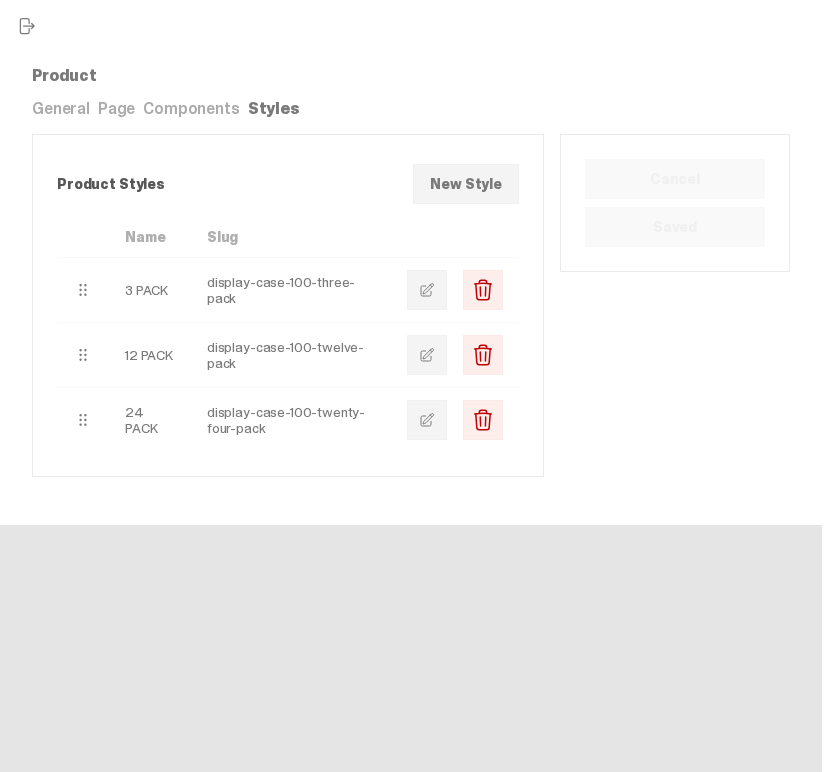 click on "Components" at bounding box center (191, 108) 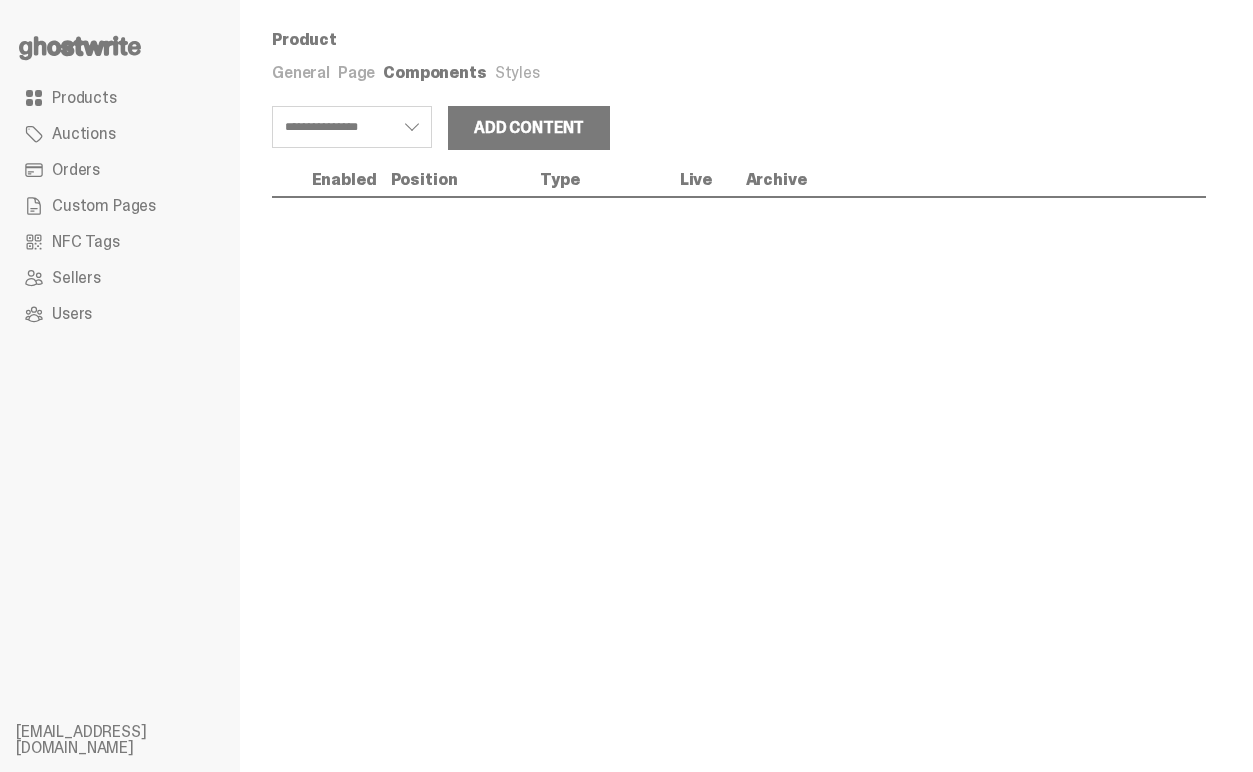 click on "Page" at bounding box center (356, 72) 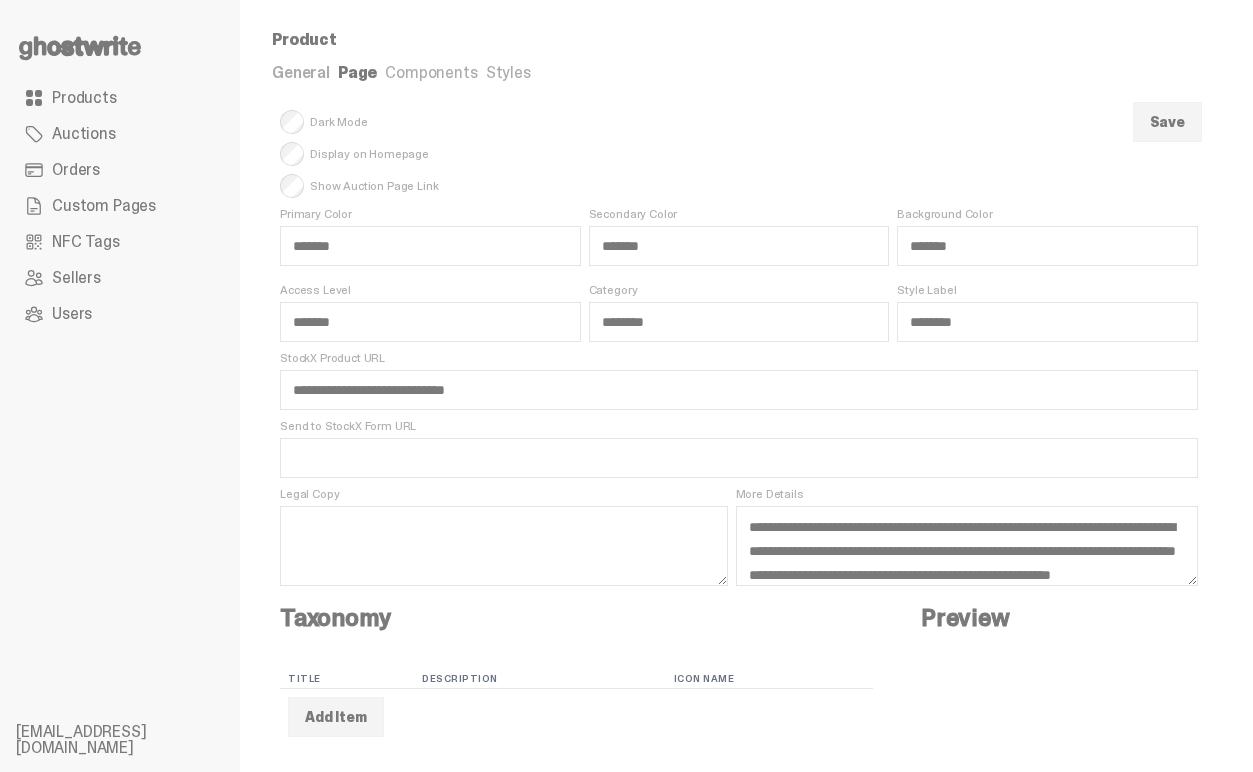 click on "General" at bounding box center [301, 72] 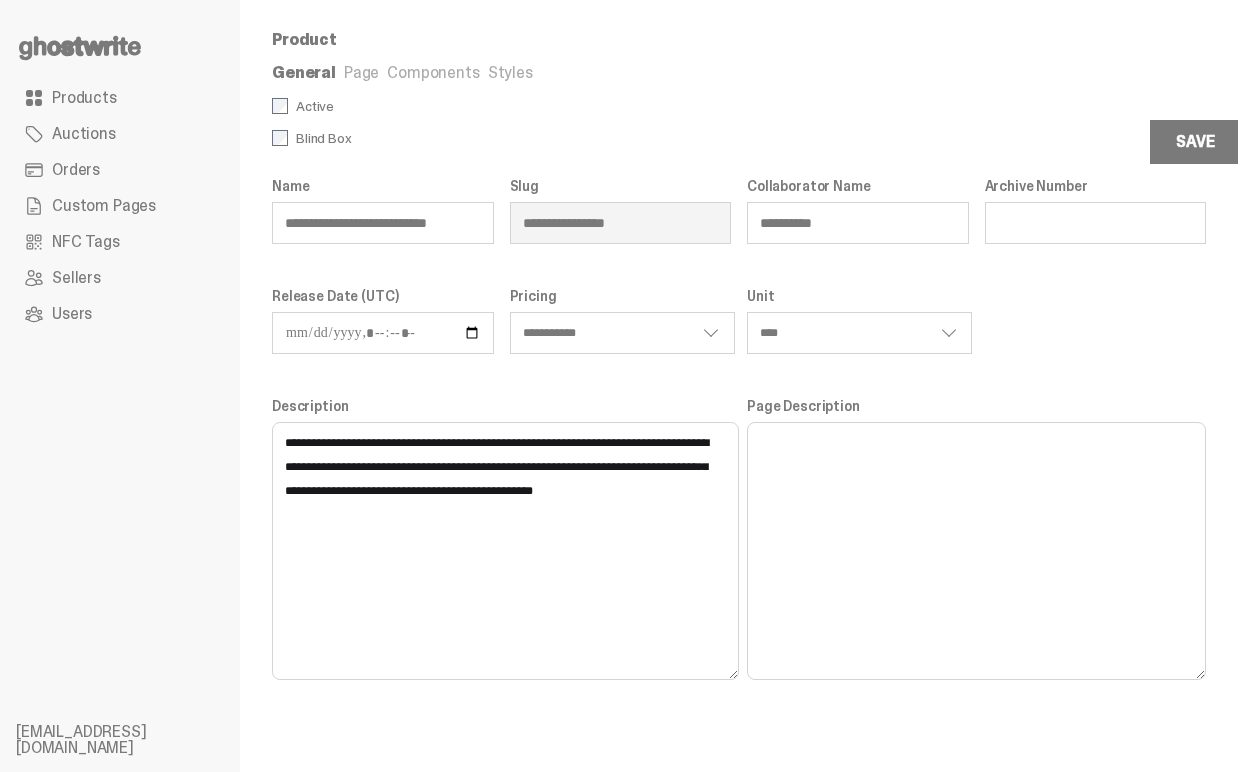 click on "**********" at bounding box center (739, 429) 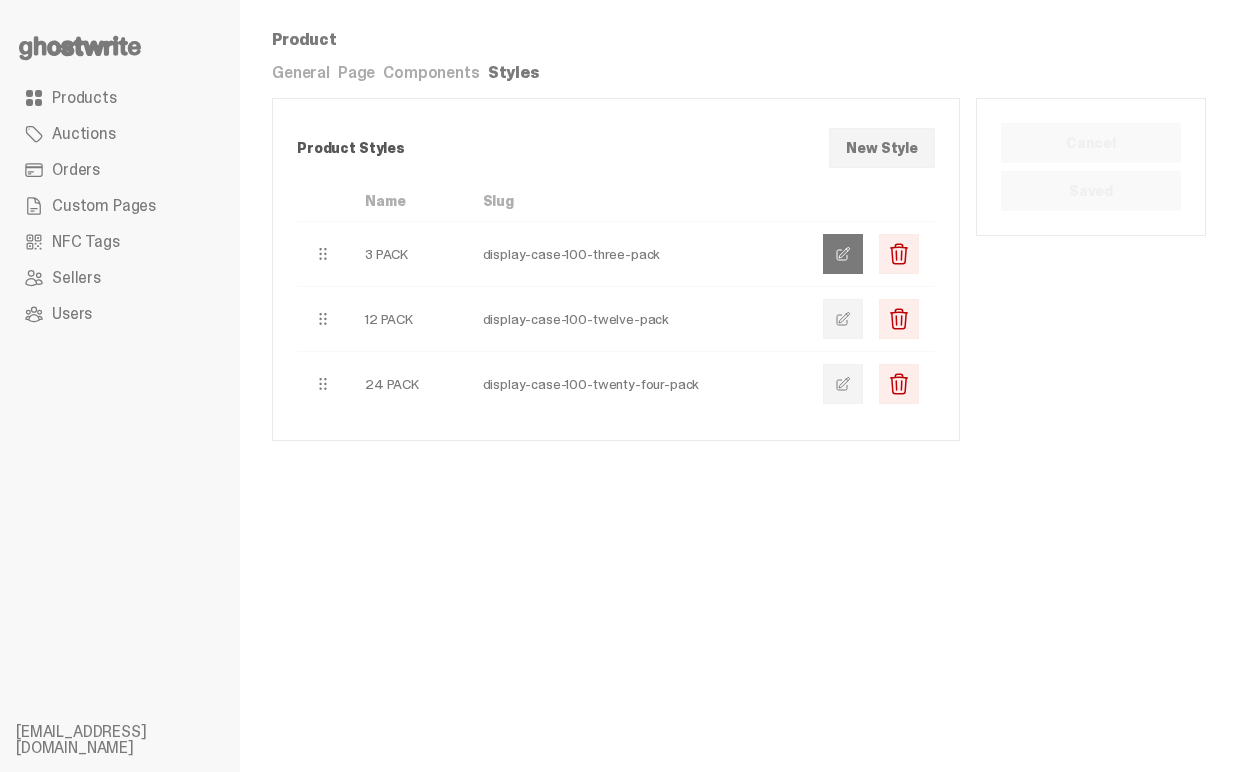 click at bounding box center (843, 254) 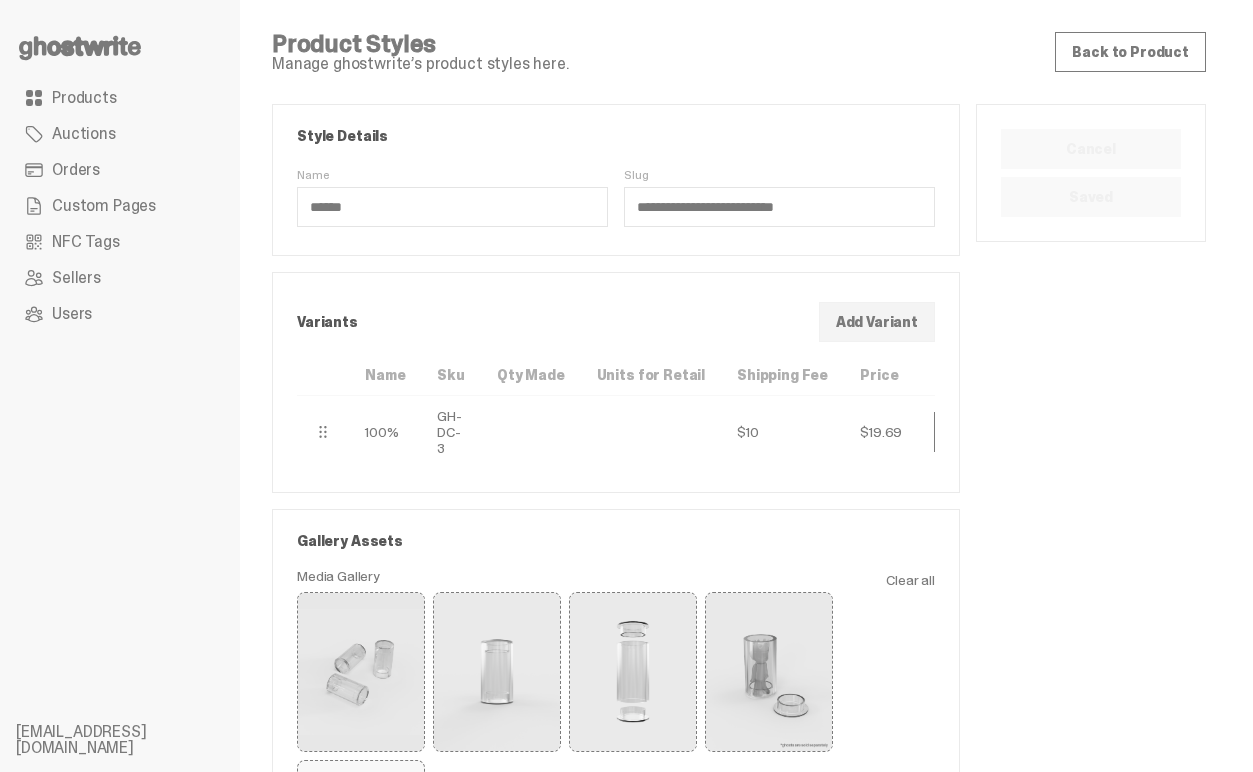 click at bounding box center [954, 432] 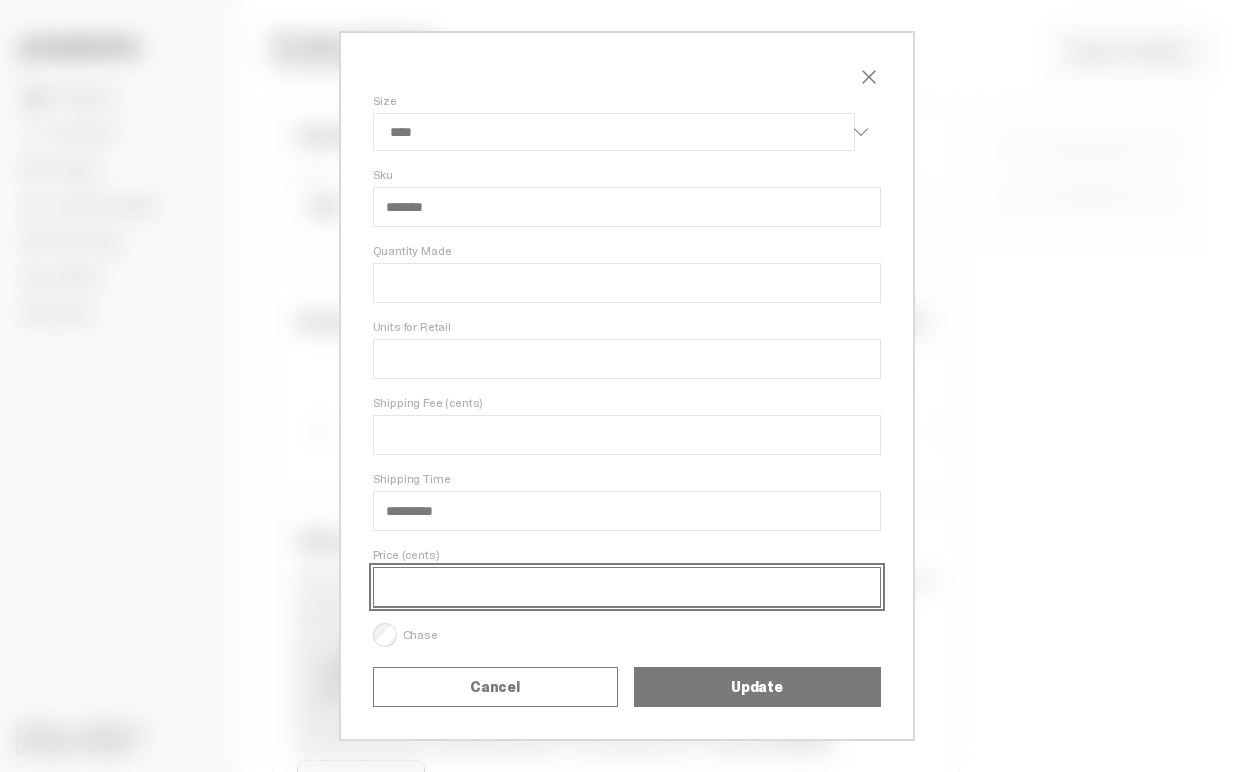 click on "****" at bounding box center [627, 587] 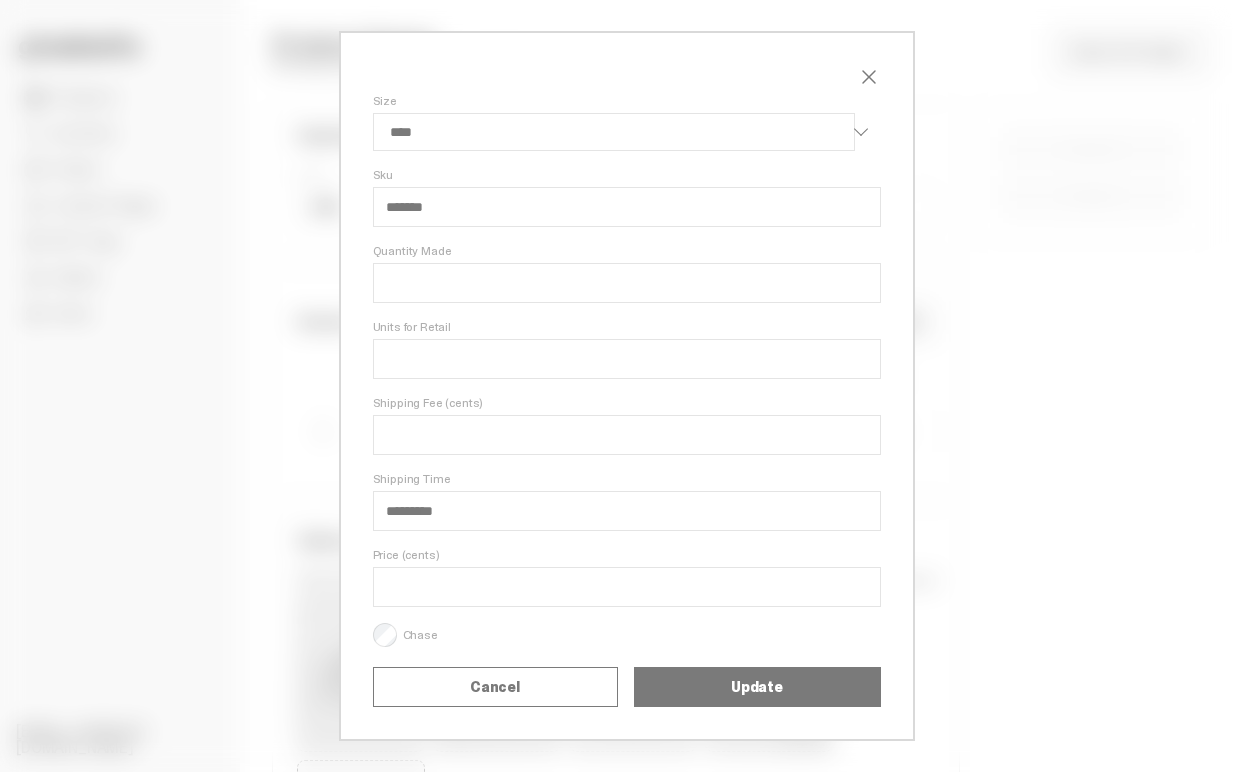 click on "Update" at bounding box center [757, 687] 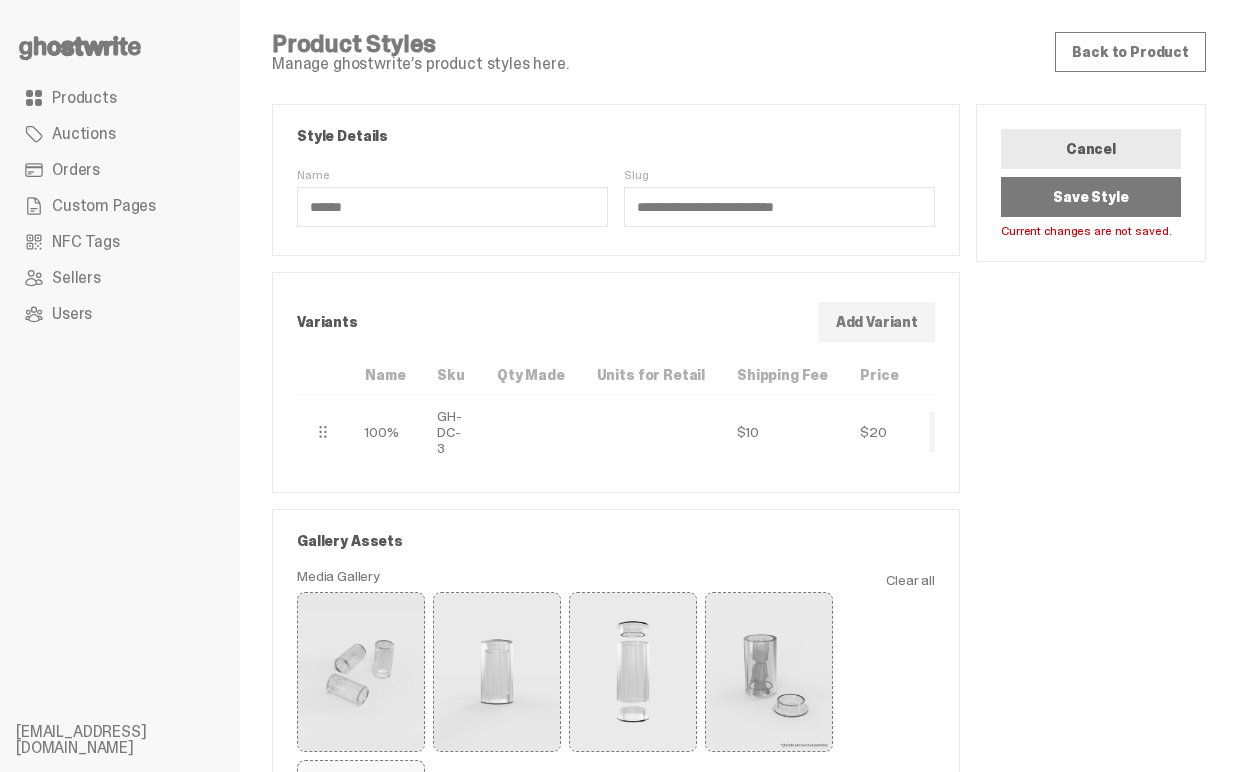 click on "Save Style" at bounding box center [1091, 197] 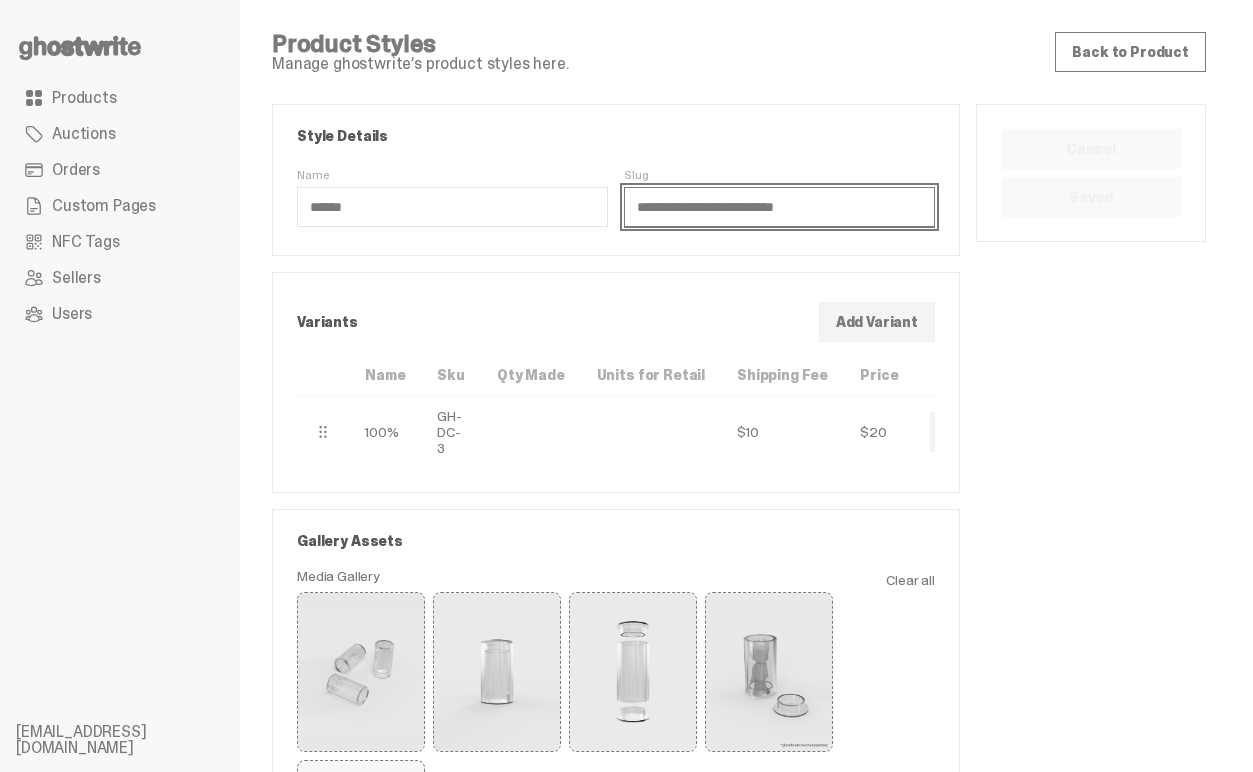 click on "**********" at bounding box center (779, 207) 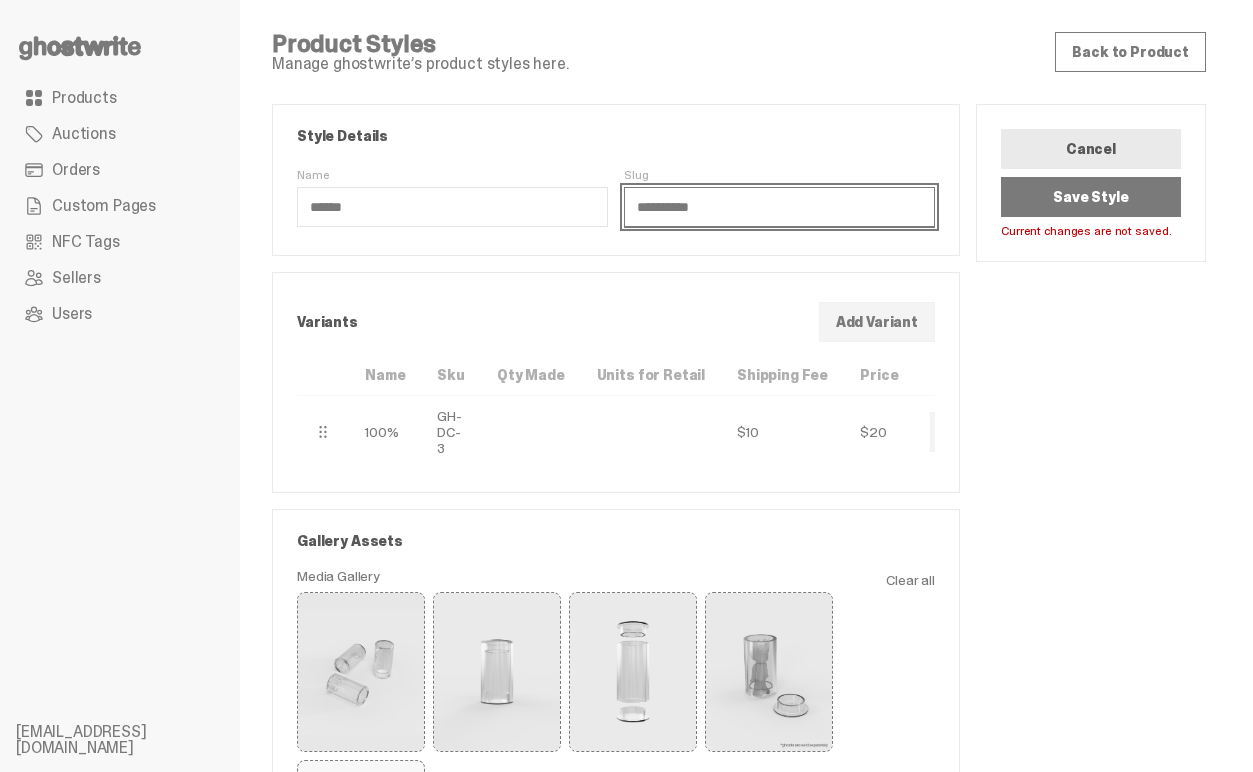type on "**********" 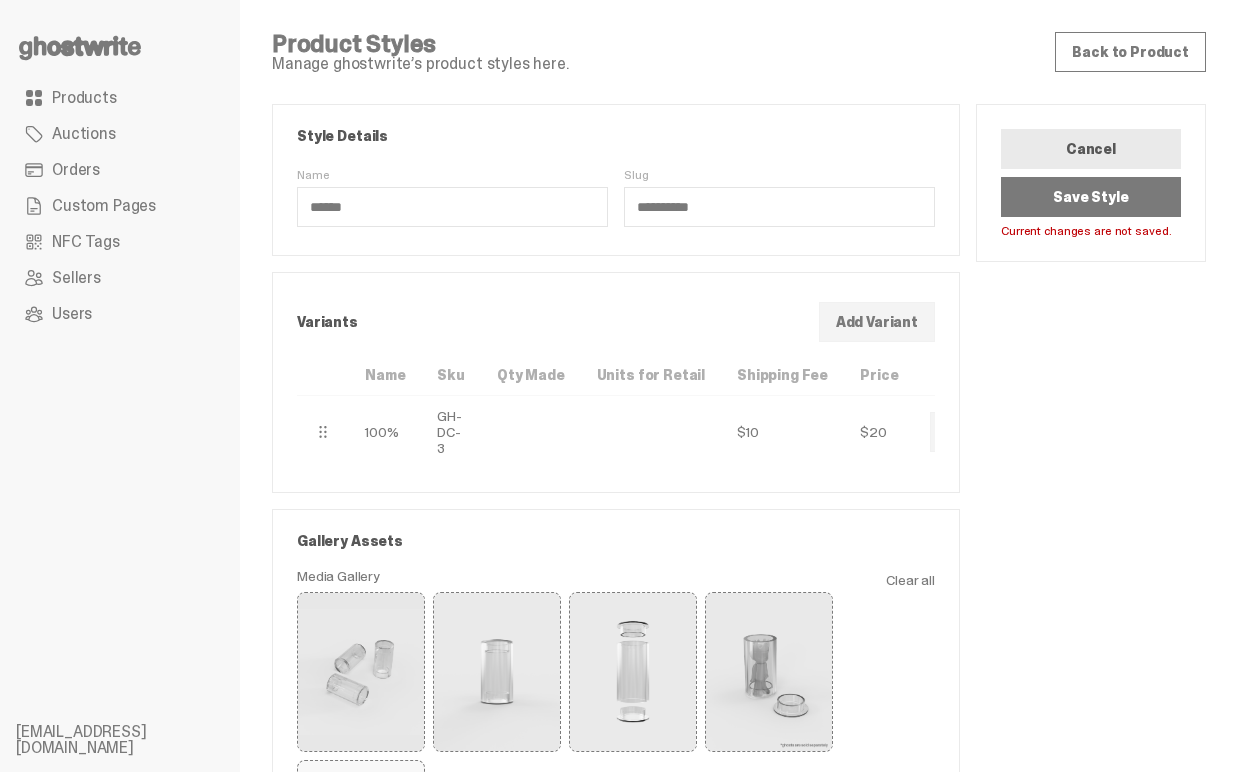 click on "**********" at bounding box center [616, 180] 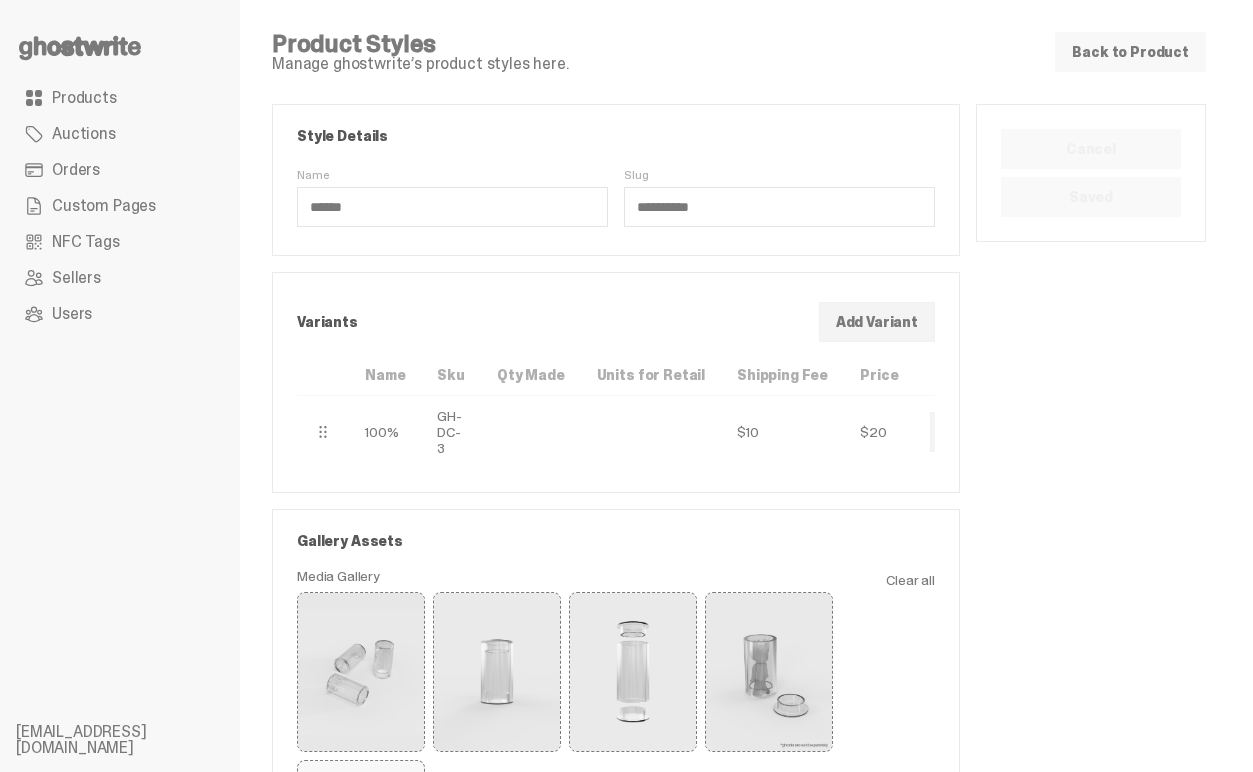 click on "Back to Product" at bounding box center (1130, 52) 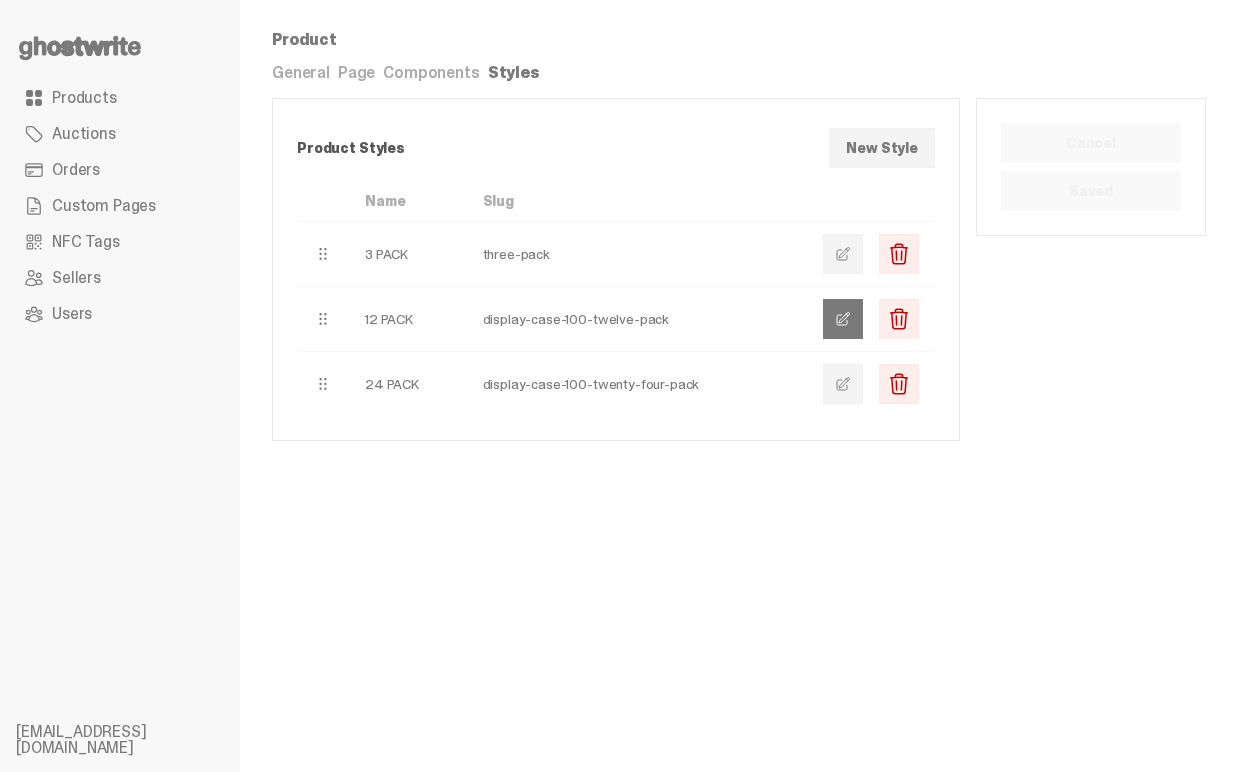click at bounding box center (843, 319) 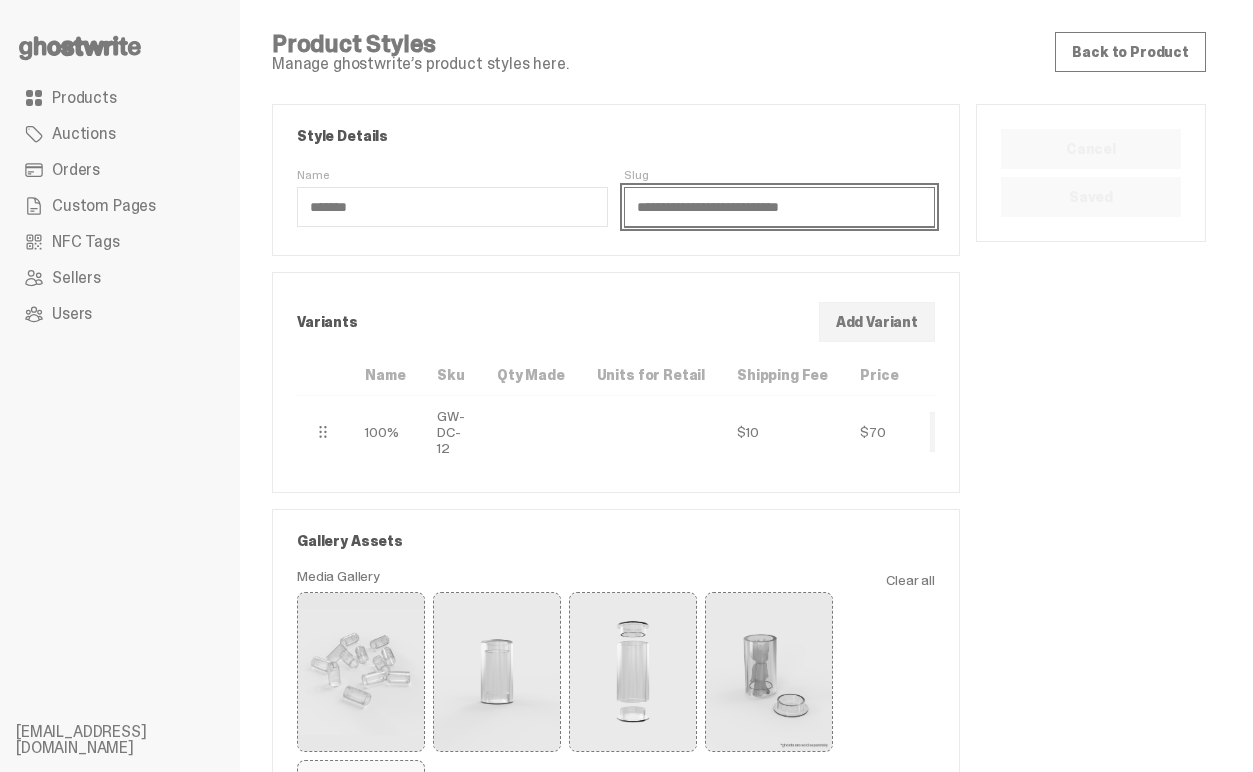 click on "**********" at bounding box center (779, 207) 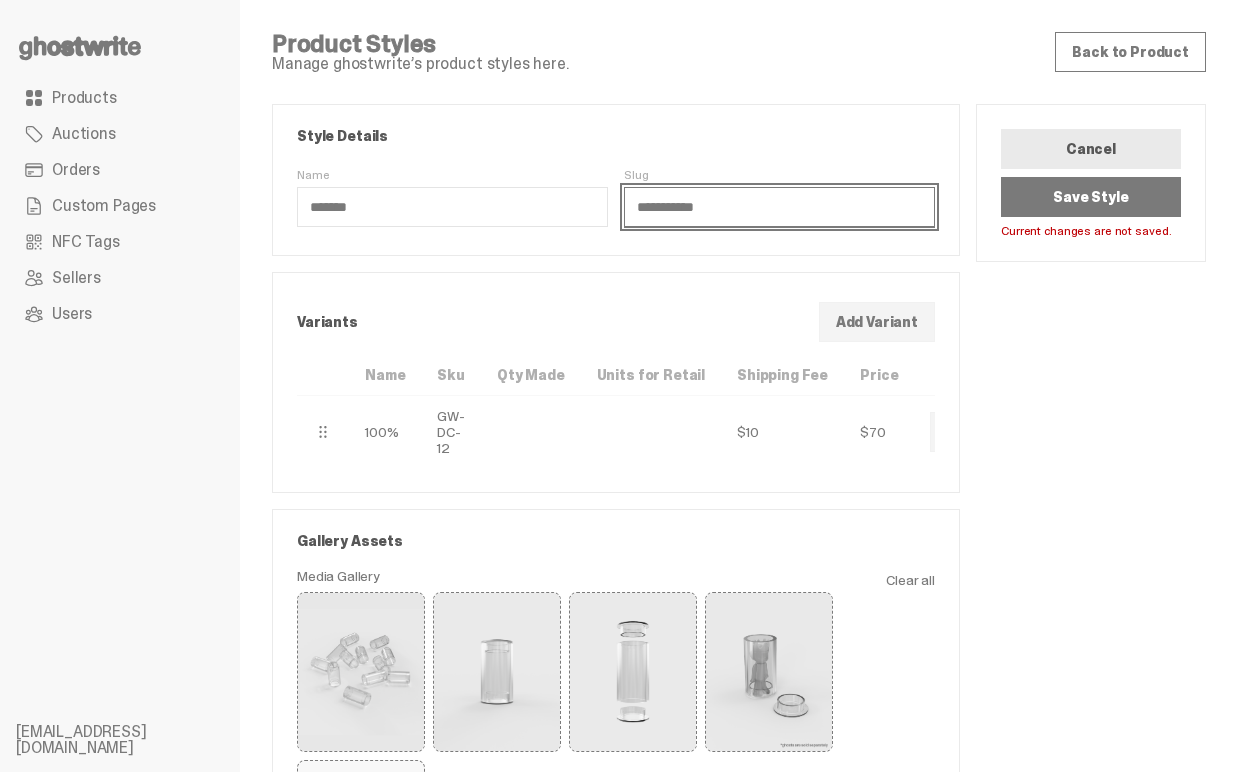 type on "**********" 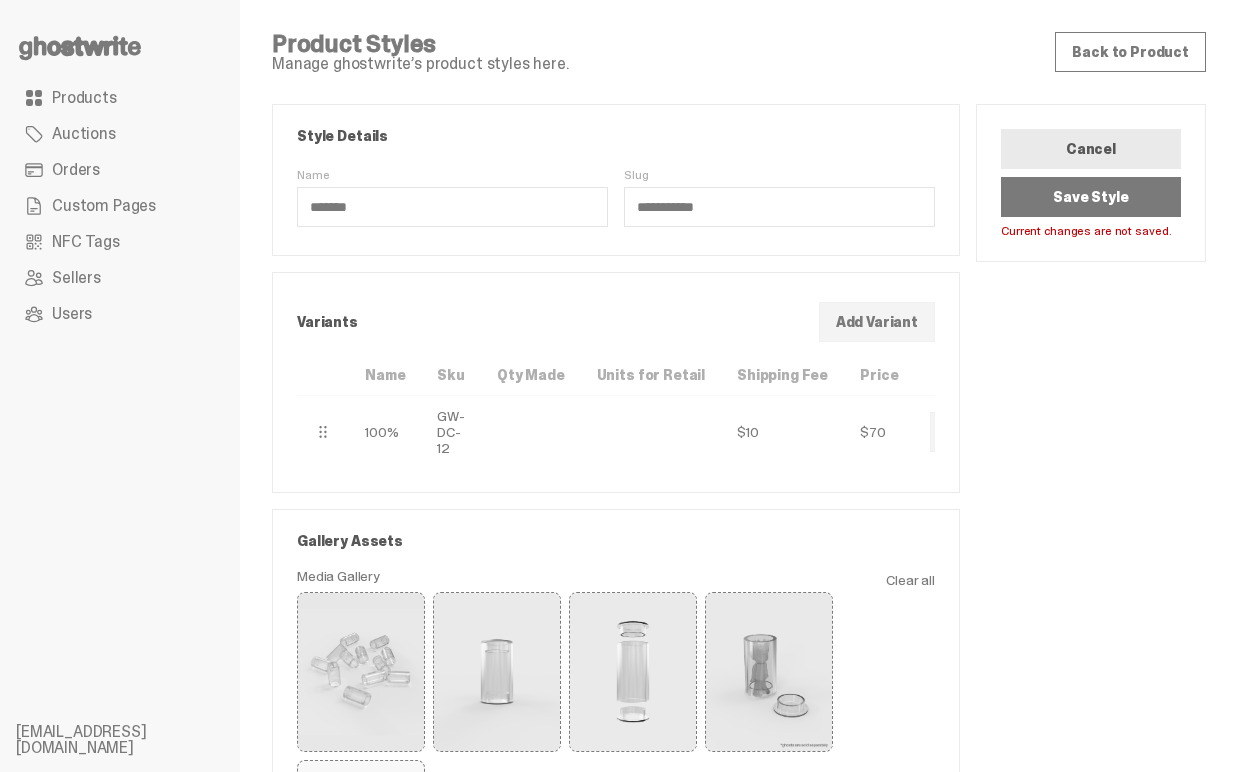 click on "Save Style" at bounding box center (1091, 197) 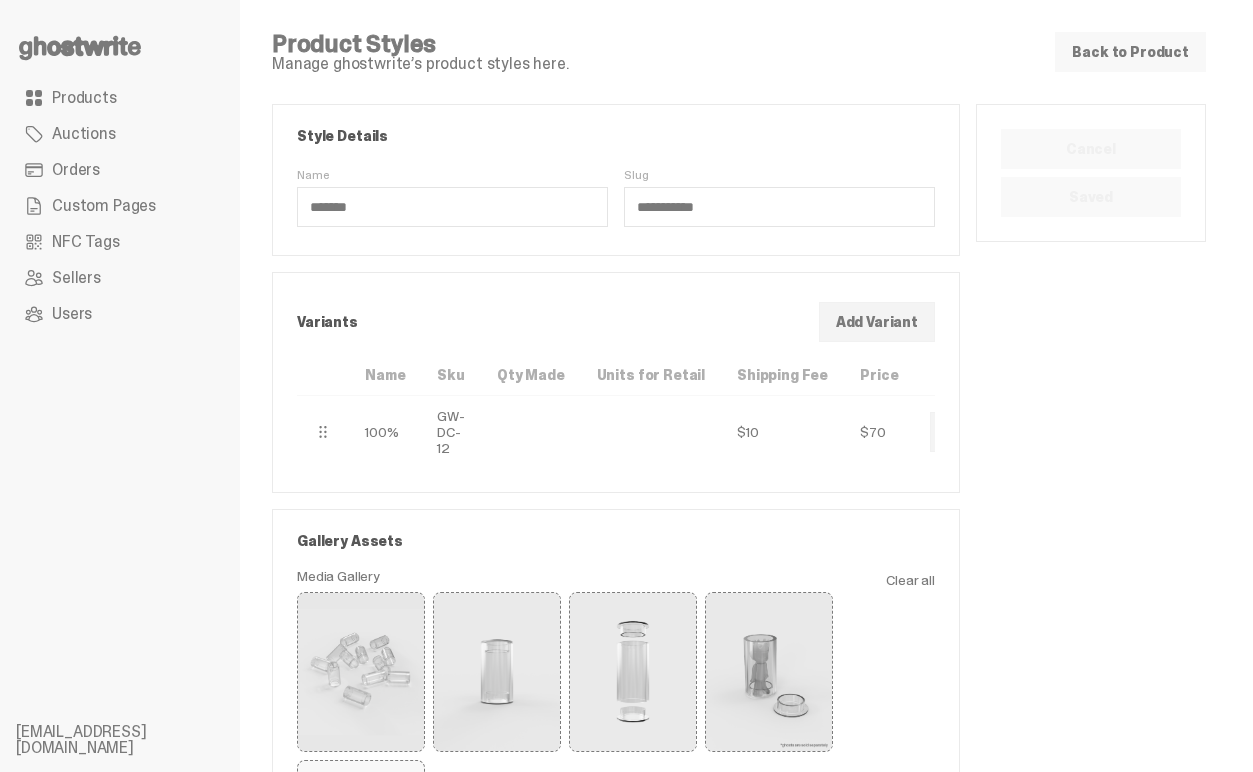click on "Back to Product" at bounding box center (1130, 52) 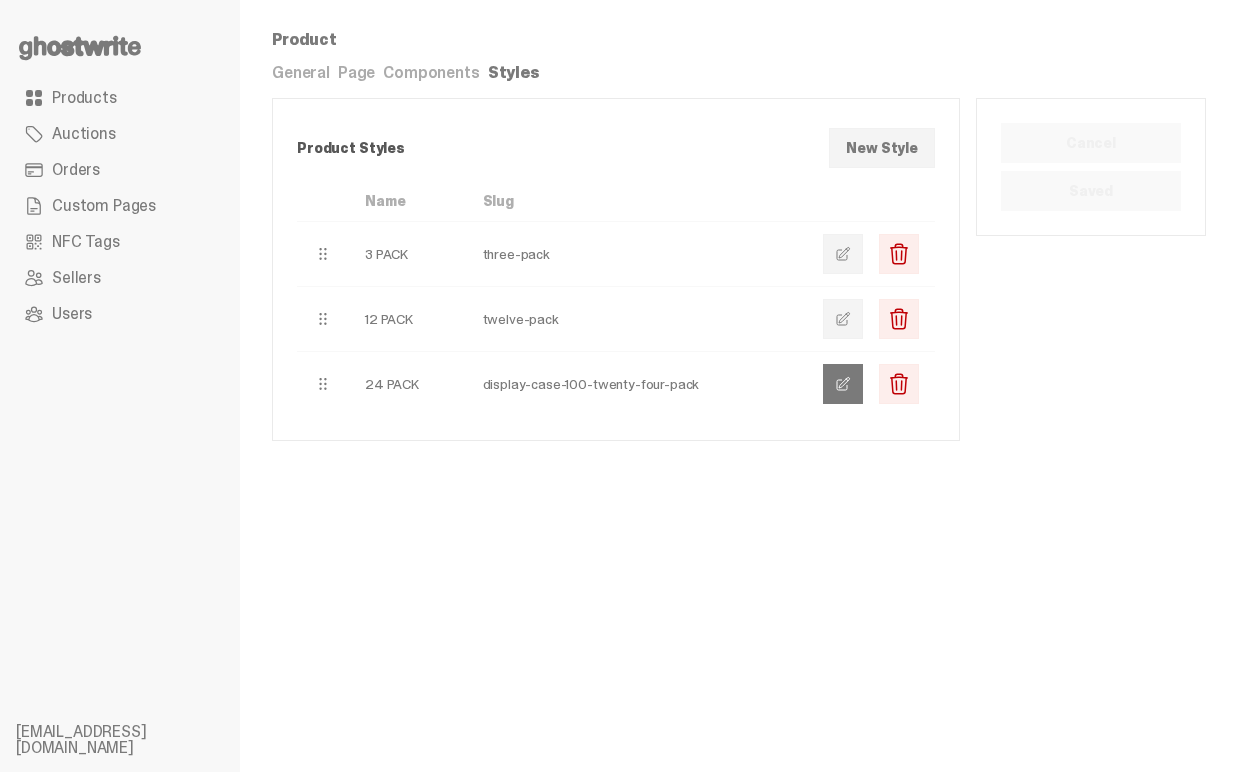 click at bounding box center (843, 384) 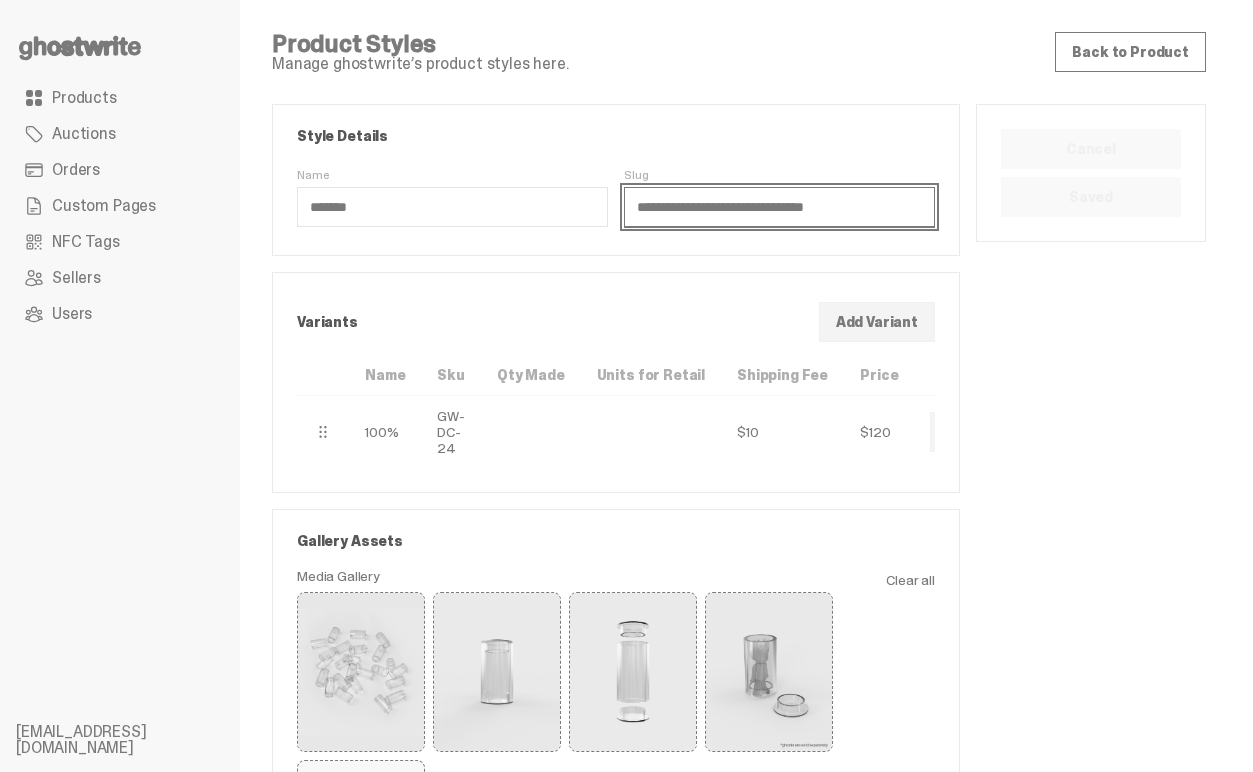 drag, startPoint x: 754, startPoint y: 206, endPoint x: 578, endPoint y: 206, distance: 176 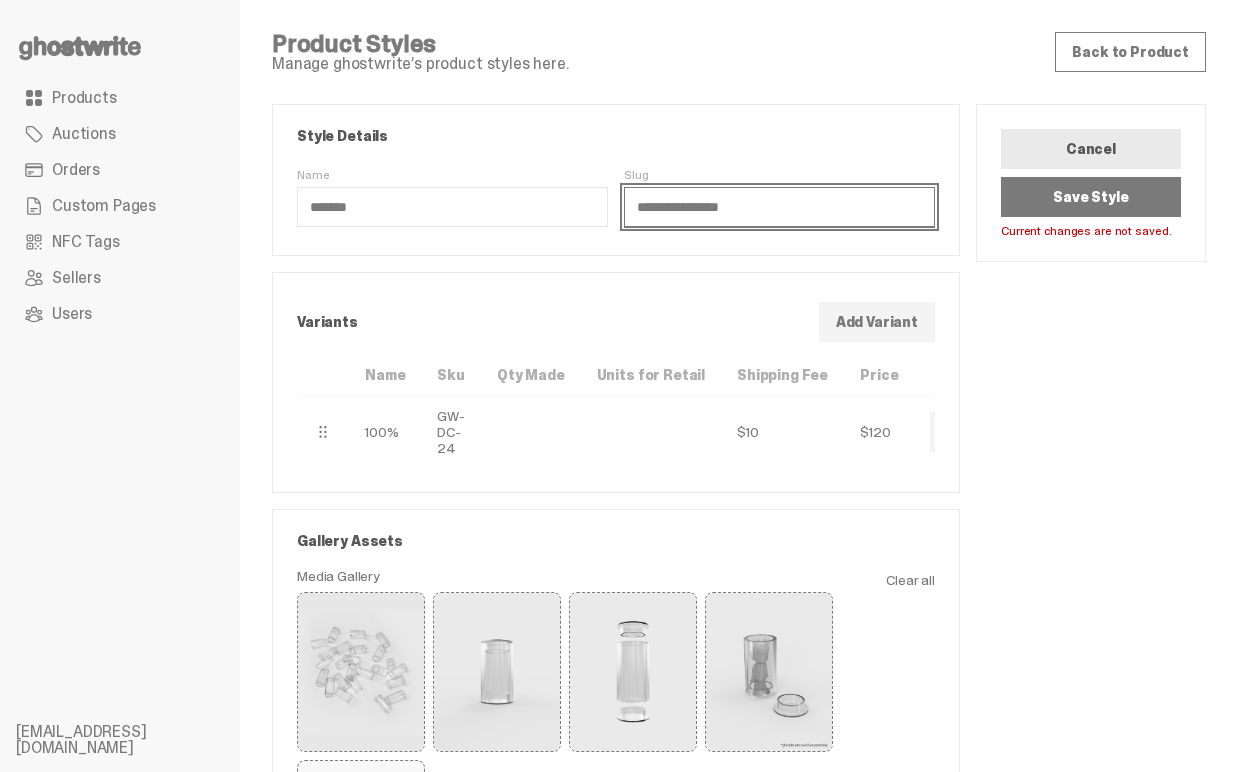 type on "**********" 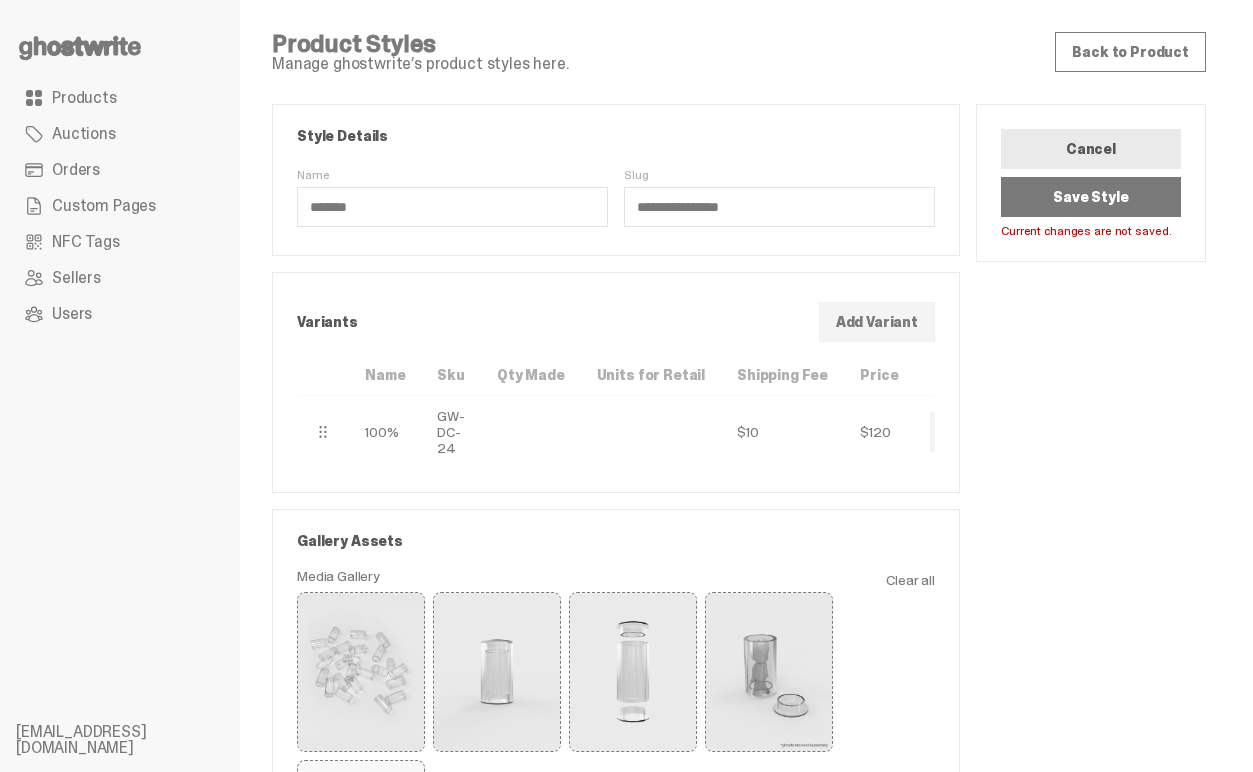 click on "Save Style" at bounding box center (1091, 197) 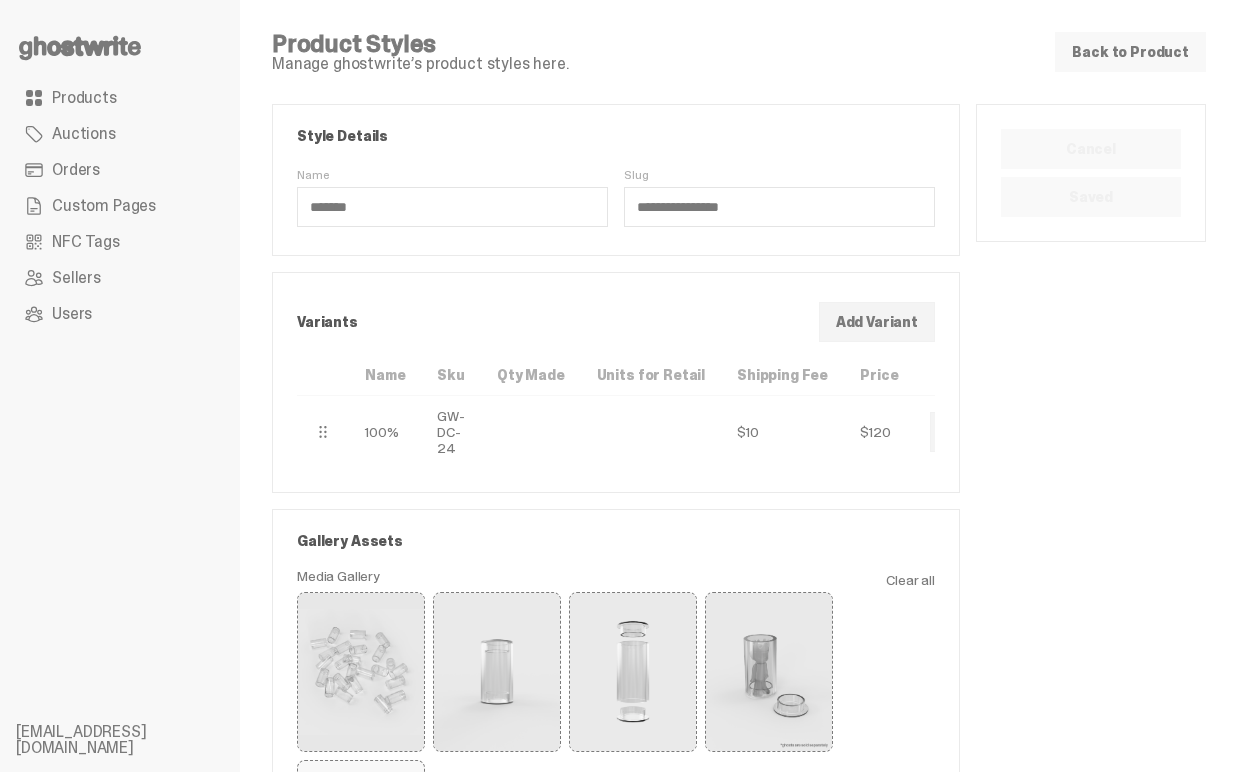 click on "Back to Product" at bounding box center (1130, 52) 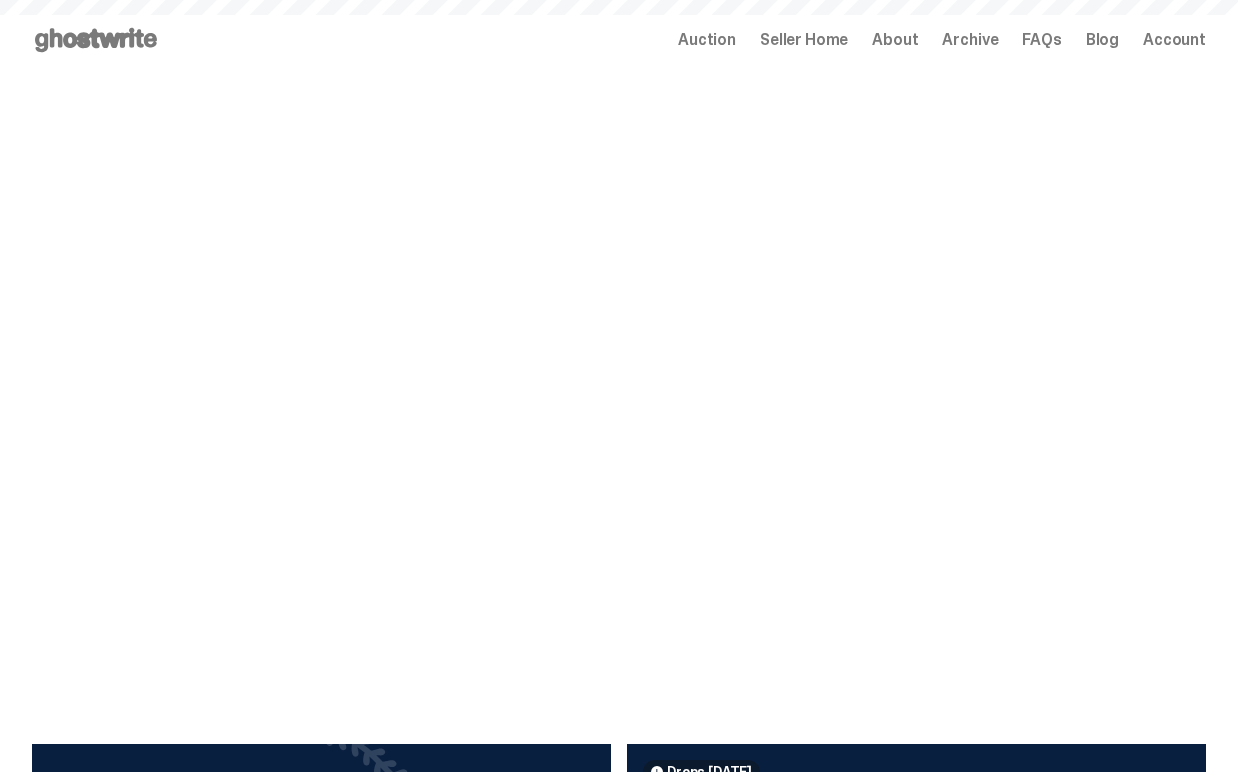 scroll, scrollTop: 0, scrollLeft: 0, axis: both 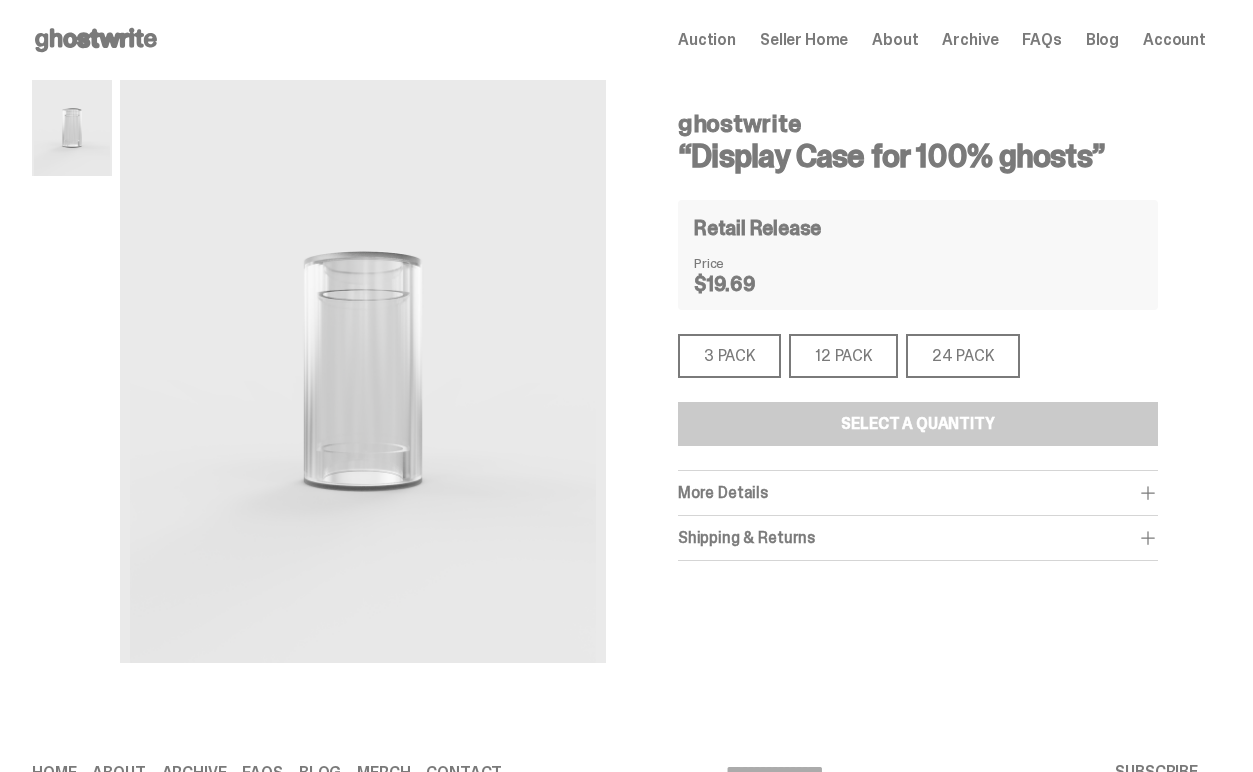 click on "ghostwrite
“Display Case for 100% ghosts”
Retail Release
Price
$19.69
3 PACK
3 PACK
12 PACK
12 PACK
24 PACK
24 PACK
Select a Quantity
More Details
Display your 100% ghosts proudly while keeping them safe from dirt, dust, and damage. These display cases have been custom-made to precisely fit a single 100% ghost.
NOTE: All ghosts are sold separately from the display cases.
here" at bounding box center (918, 376) 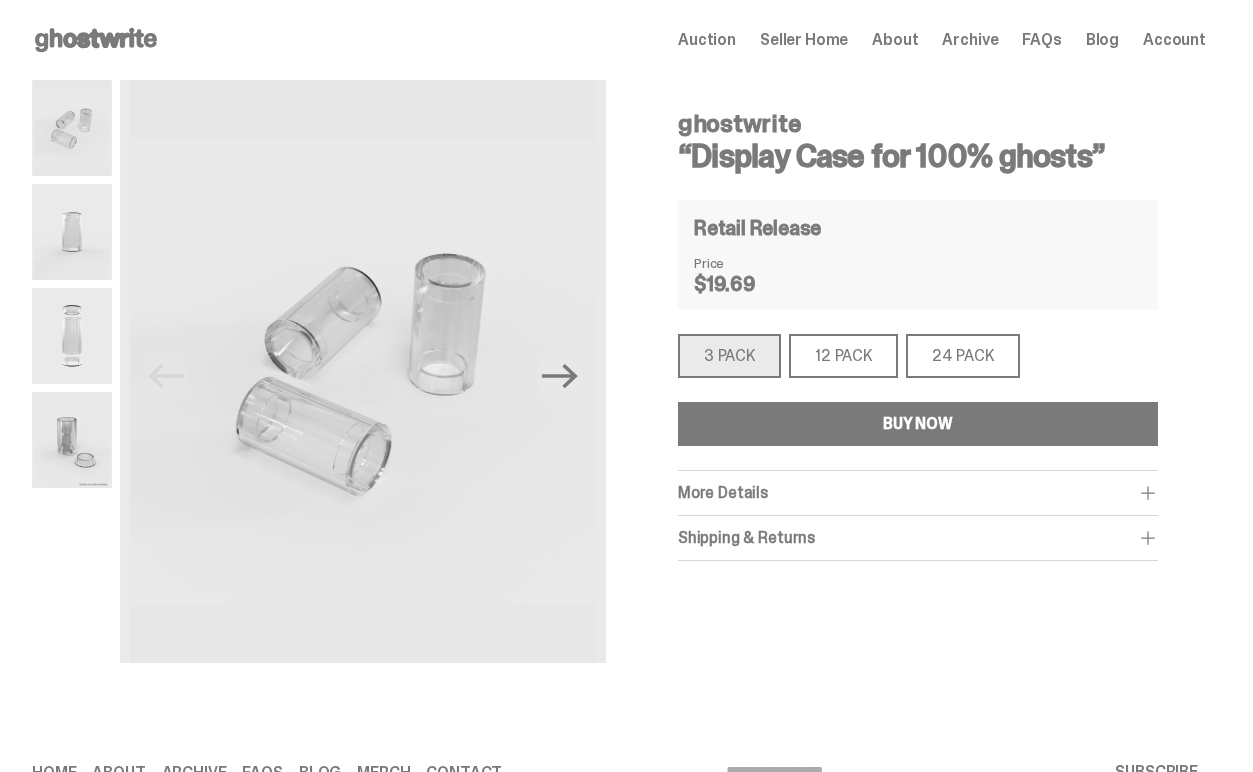 click on "12 PACK" at bounding box center (843, 356) 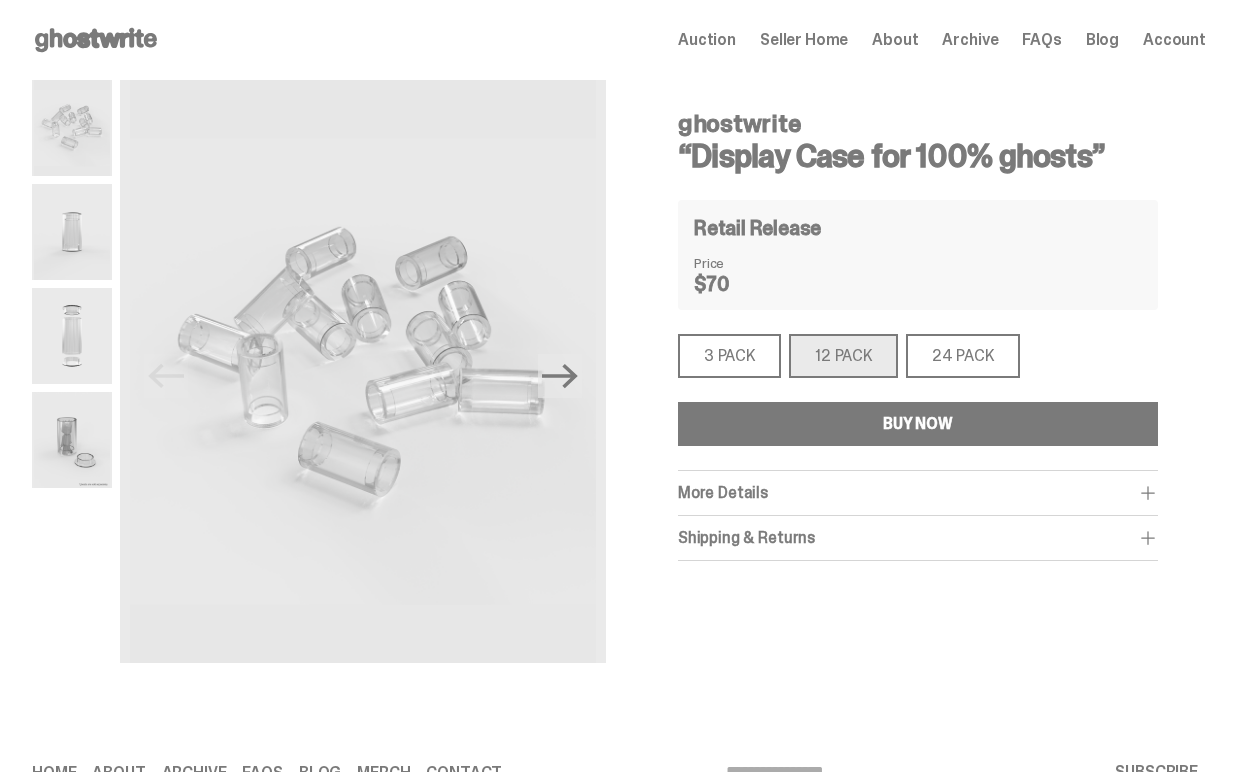 click on "24 PACK" at bounding box center (963, 356) 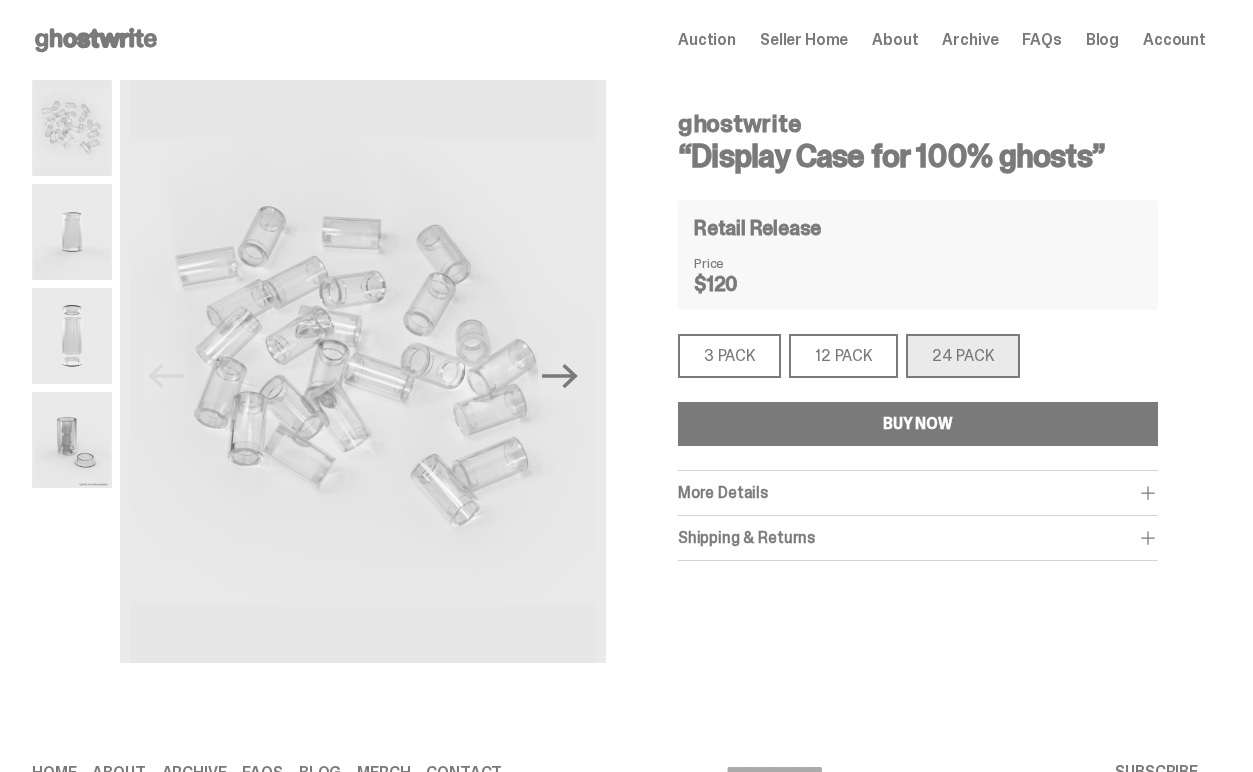 click on "3 PACK" at bounding box center (729, 356) 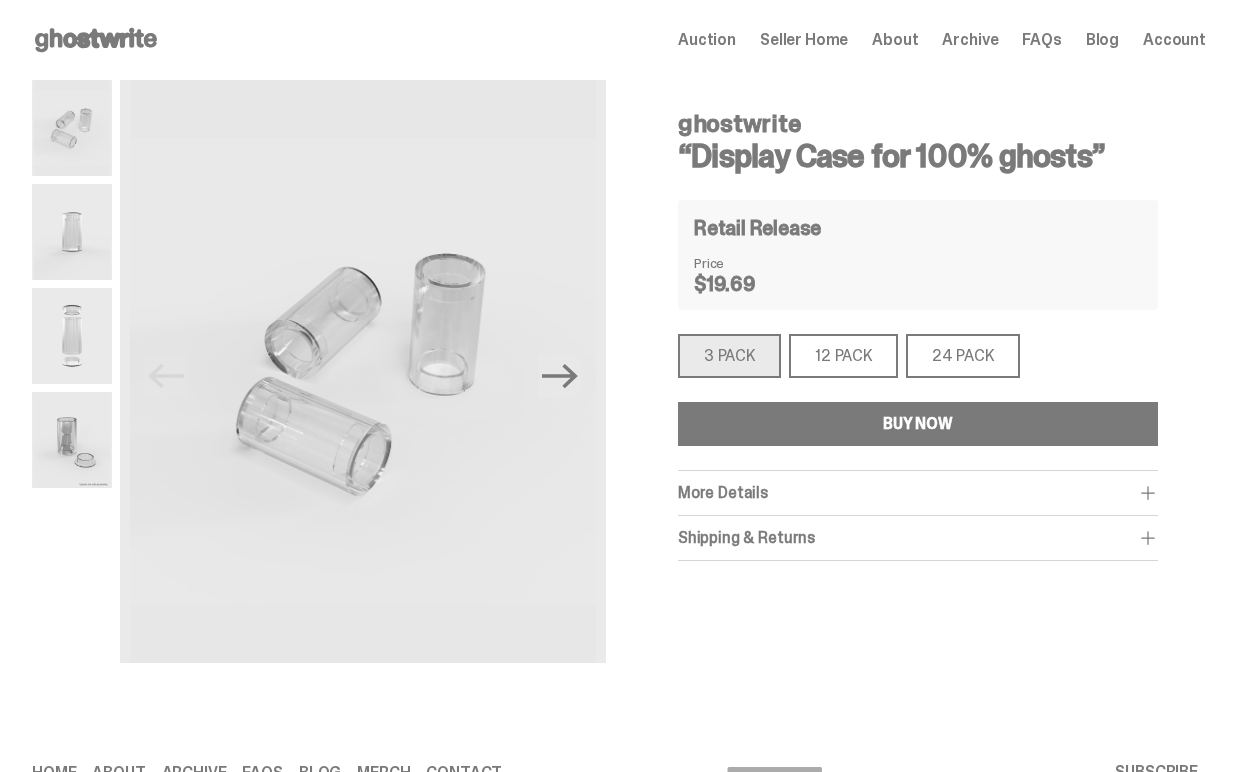 click on "ghostwrite
“Display Case for 100% ghosts”
Retail Release
Price
$19.69
3 PACK
3 PACK
12 PACK
12 PACK
24 PACK
24 PACK
BUY NOW
More Details
Display your 100% ghosts proudly while keeping them safe from dirt, dust, and damage. These display cases have been custom-made to precisely fit a single 100% ghost.
NOTE: All ghosts are sold separately from the display cases.
Shipping & Returns" at bounding box center [918, 376] 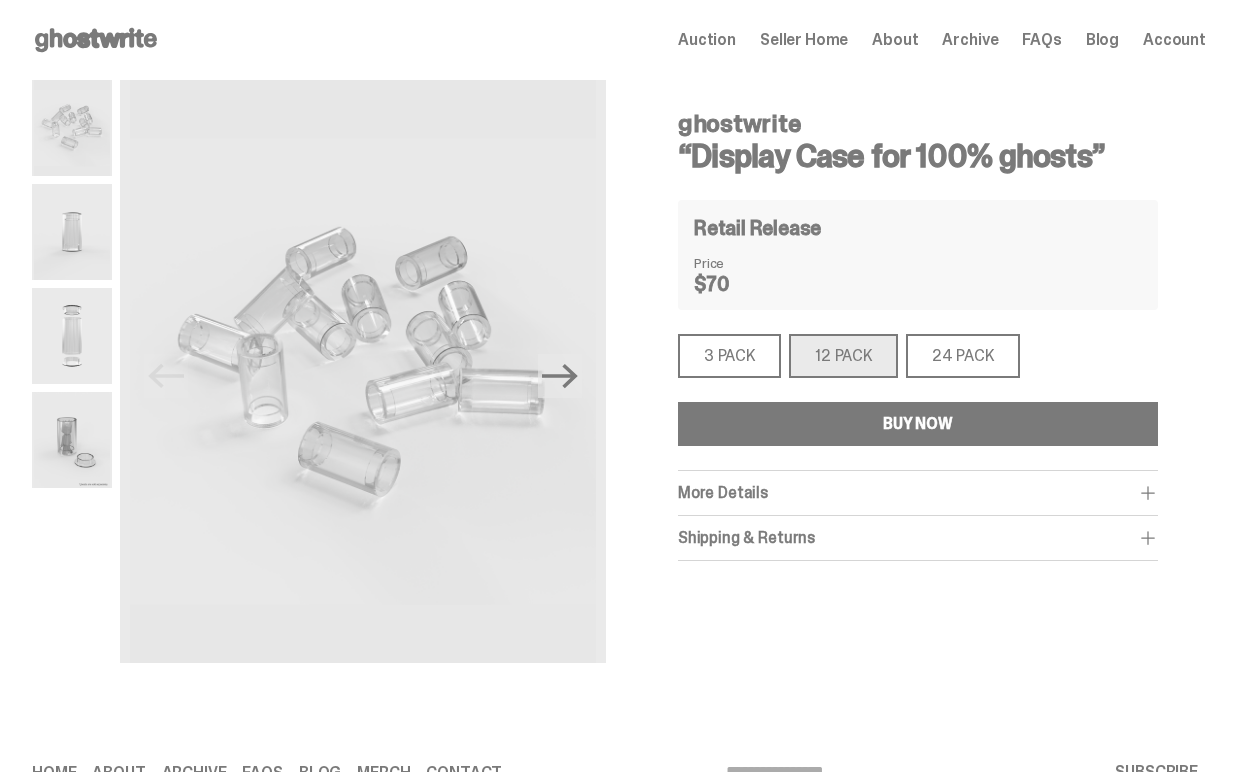 click on "3 PACK" at bounding box center [729, 356] 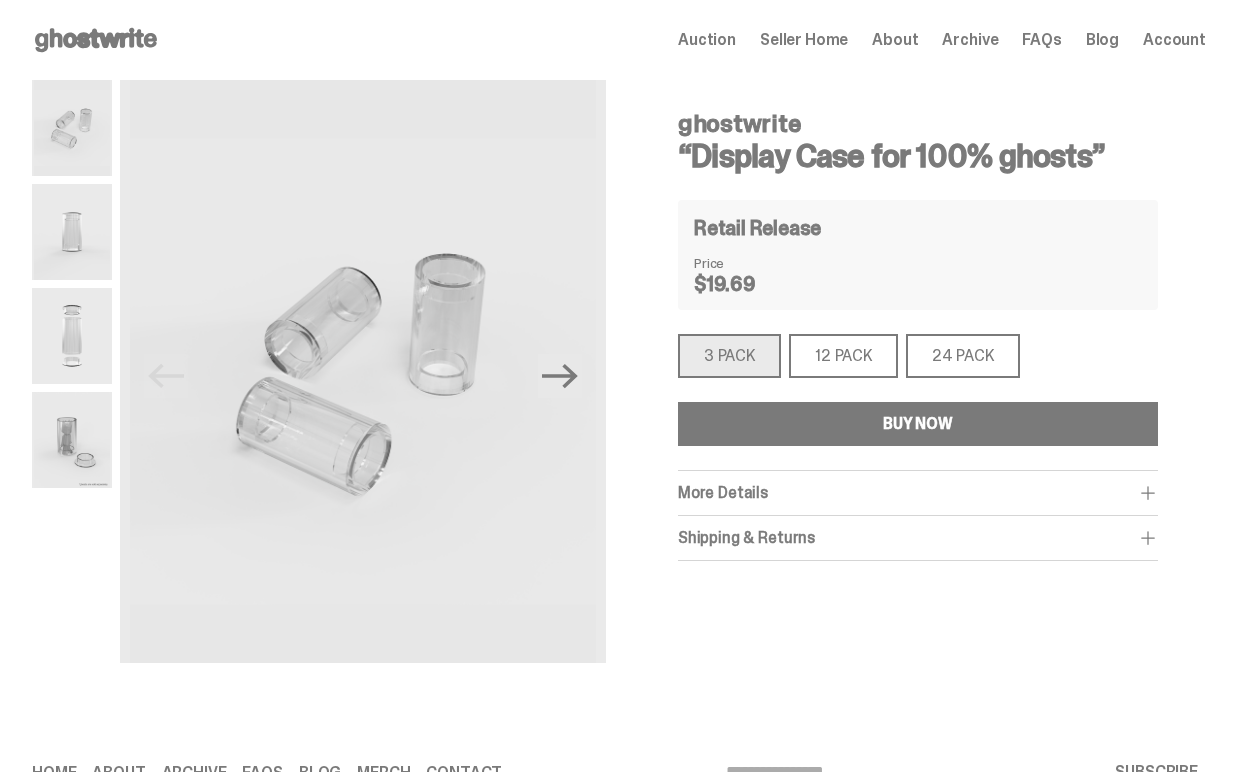click on "12 PACK" at bounding box center (843, 356) 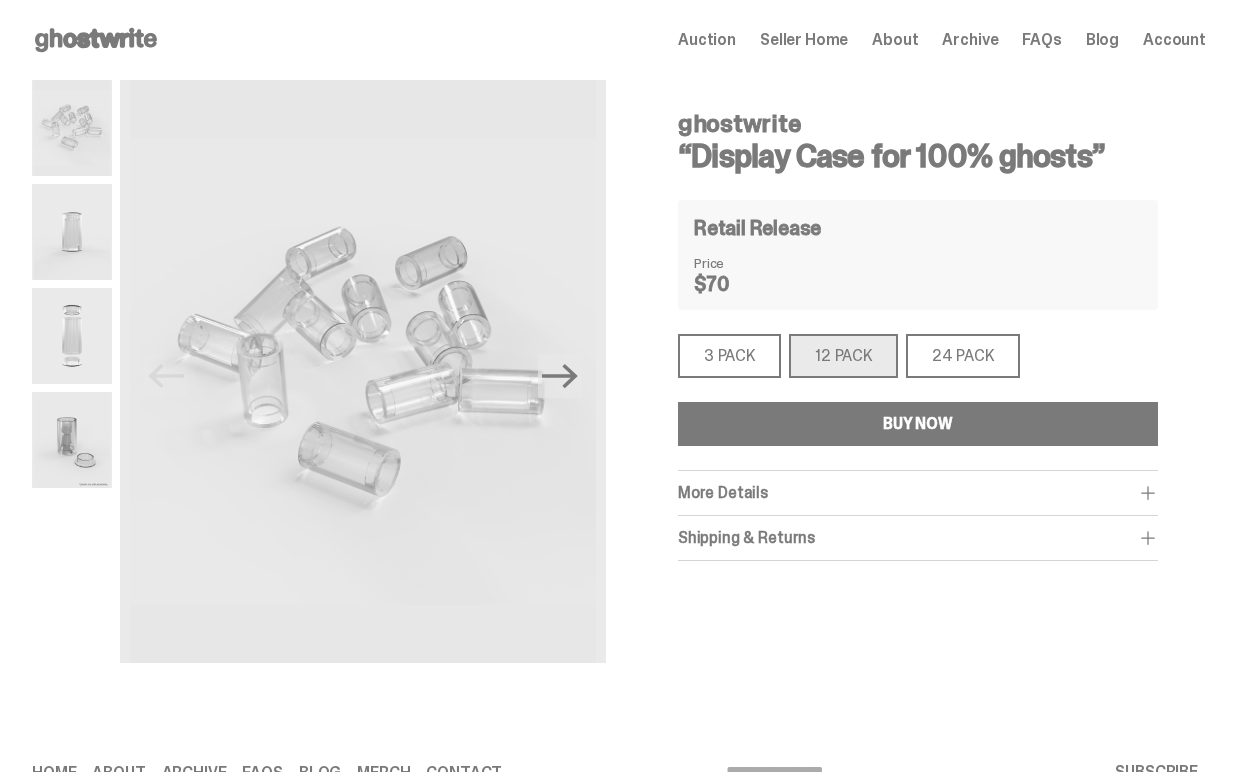 click on "24 PACK" at bounding box center [963, 356] 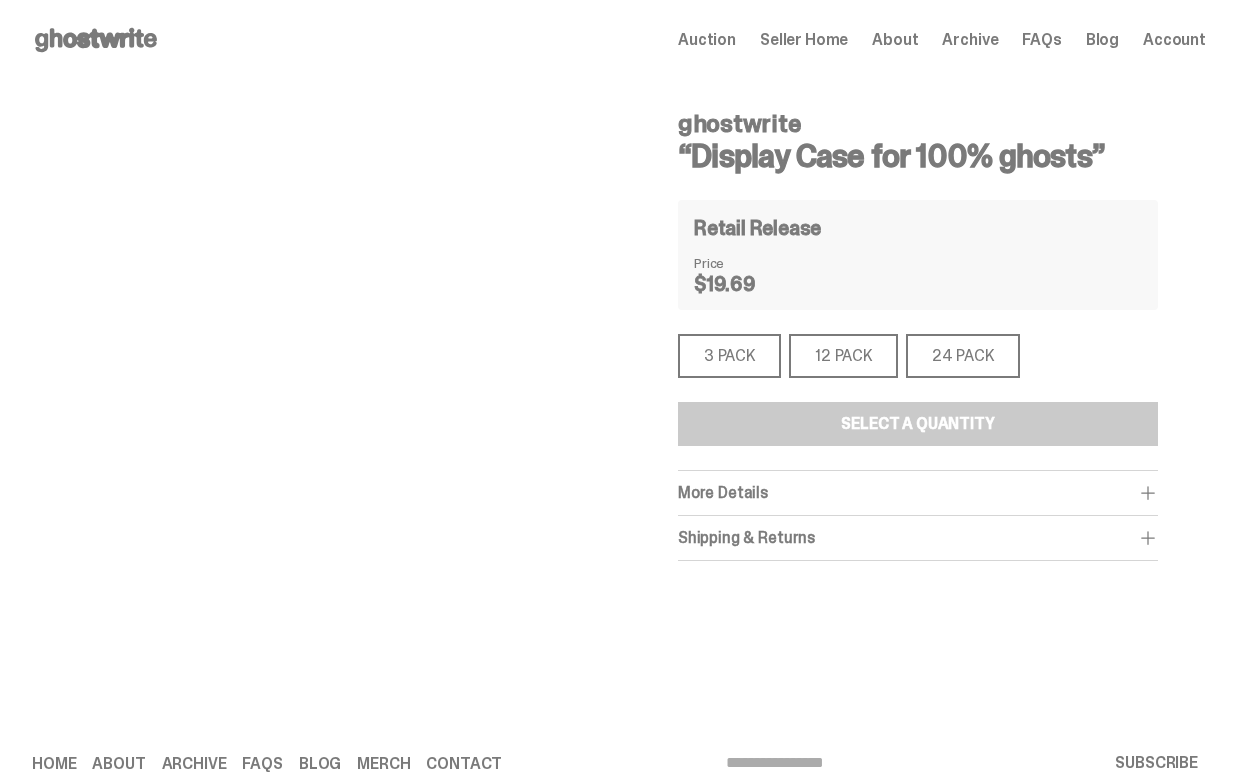 scroll, scrollTop: 0, scrollLeft: 0, axis: both 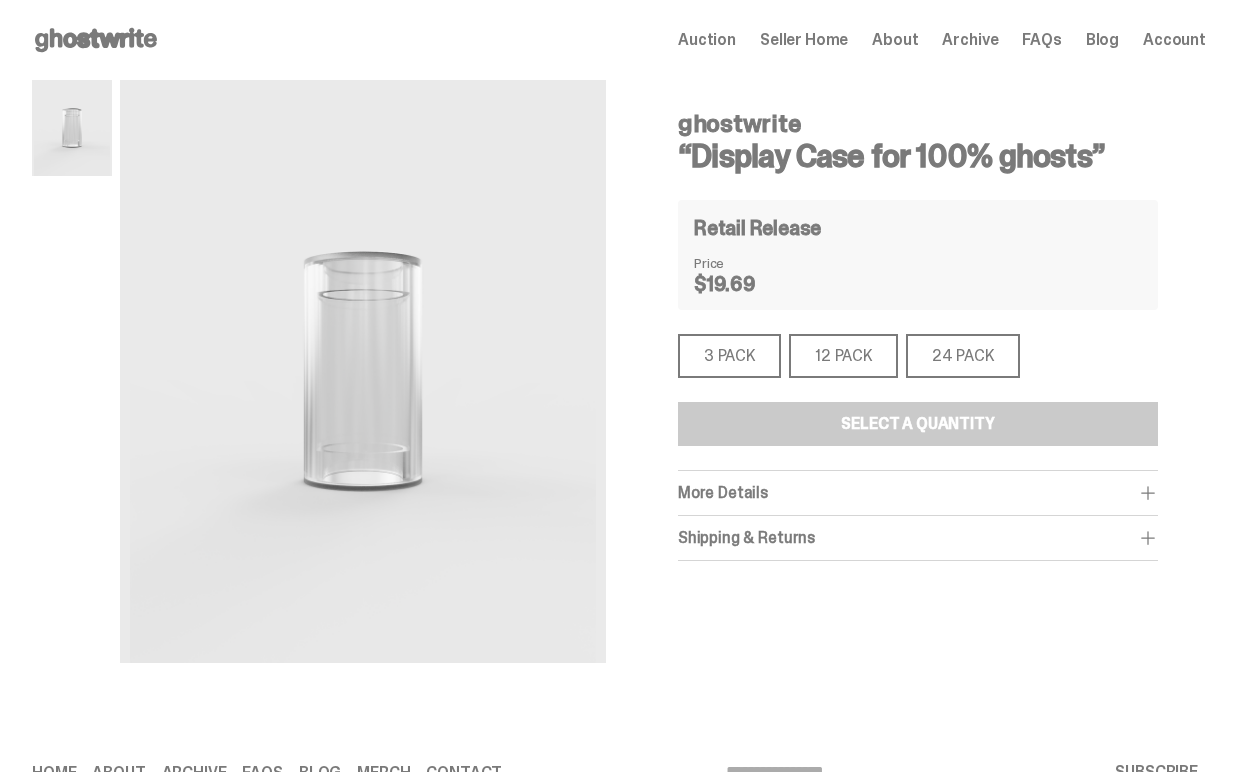 click on "3 PACK" at bounding box center (729, 356) 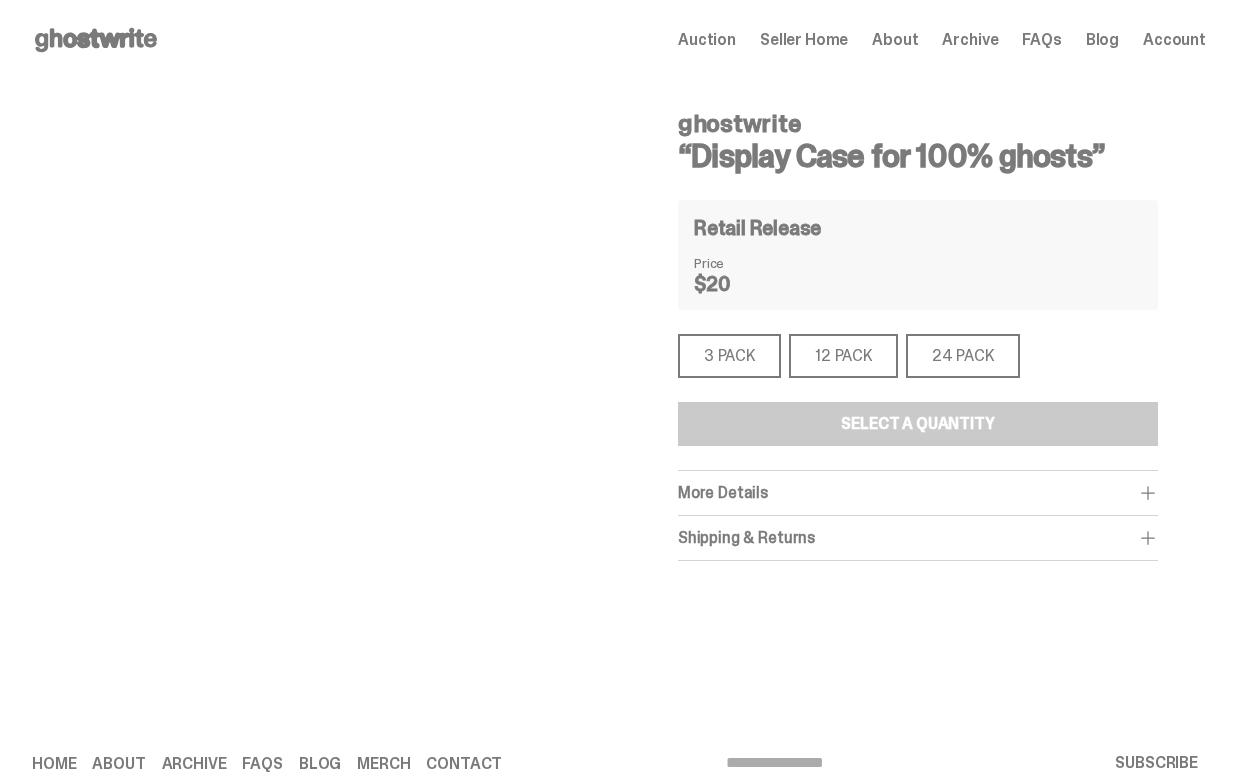 scroll, scrollTop: 0, scrollLeft: 0, axis: both 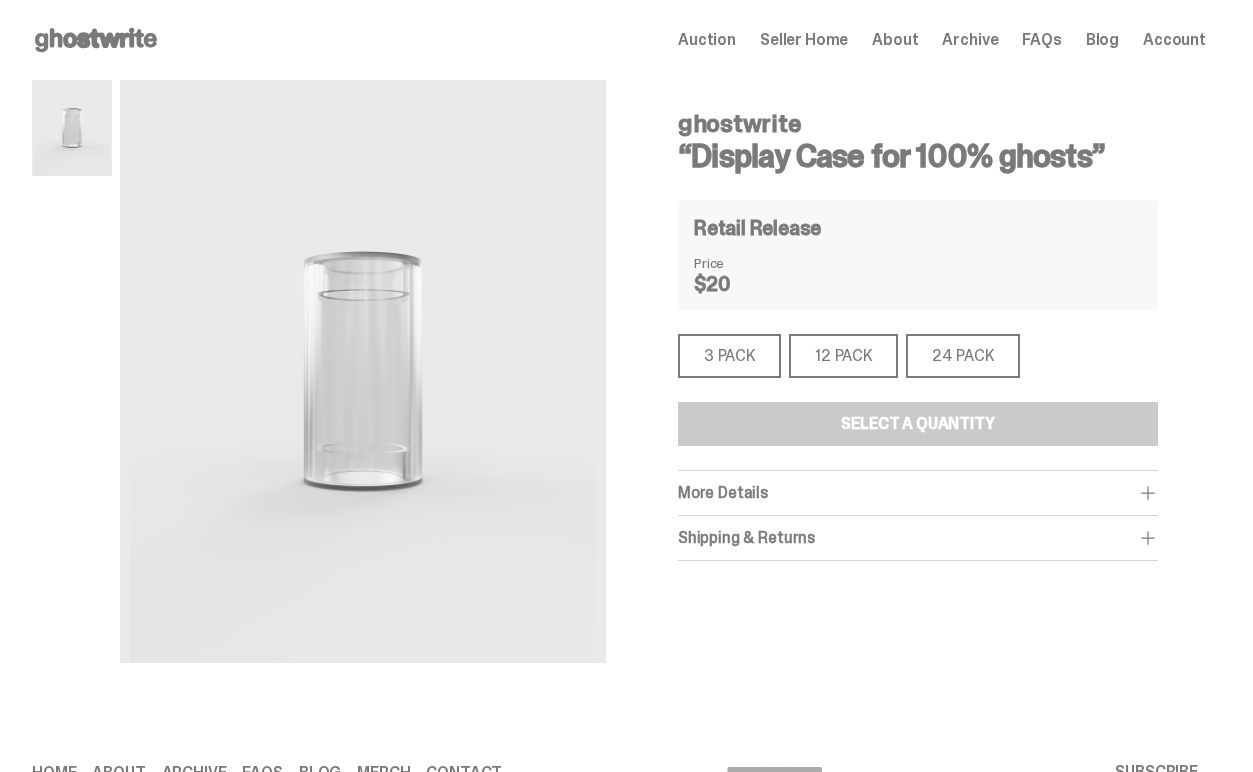click on "More Details" at bounding box center [723, 492] 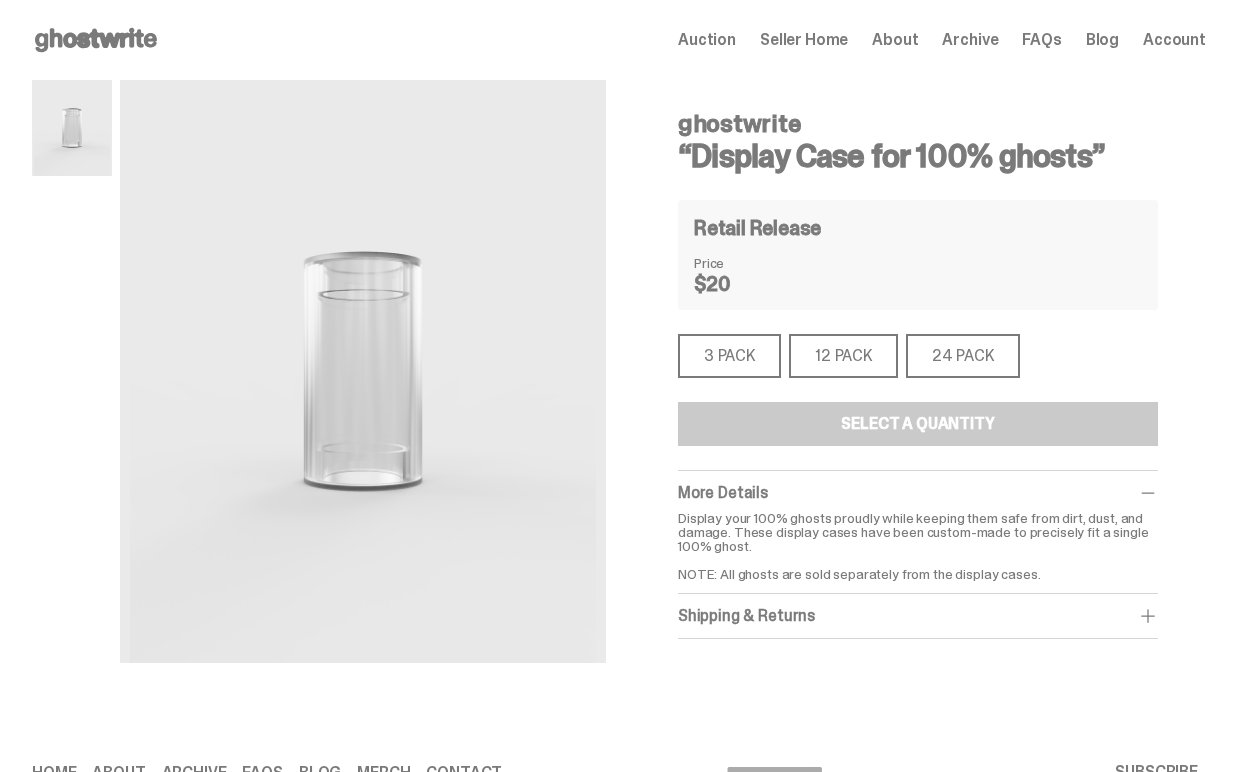 click on "Shipping & Returns" at bounding box center (918, 616) 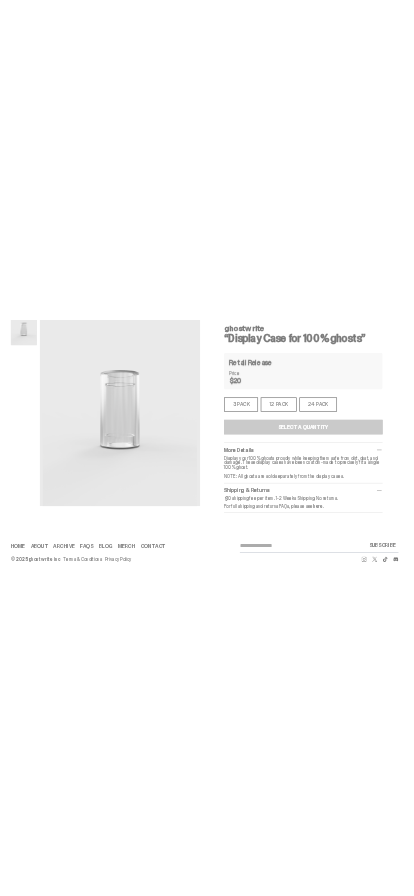 scroll, scrollTop: 0, scrollLeft: 0, axis: both 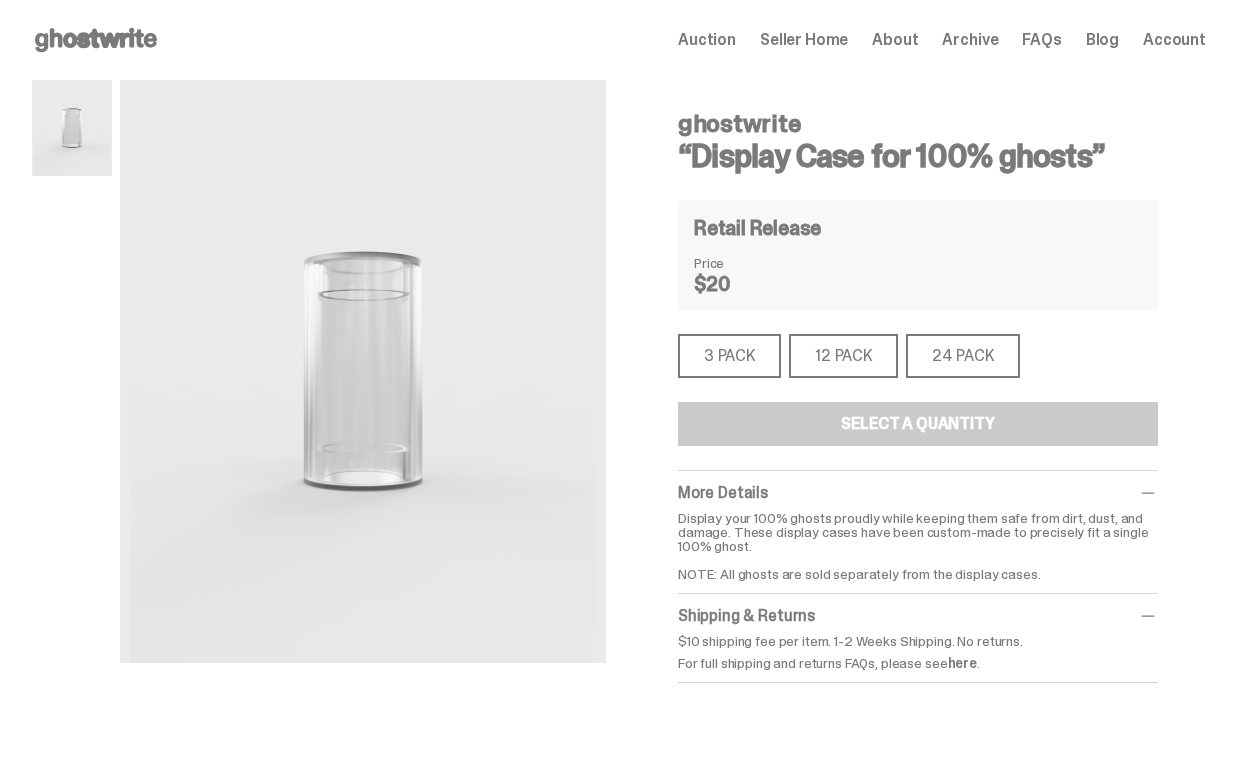 click on "“Display Case for 100% ghosts”" at bounding box center [918, 156] 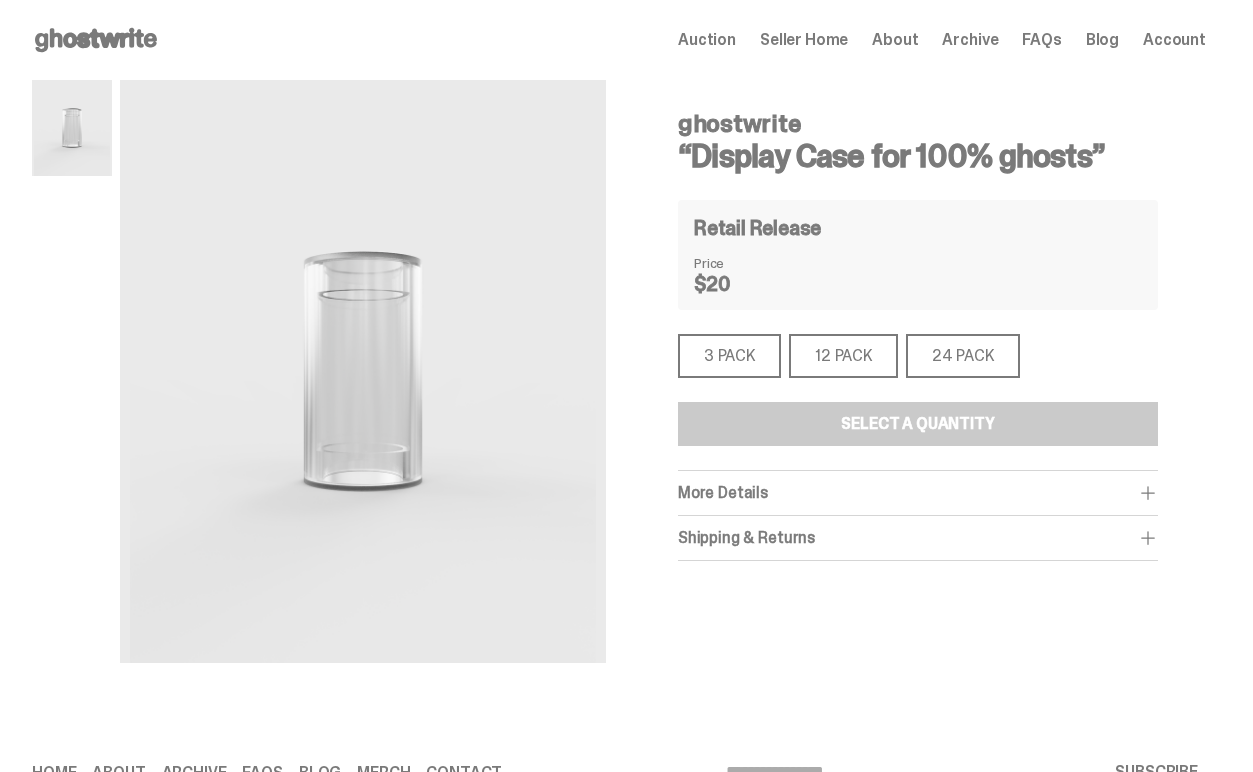 click on "ghostwrite
“Display Case for 100% ghosts”
Retail Release
Price
$20
3 PACK
3 PACK
12 PACK
12 PACK
24 PACK
24 PACK
Select a Quantity
More Details
Display your 100% ghosts proudly while keeping them safe from dirt, dust, and damage. These display cases have been custom-made to precisely fit a single 100% ghost.
NOTE: All ghosts are sold separately from the display cases.
here" at bounding box center (918, 376) 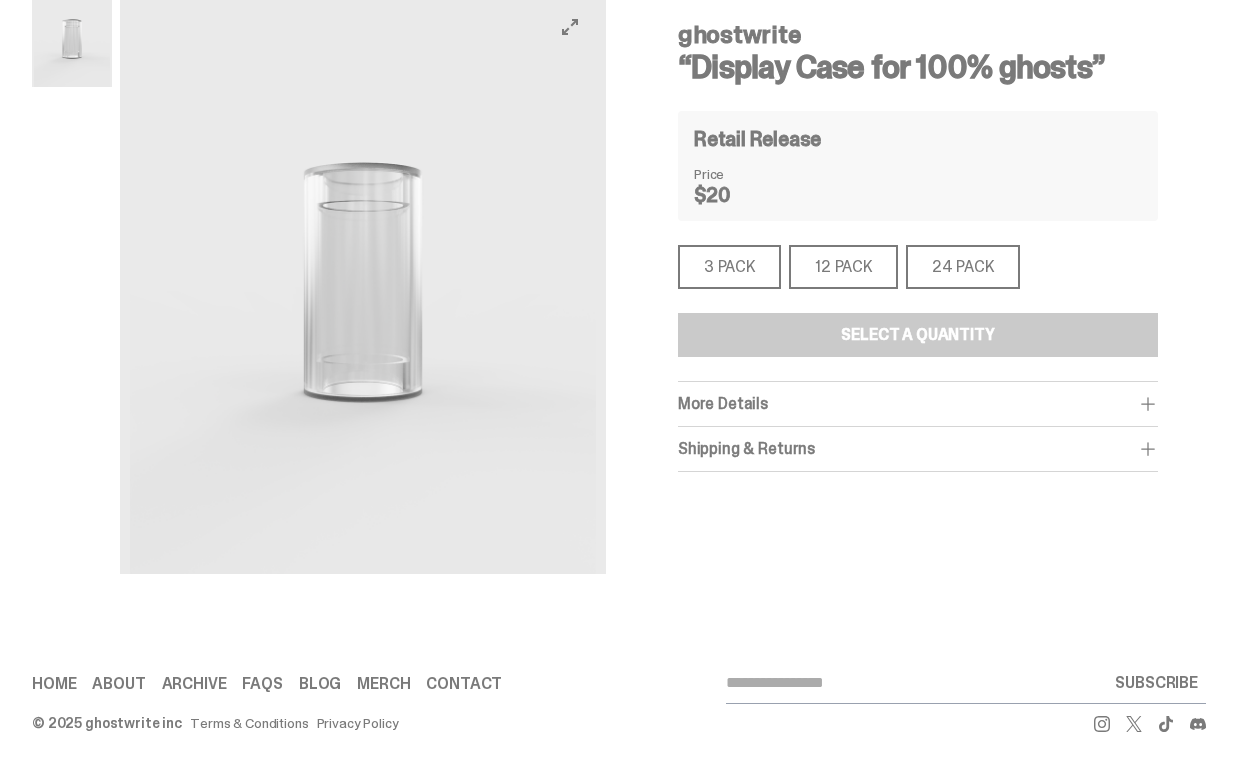 scroll, scrollTop: 0, scrollLeft: 0, axis: both 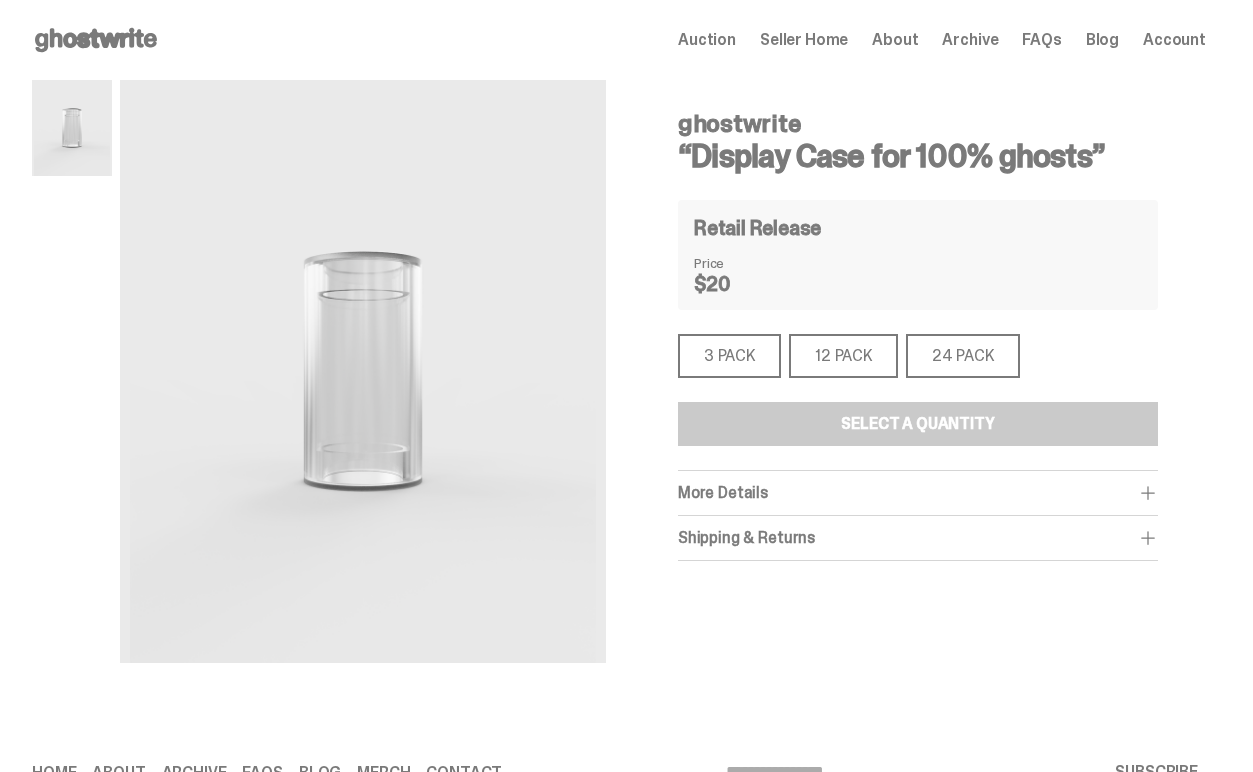 click on "12 PACK" at bounding box center (843, 356) 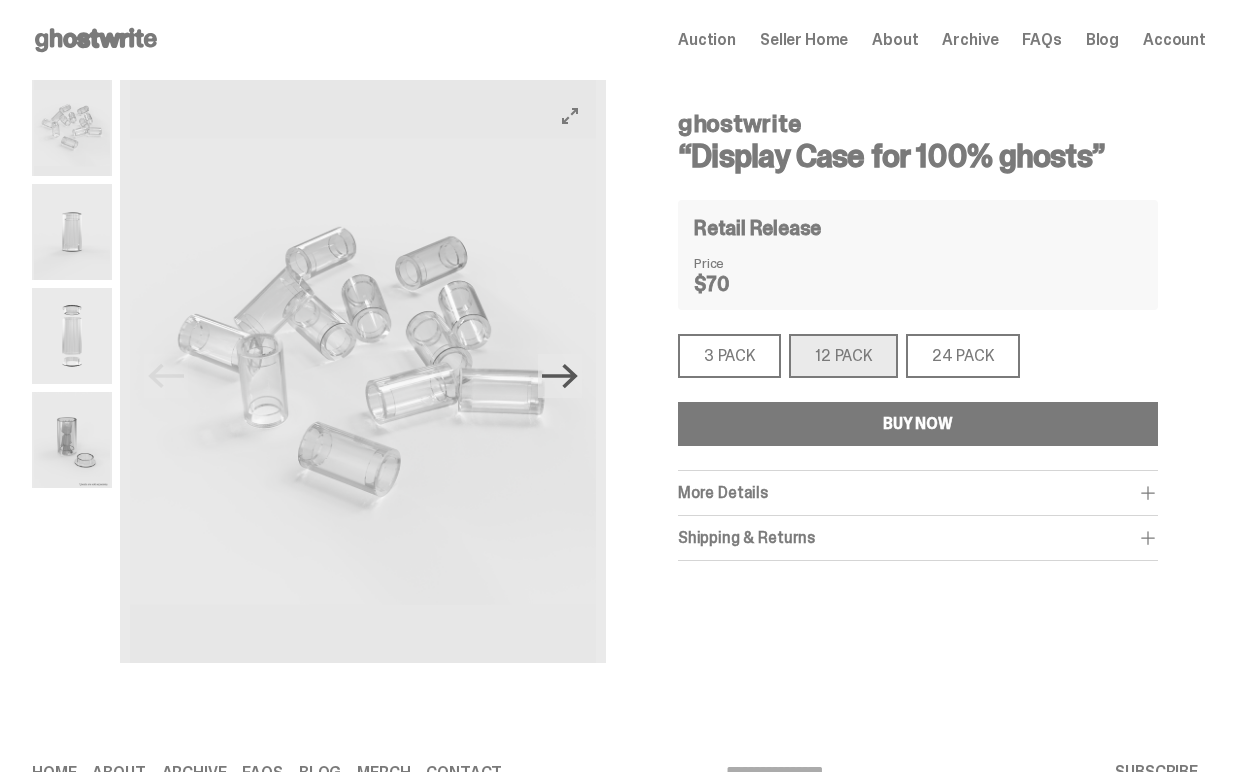click on "Next" 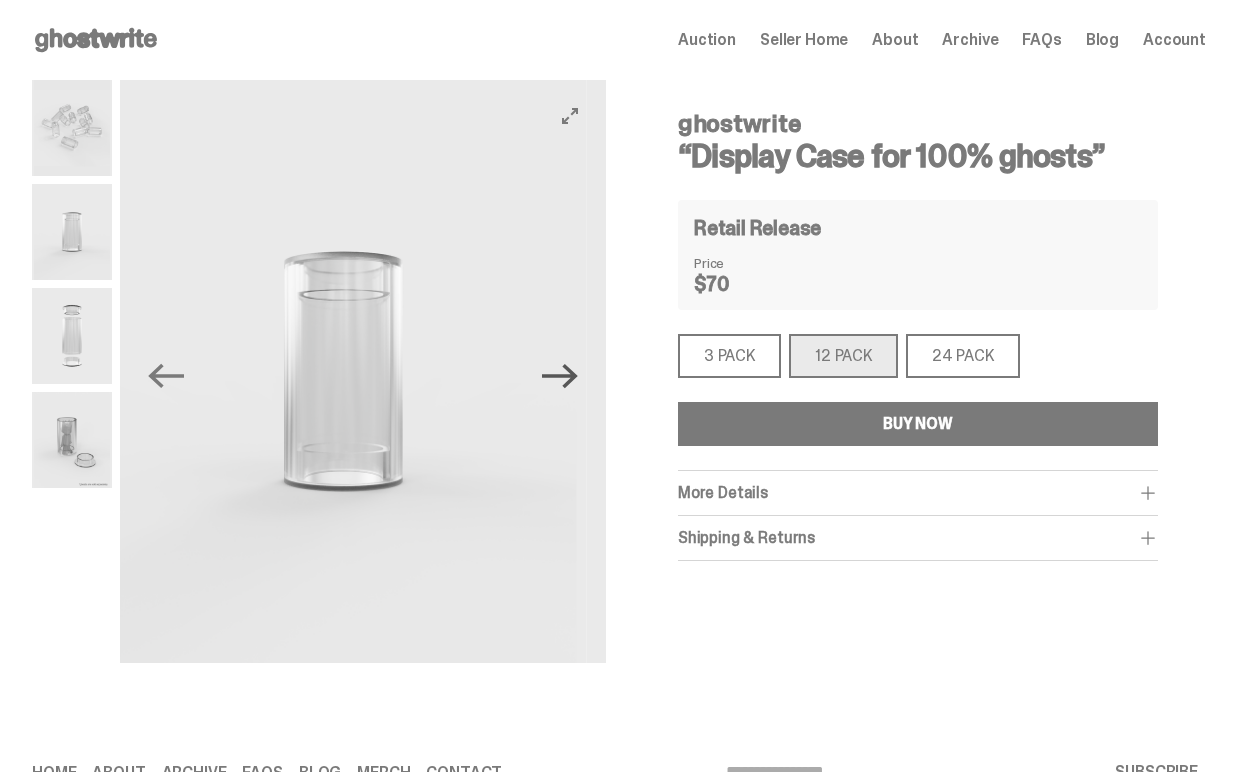click on "Next" 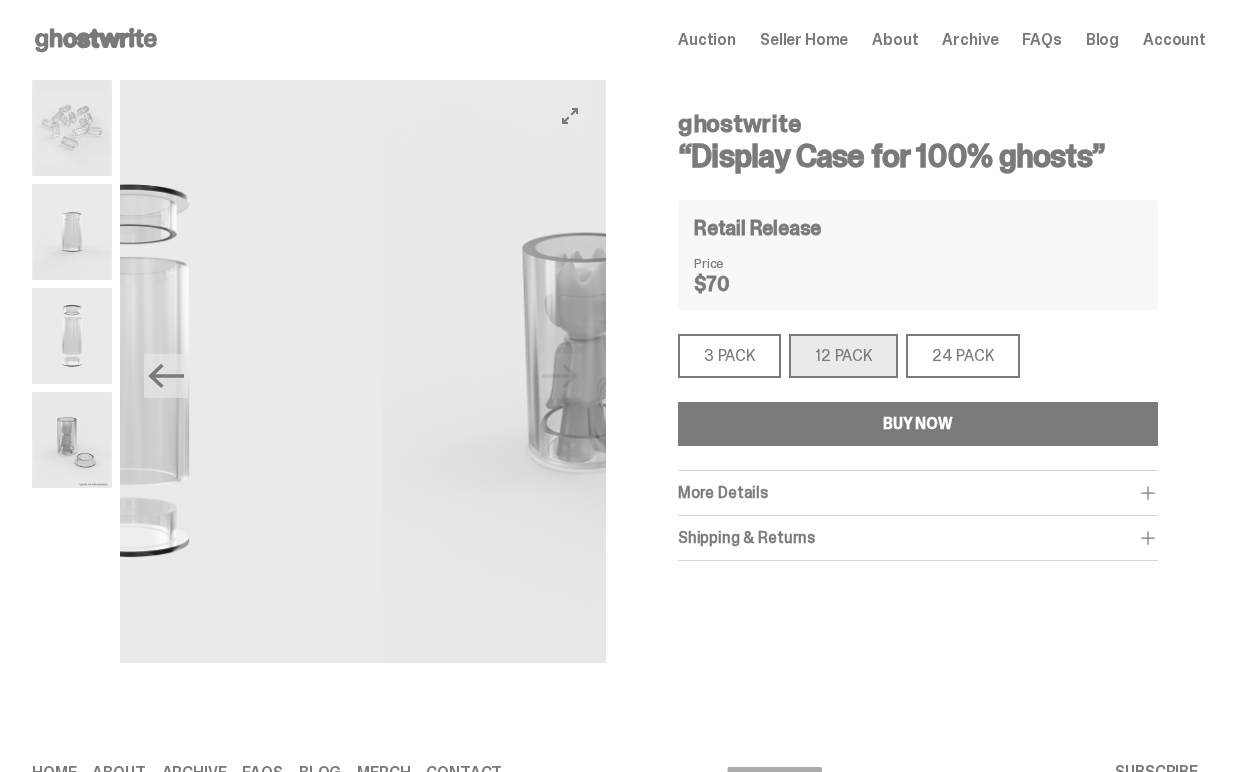 click at bounding box center [616, 371] 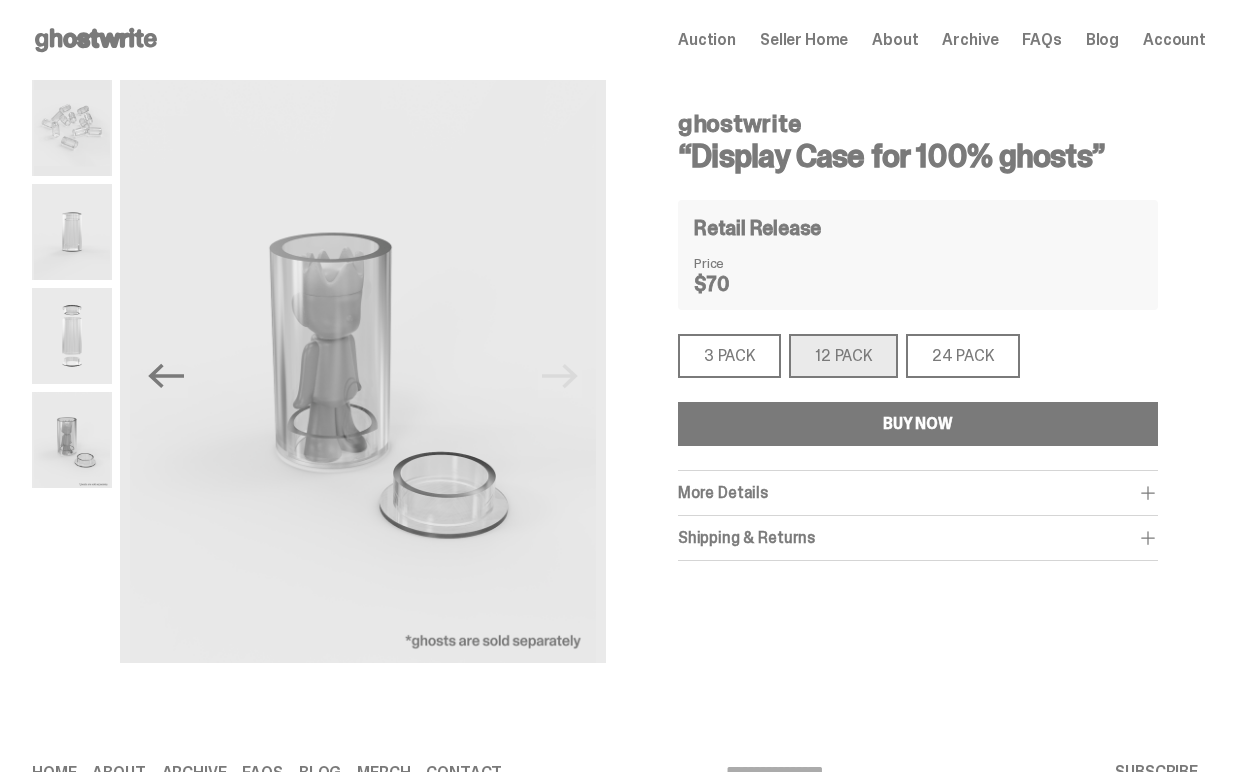 click on "Previous Next
ghostwrite
“Display Case for 100% ghosts”
Retail Release
Price
$70
3 PACK
3 PACK
12 PACK
12 PACK
24 PACK
24 PACK
BUY NOW
More Details
NOTE: All ghosts are sold separately from the display cases." at bounding box center (619, 396) 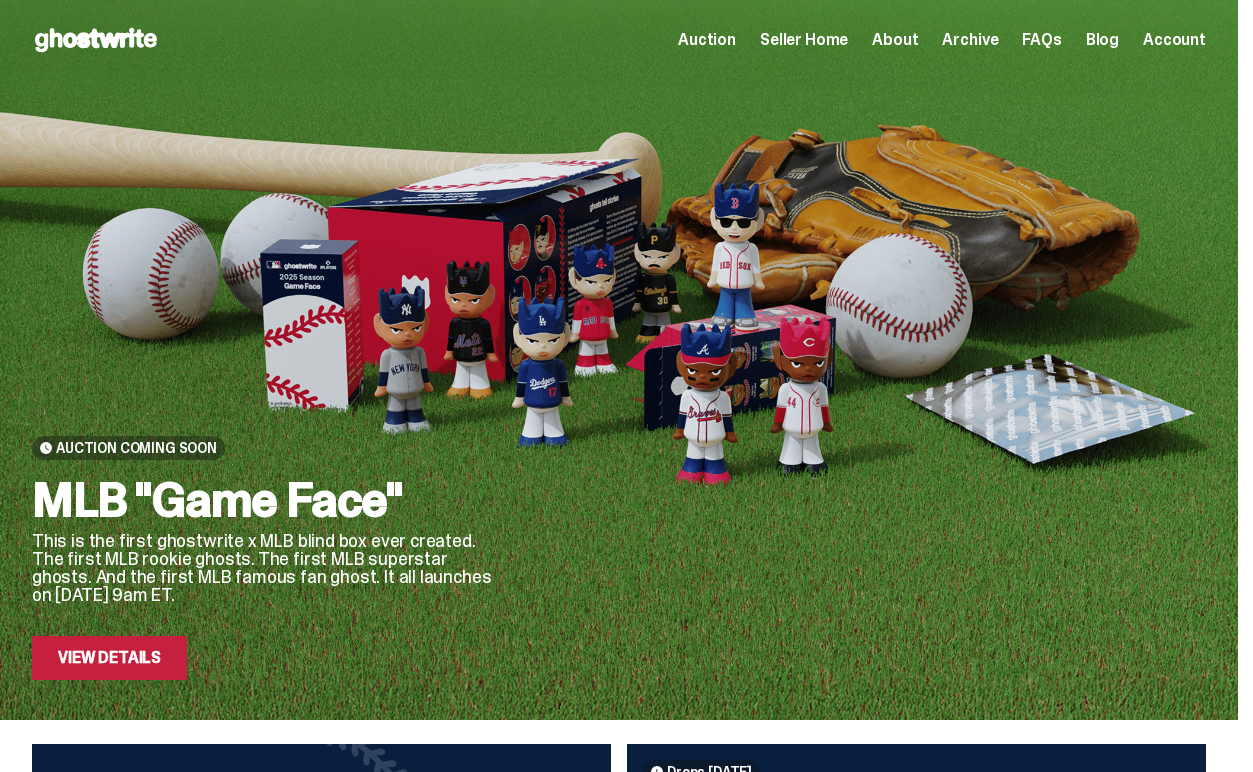 click on "Seller Home" at bounding box center [804, 40] 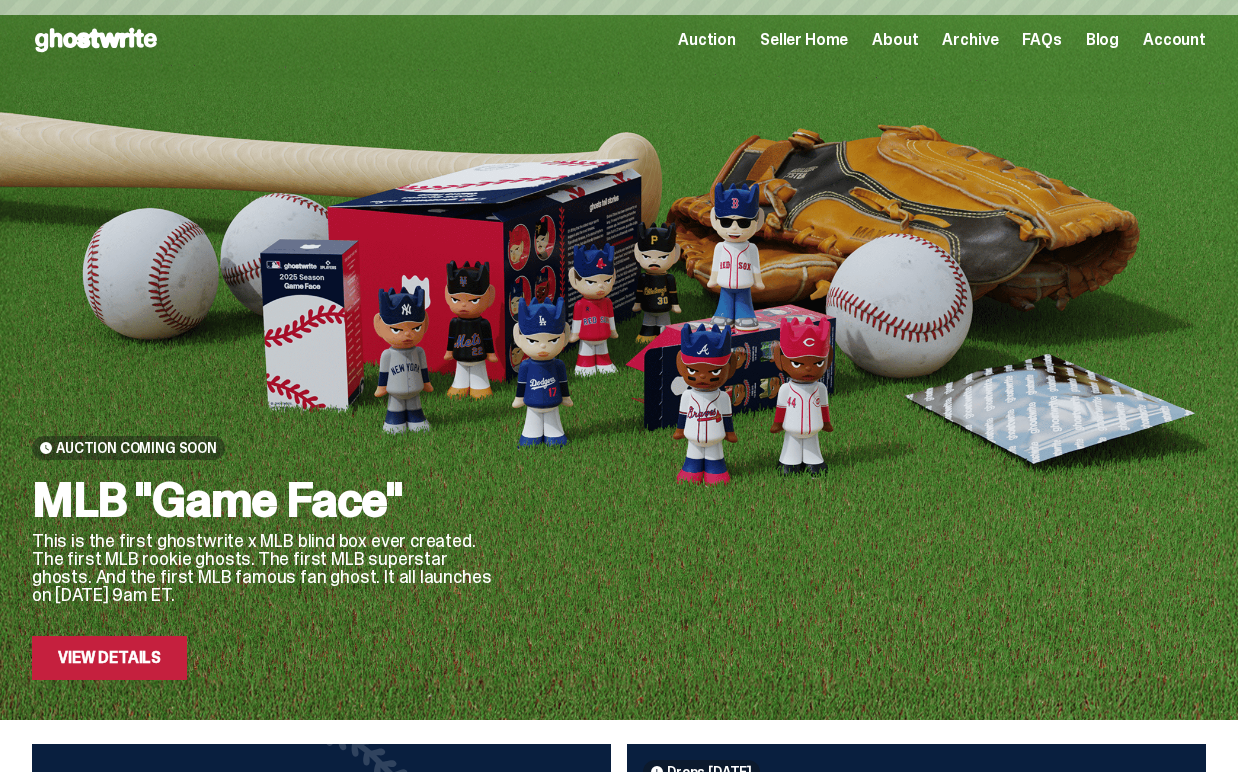click on "Auction Coming Soon
MLB "Game Face"
This is the first ghostwrite x MLB blind box ever created. The first MLB rookie ghosts. The first MLB superstar ghosts. And the first MLB famous fan ghost. It all launches on August 5th @ 9am ET.
View Details" at bounding box center (619, 380) 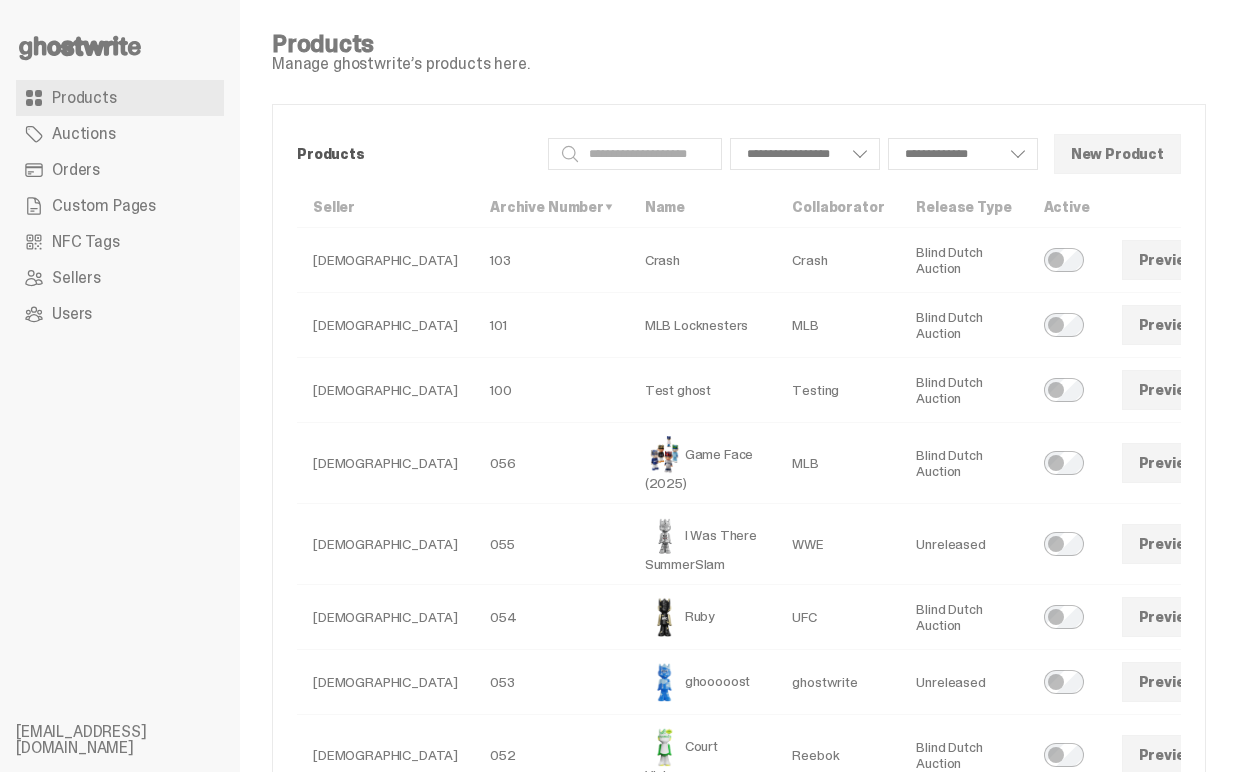 scroll, scrollTop: 0, scrollLeft: 0, axis: both 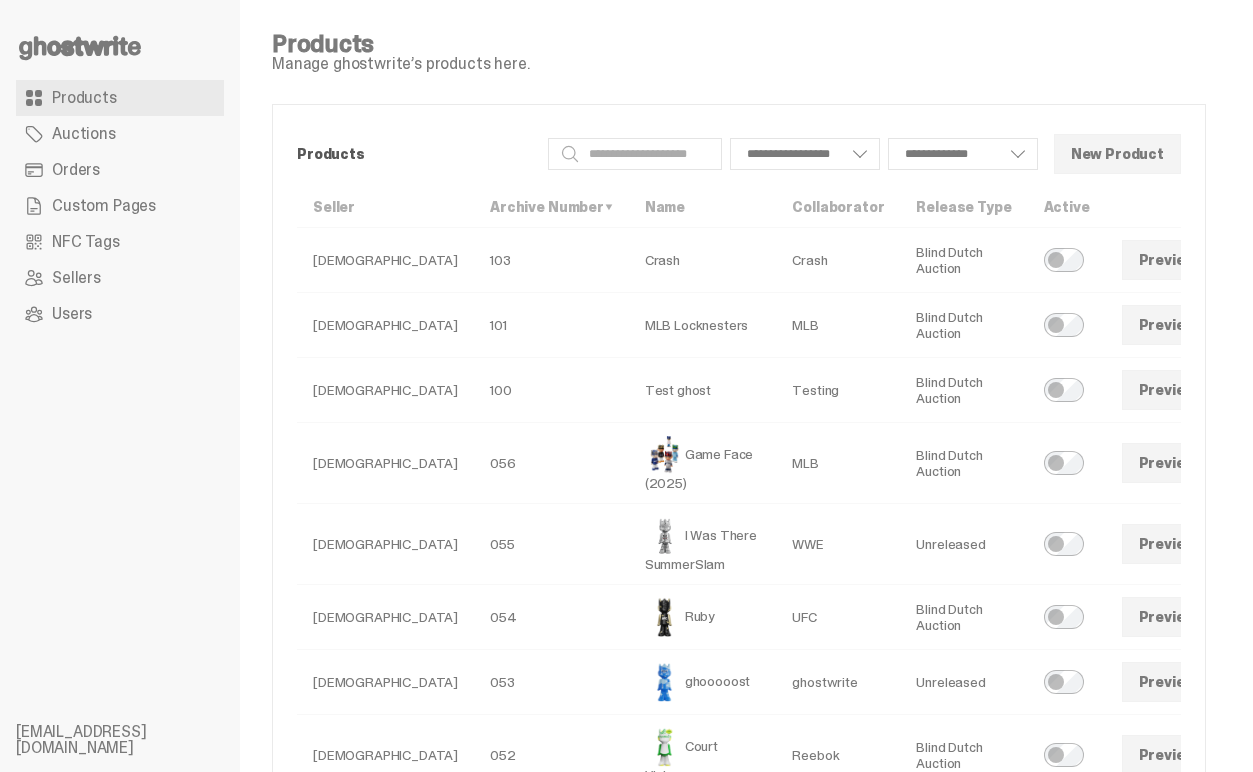 select 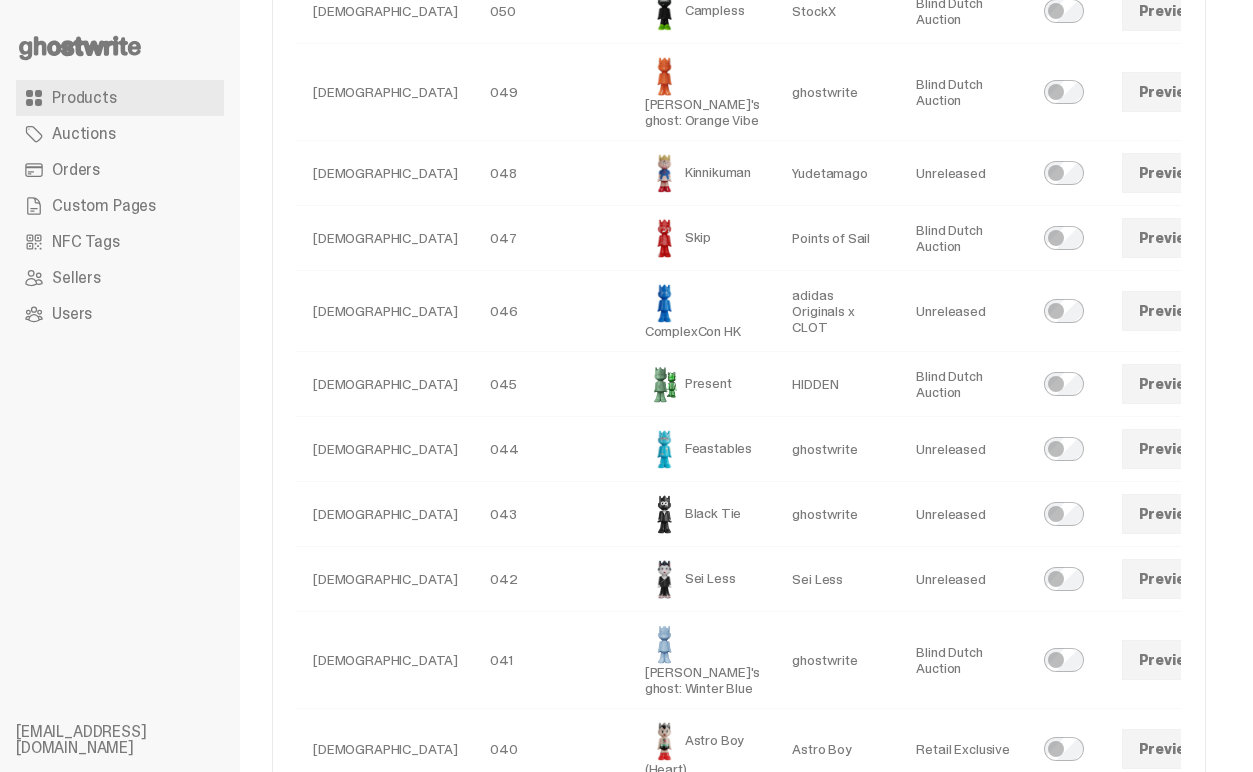 scroll, scrollTop: 1545, scrollLeft: 0, axis: vertical 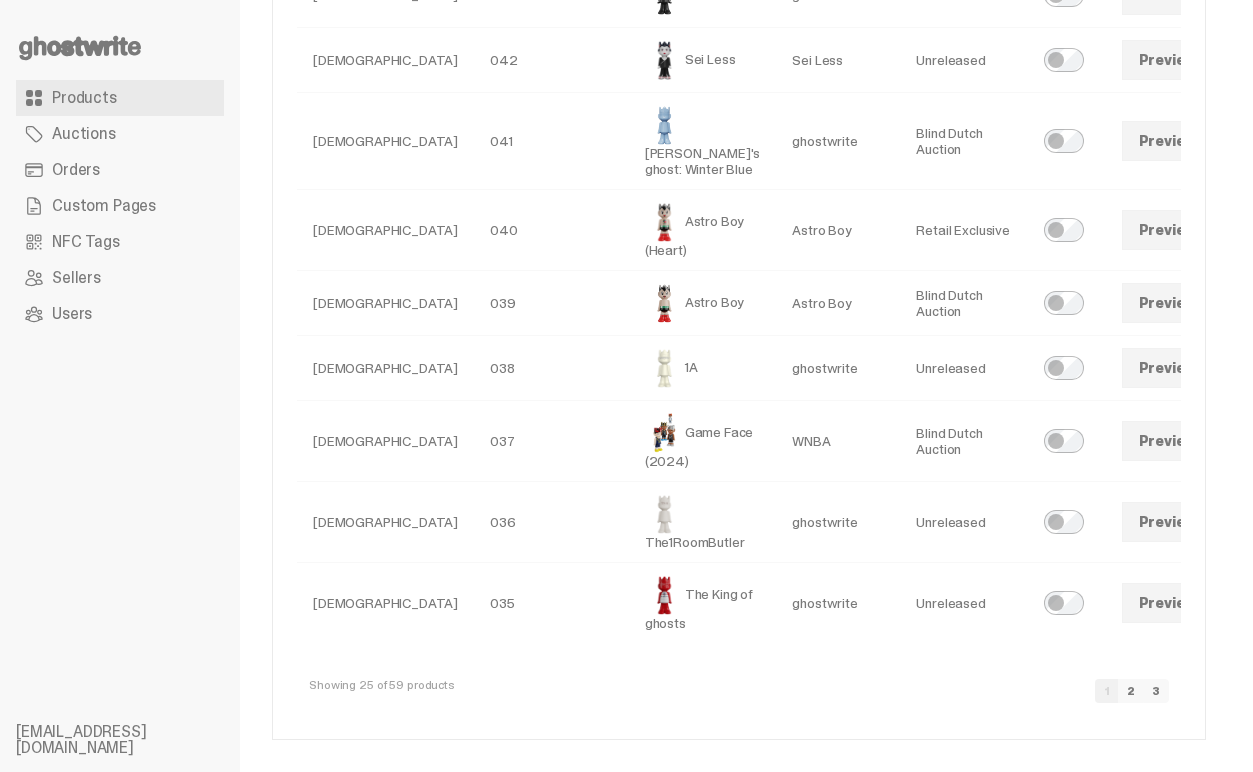 click on "3" at bounding box center [1156, 691] 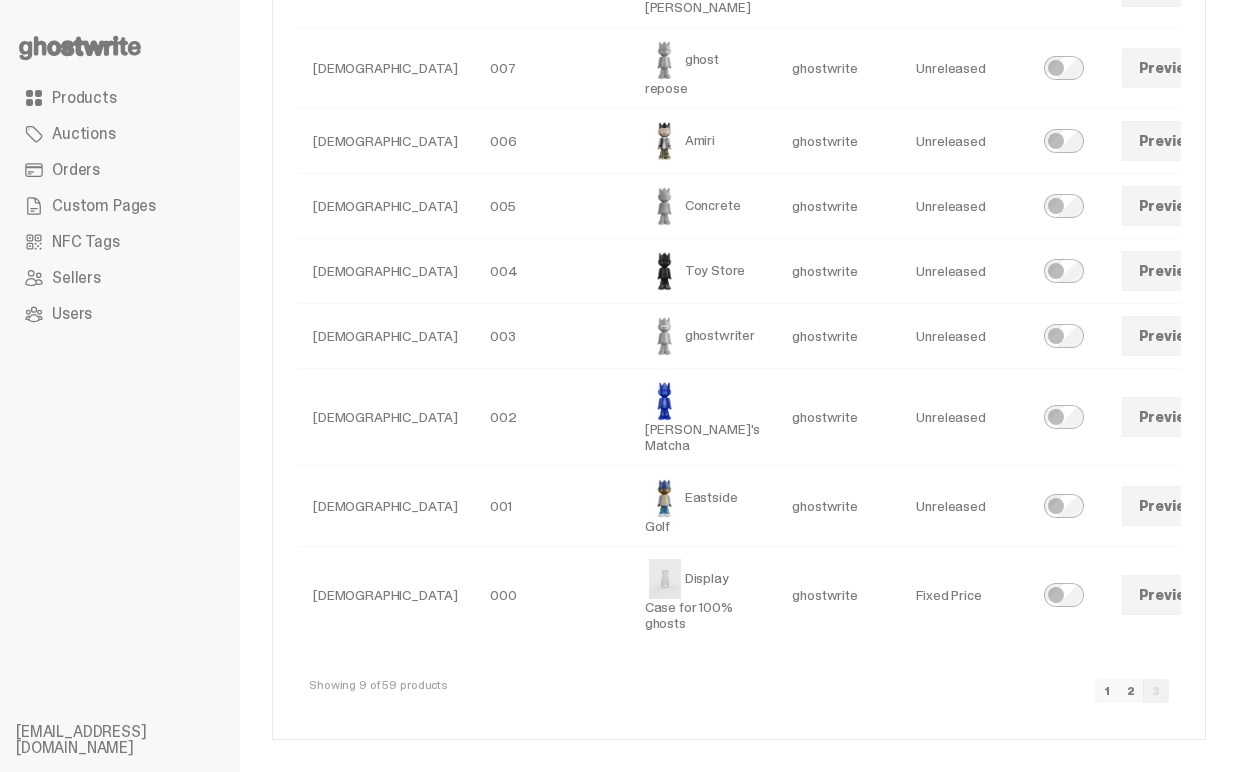 scroll, scrollTop: 409, scrollLeft: 0, axis: vertical 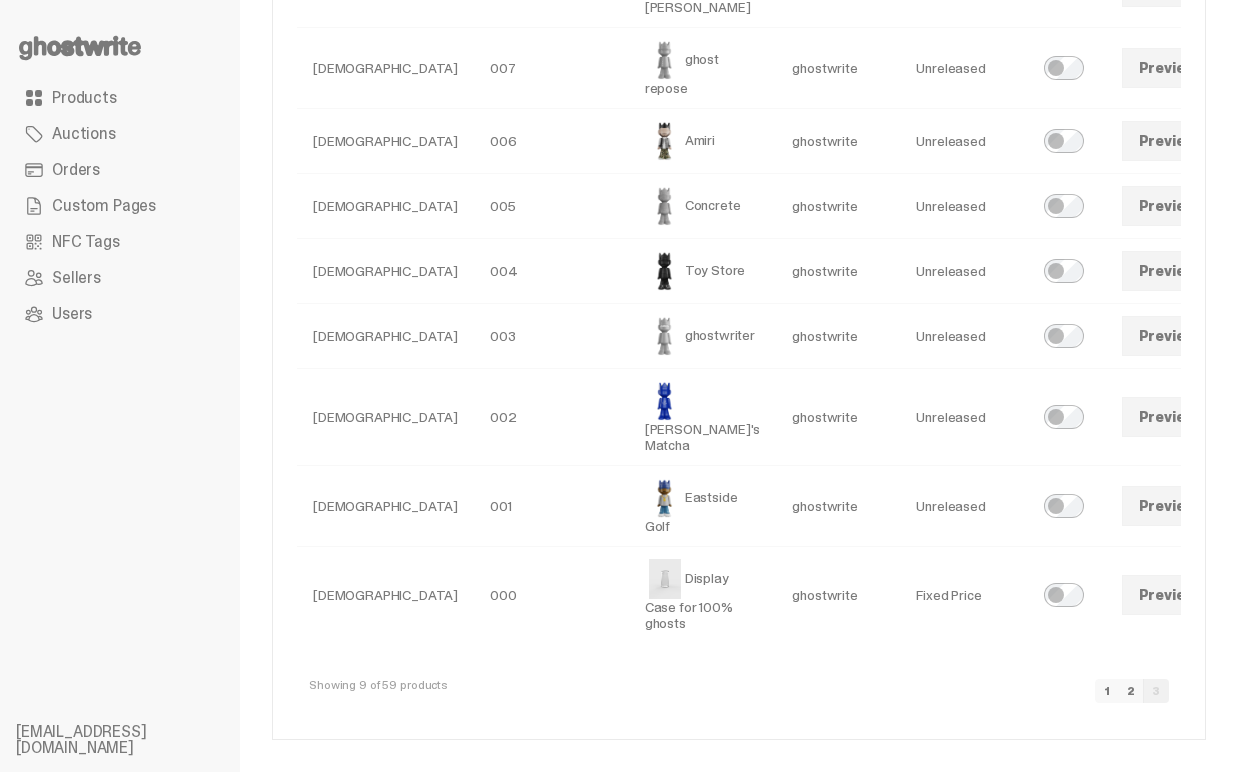 click at bounding box center [1241, 595] 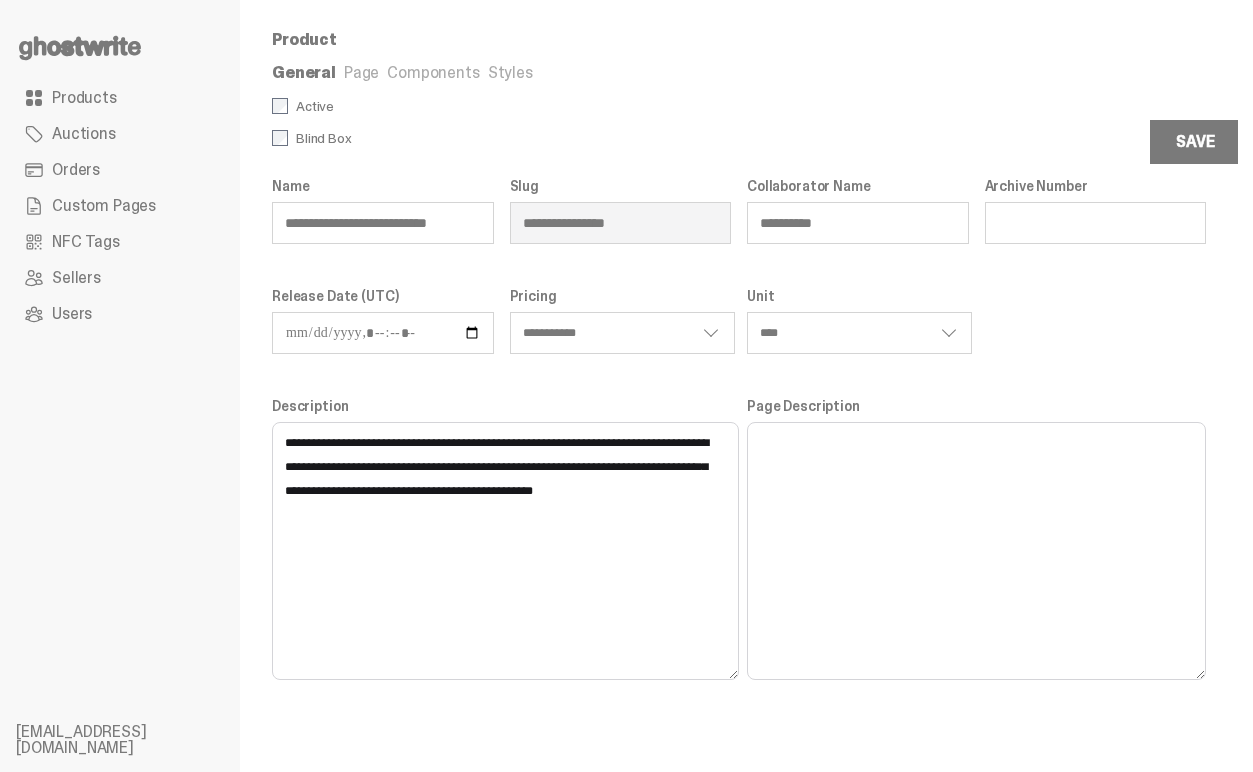 scroll, scrollTop: 0, scrollLeft: 0, axis: both 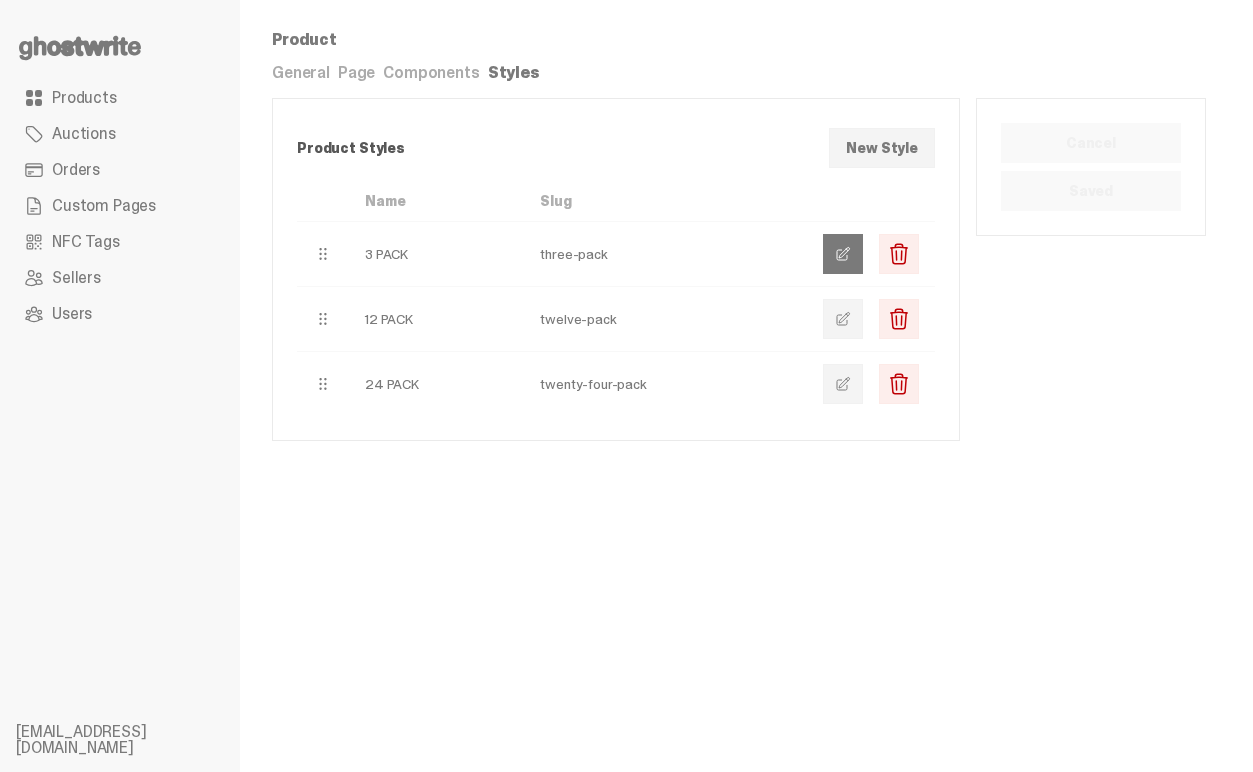 click at bounding box center [843, 254] 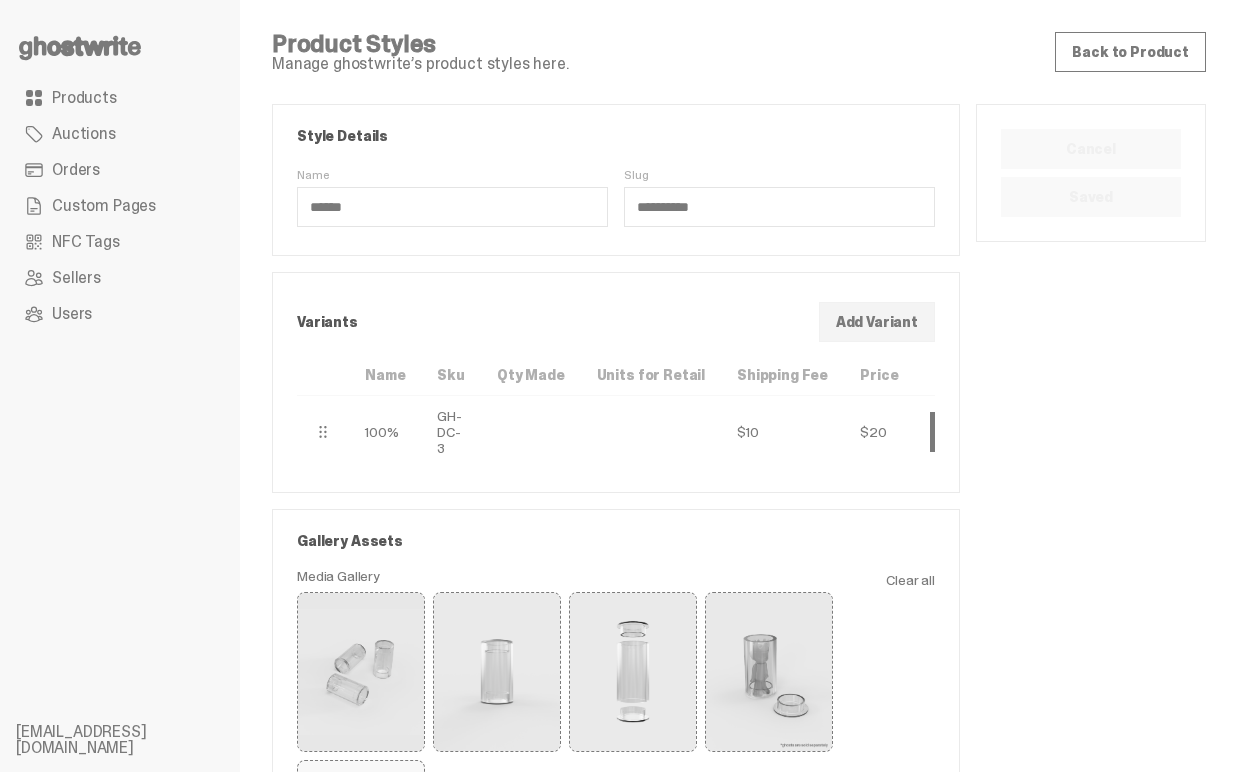 click at bounding box center (950, 432) 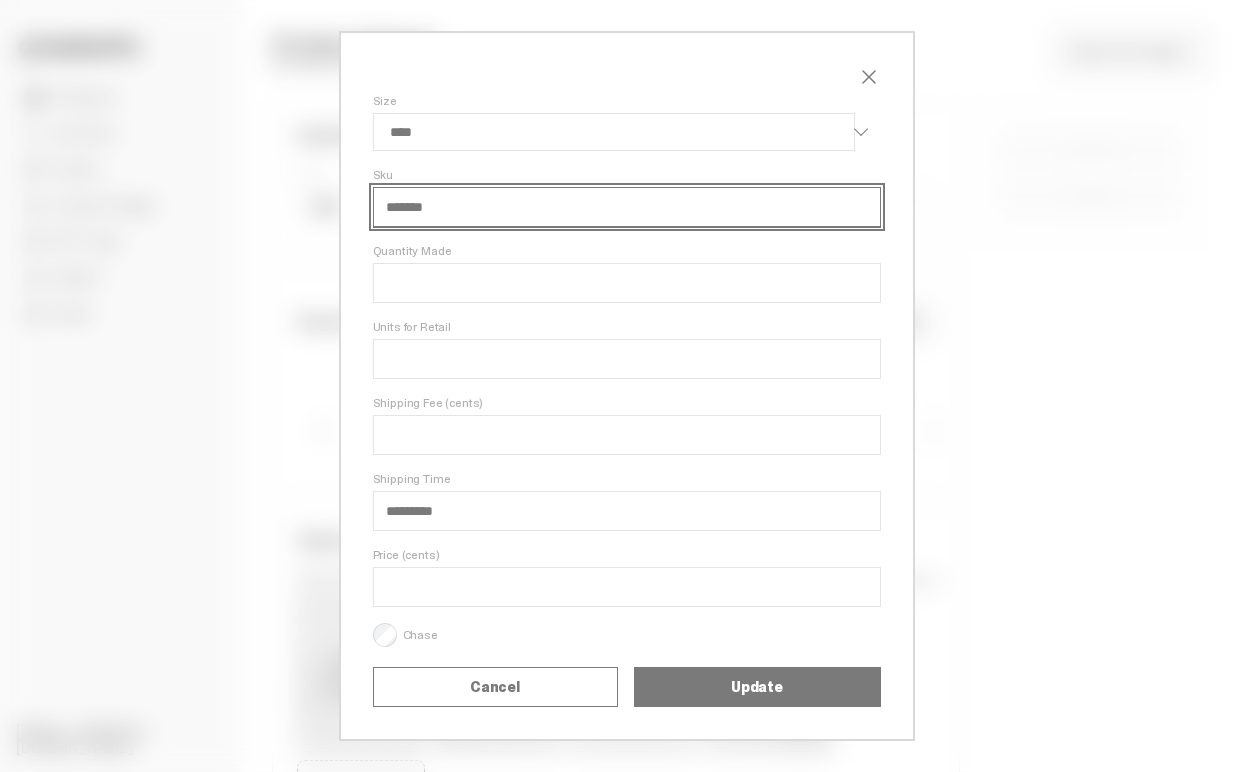 click on "*******" at bounding box center (627, 207) 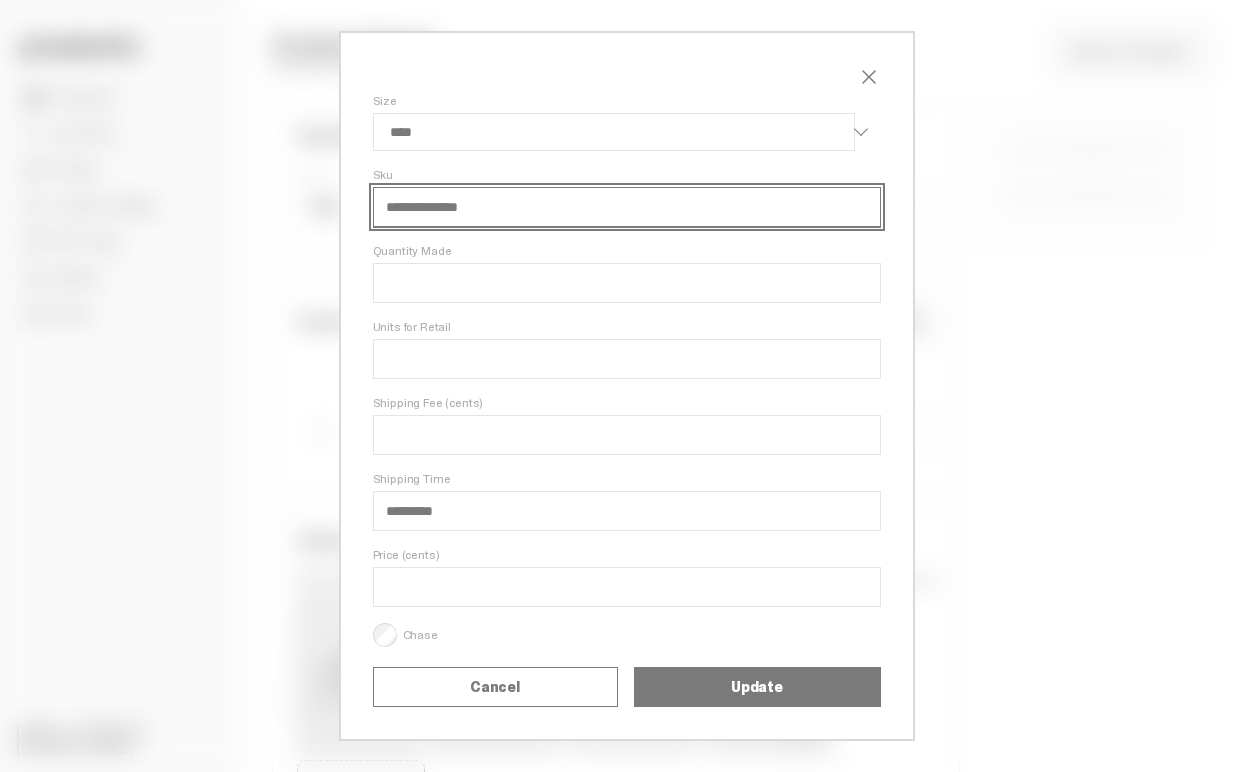 select on "****" 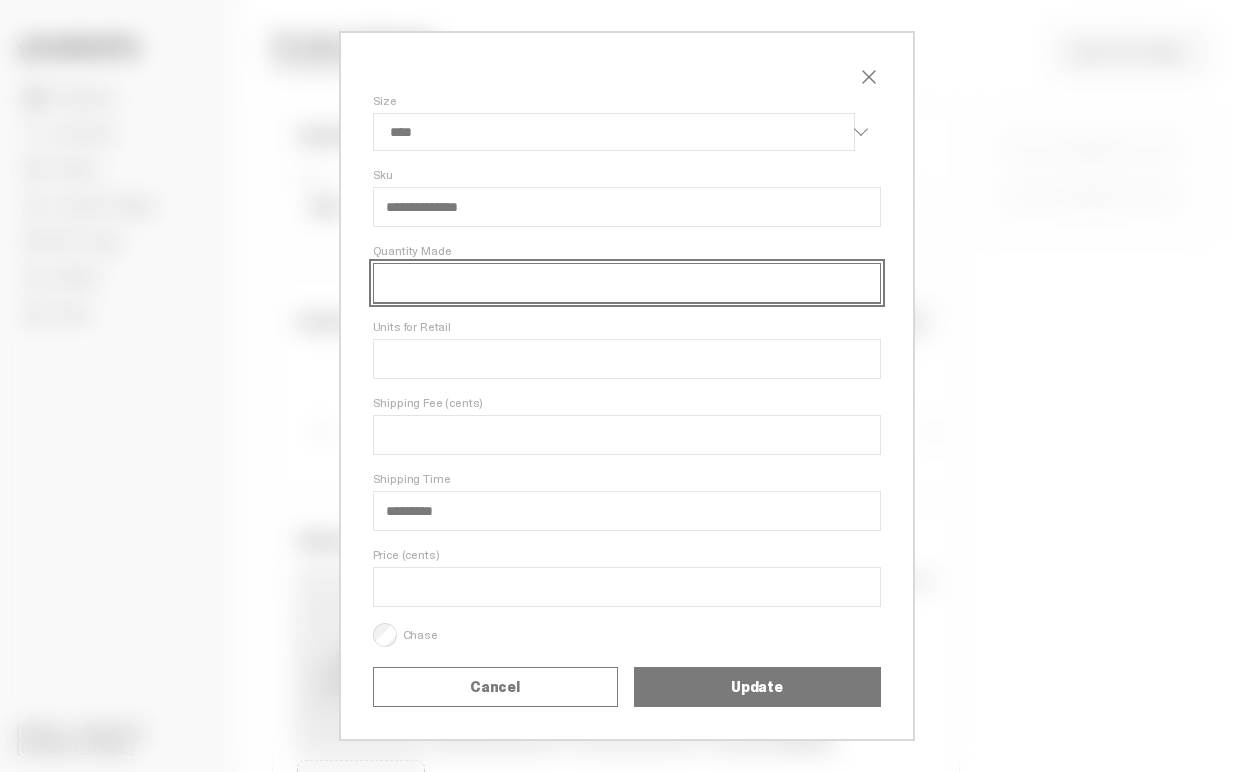 click on "Quantity Made" at bounding box center (627, 283) 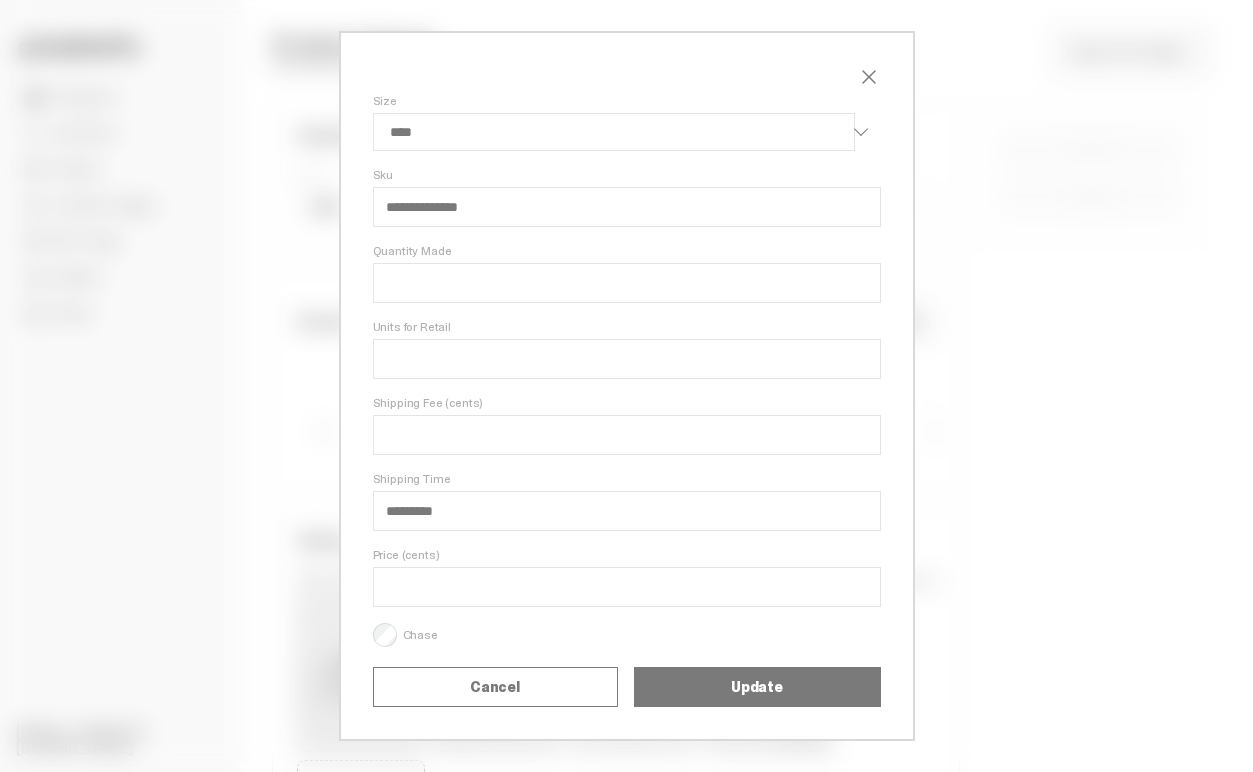 click on "Update" at bounding box center [757, 687] 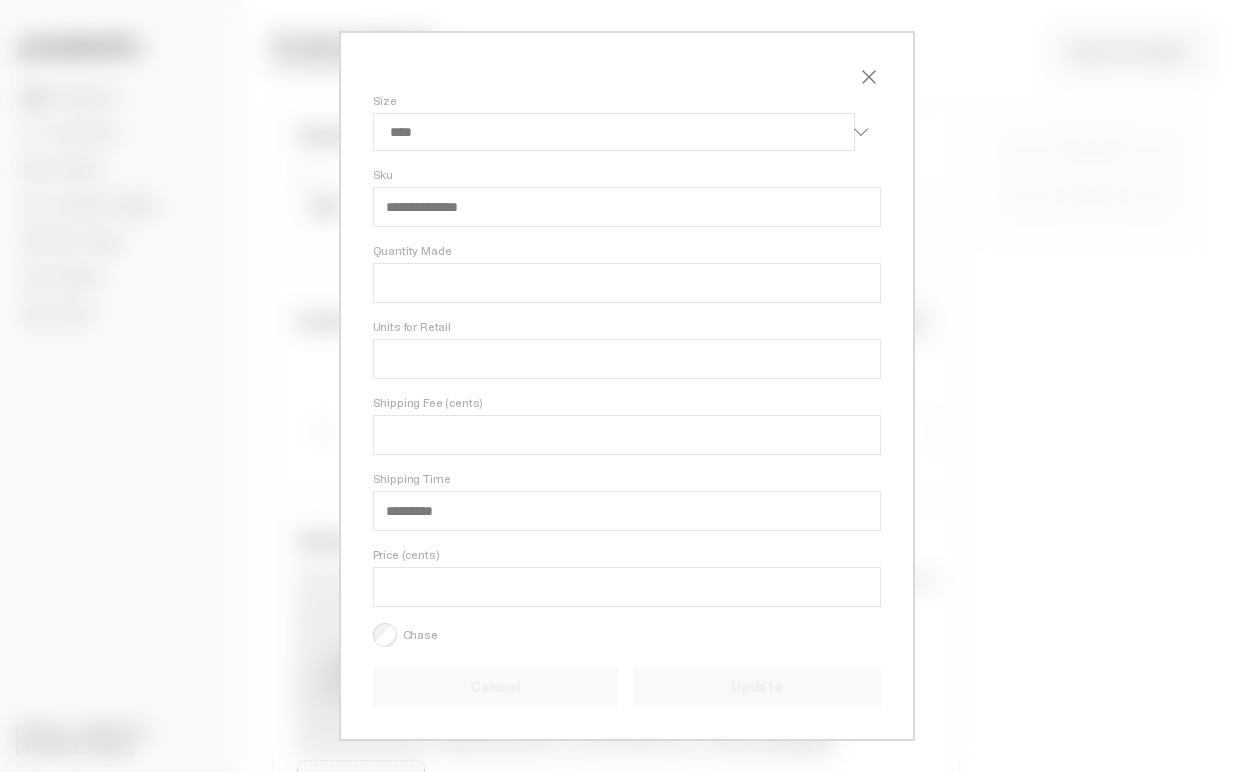 select on "****" 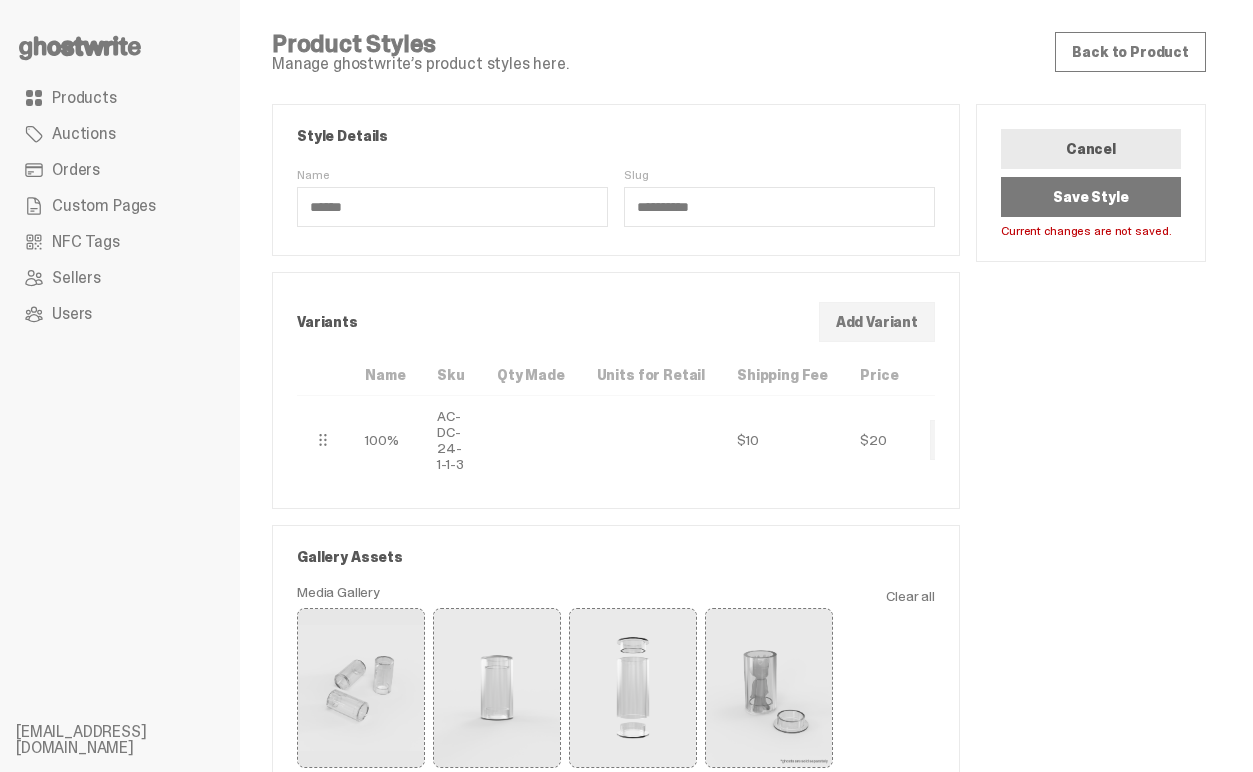 click on "Save Style" at bounding box center [1091, 197] 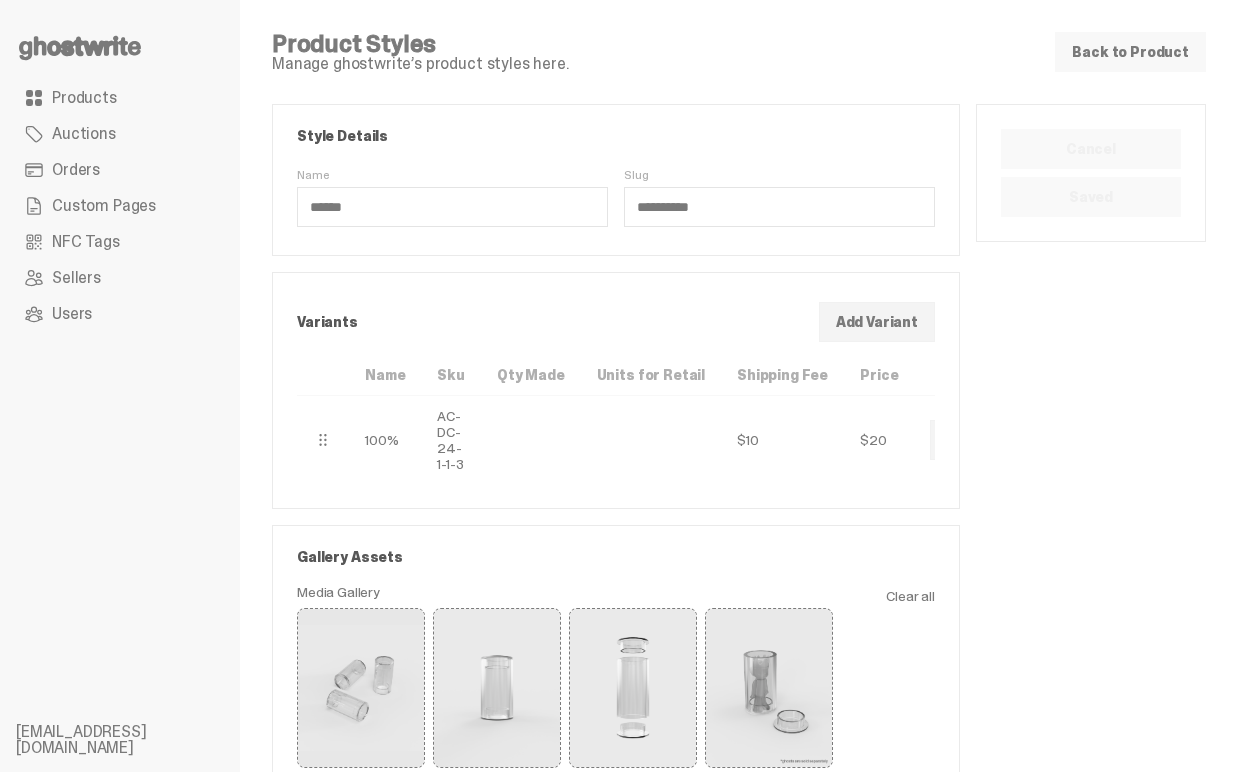 click on "Back to Product" at bounding box center [1130, 52] 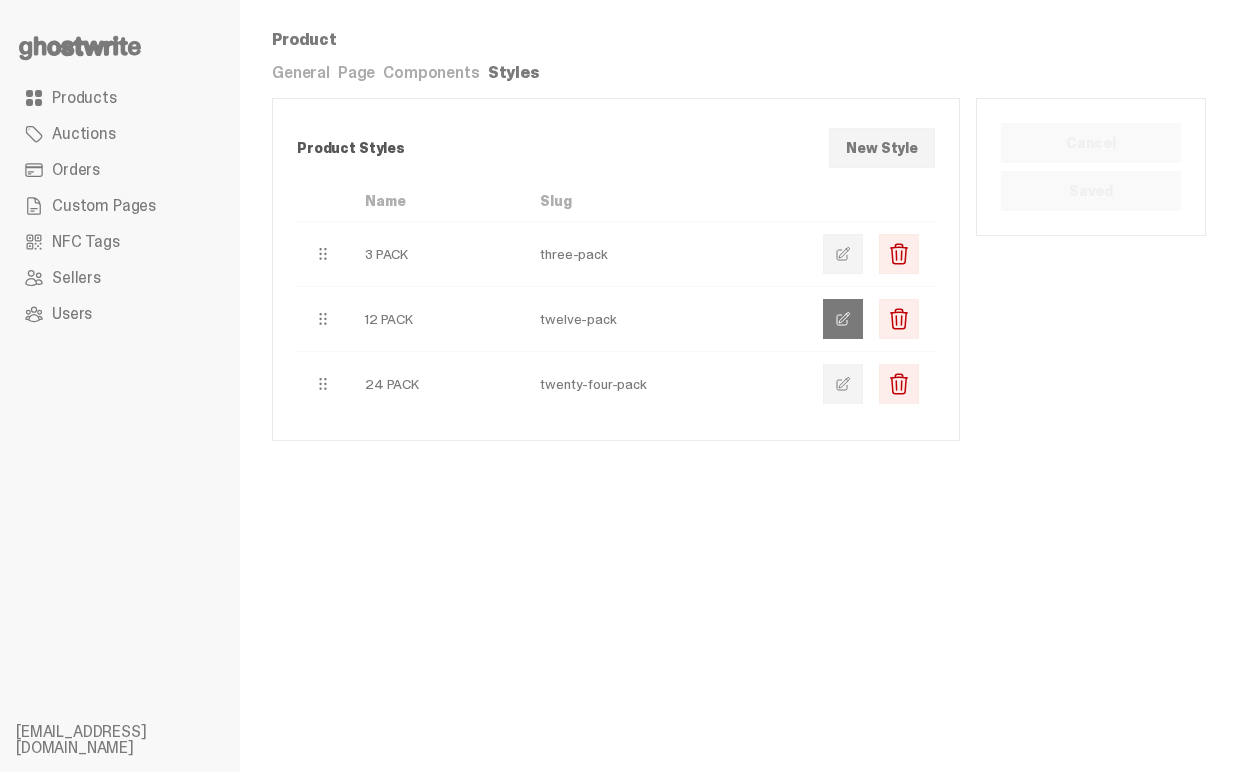 click at bounding box center [843, 319] 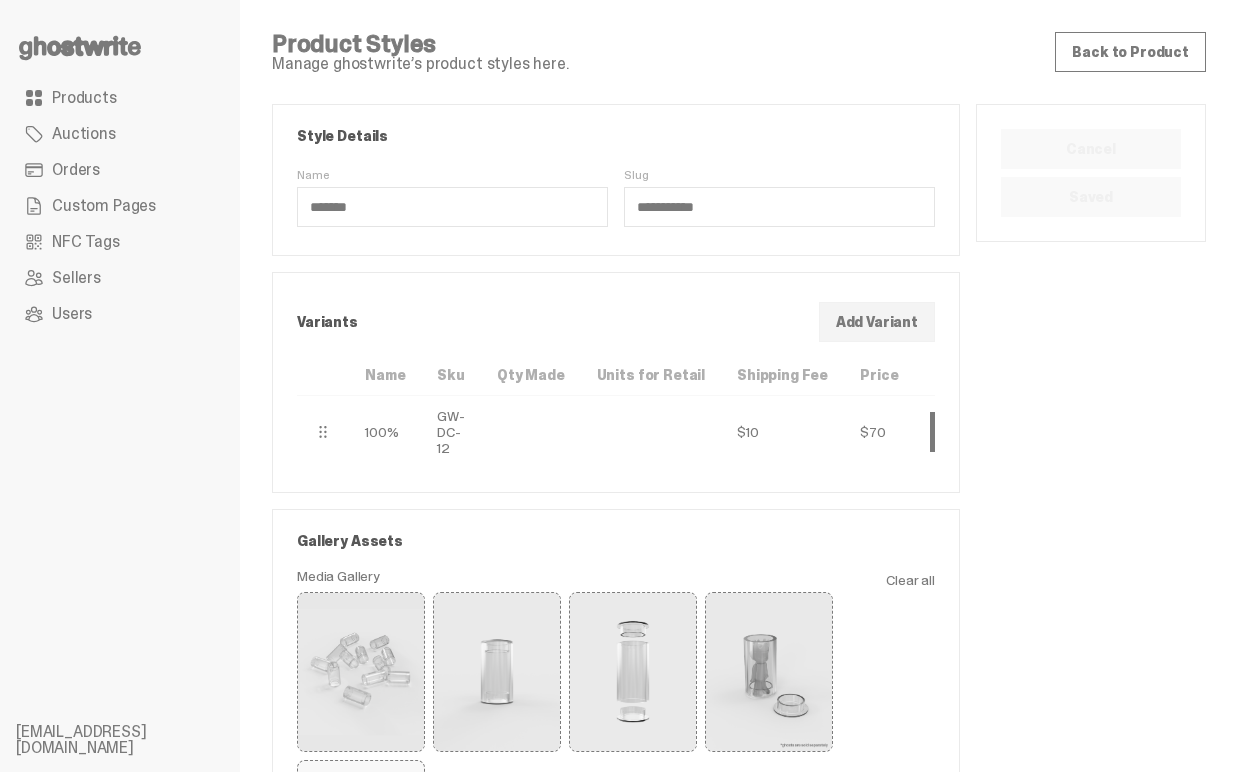 click at bounding box center (950, 432) 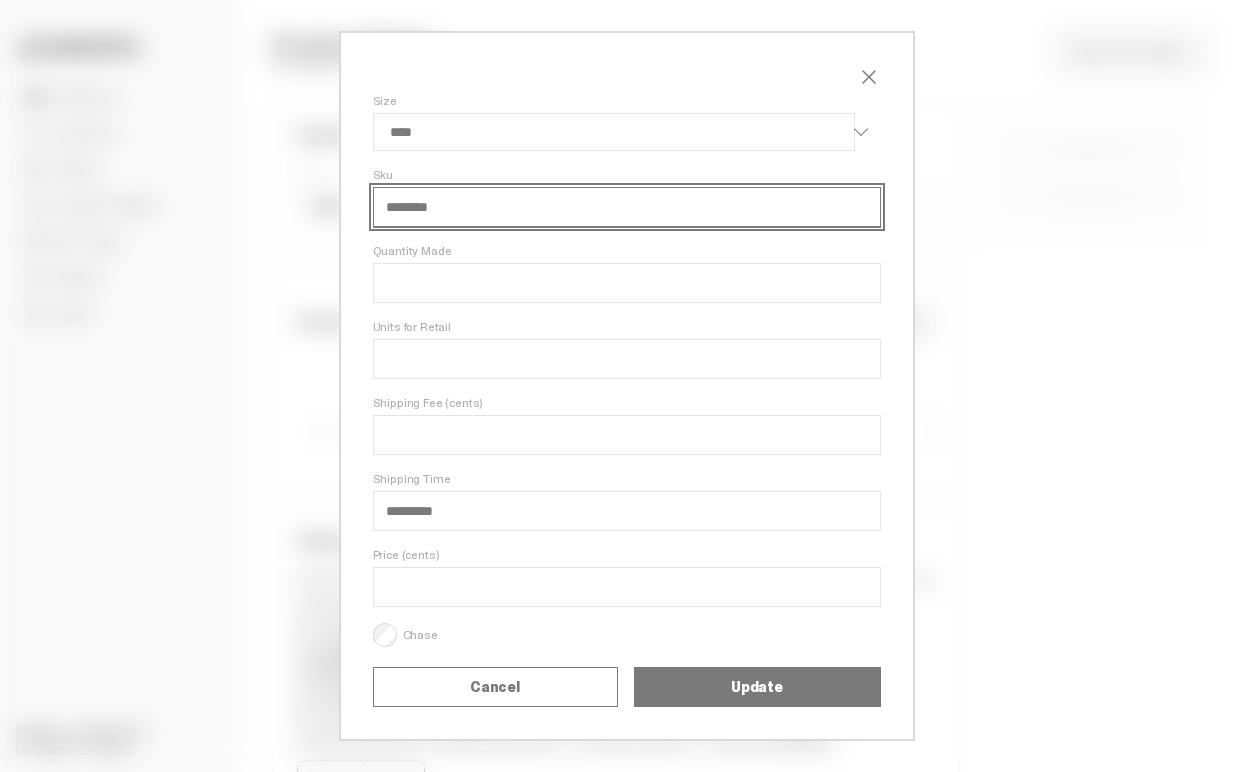 click on "********" at bounding box center (627, 207) 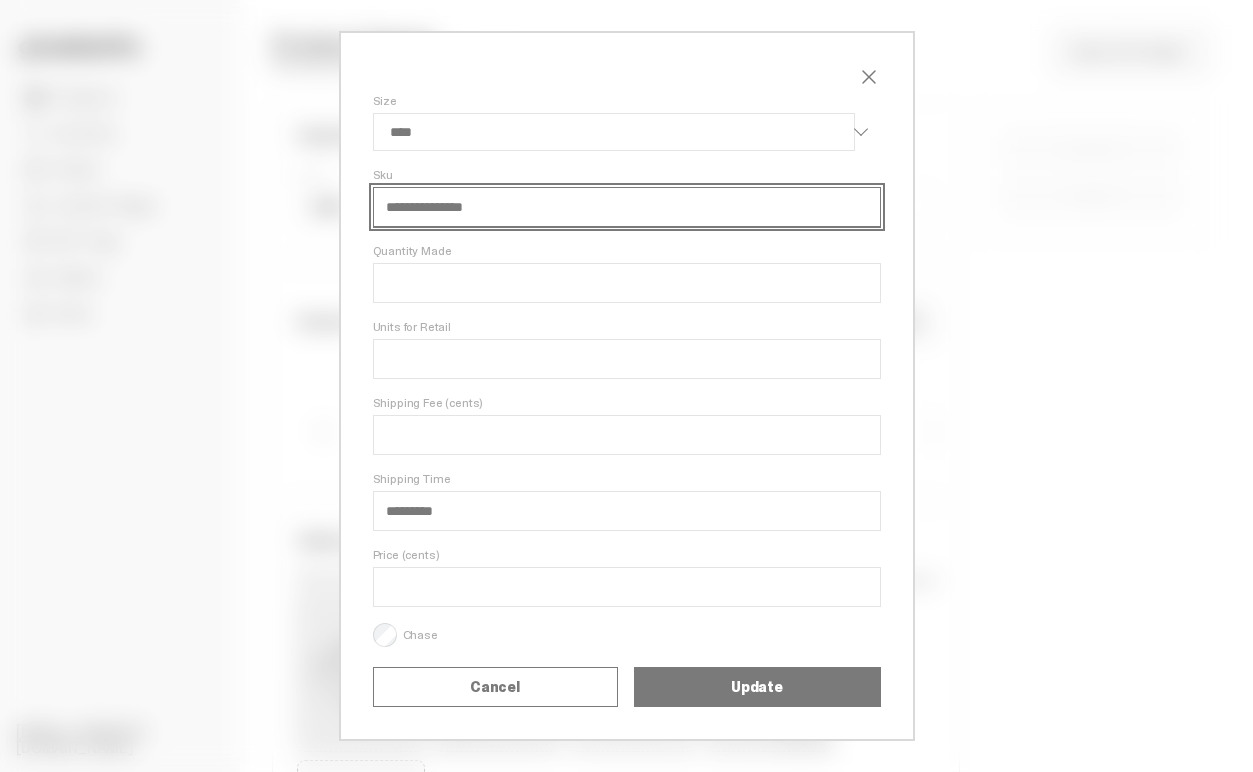 select on "****" 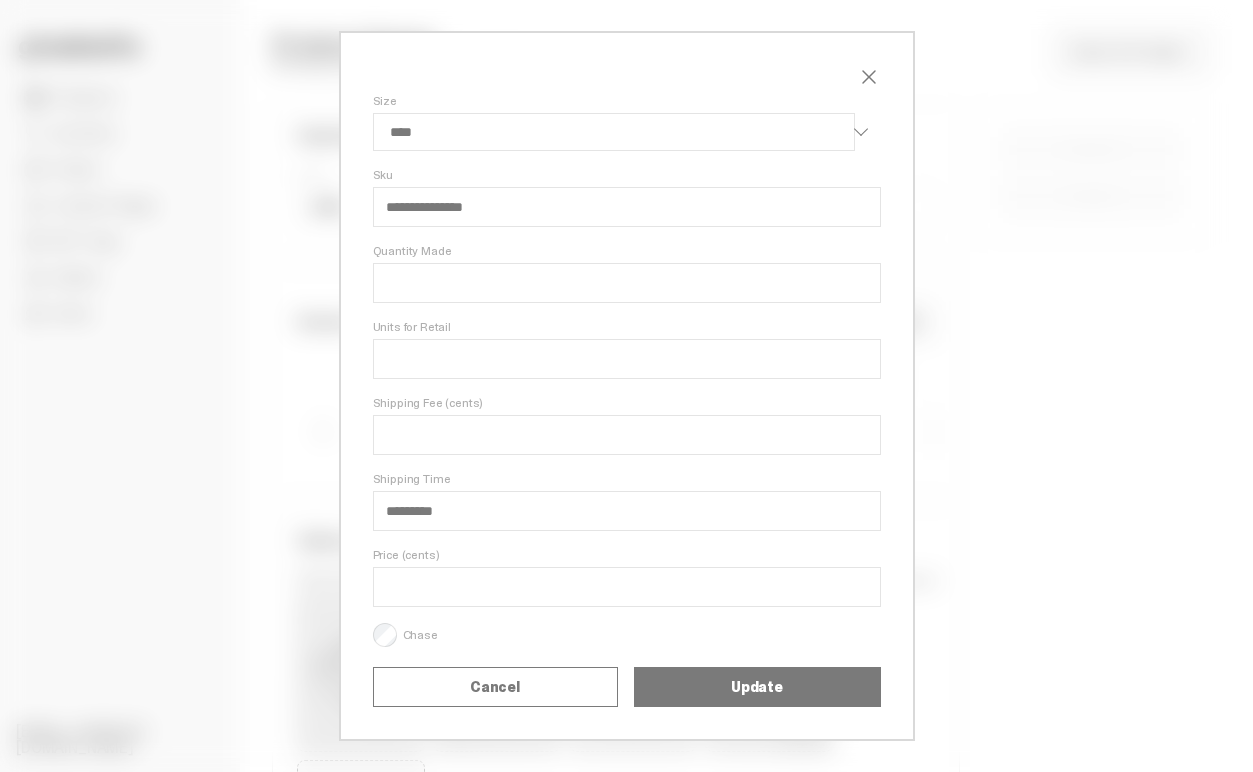 click on "Update" at bounding box center [757, 687] 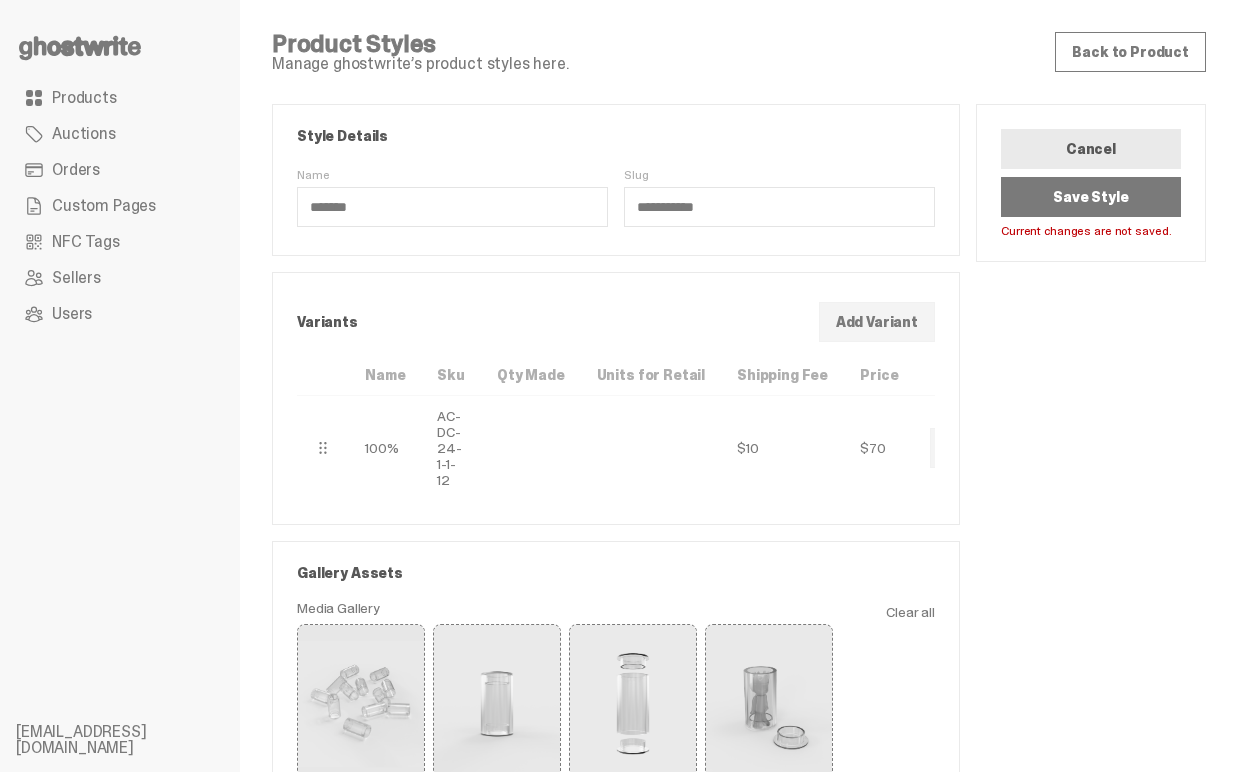 click on "Save Style" at bounding box center [1091, 197] 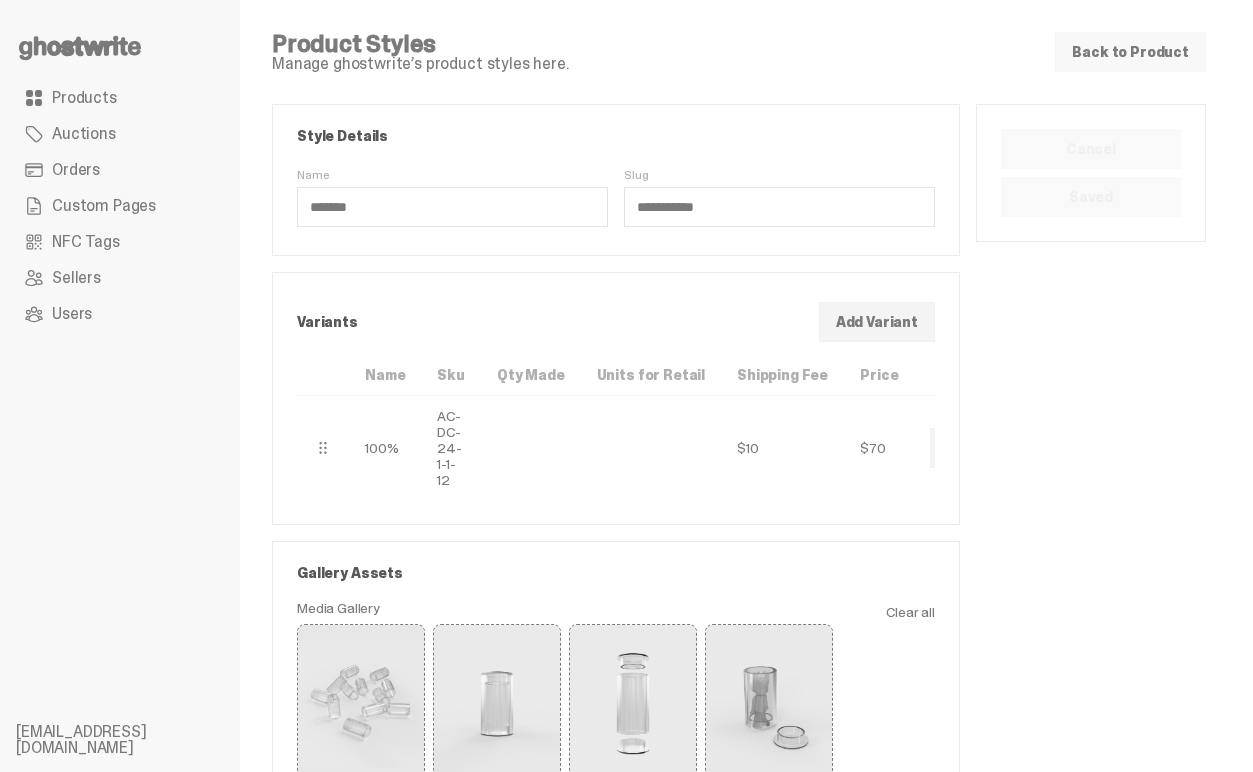 click on "Back to Product" at bounding box center [1130, 52] 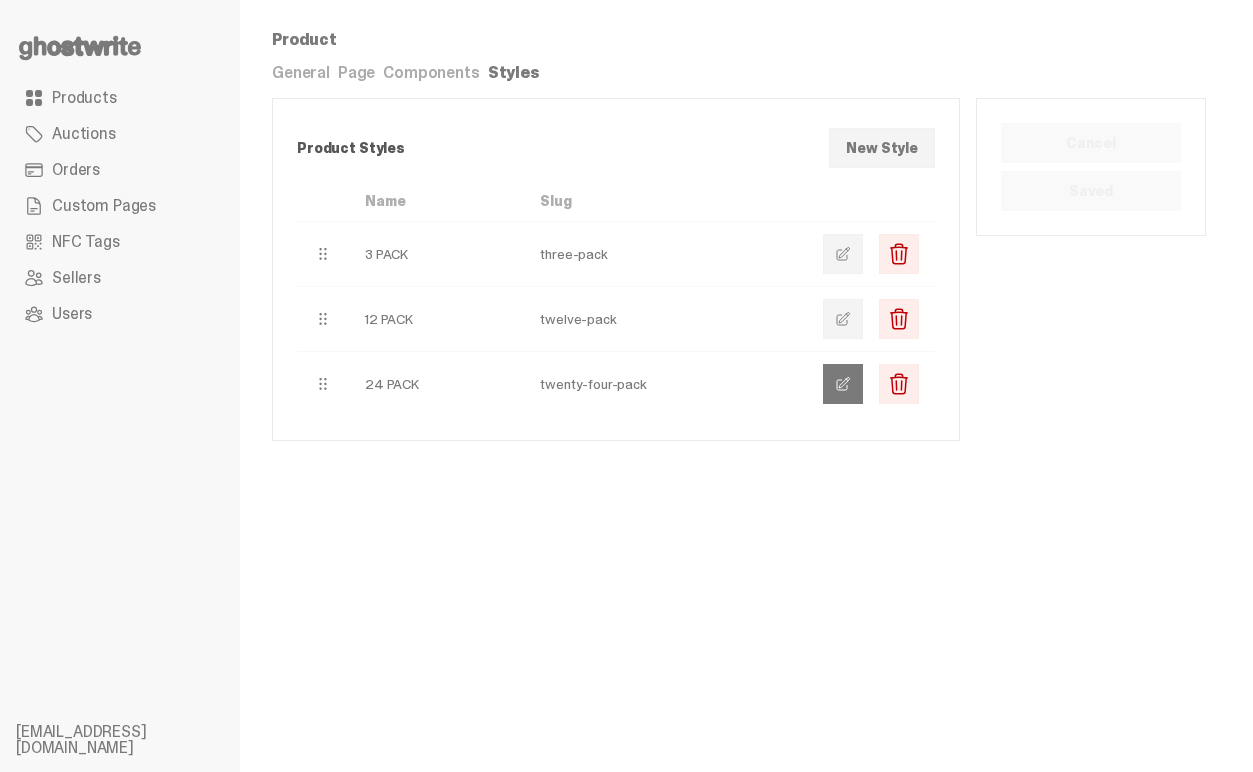 click at bounding box center (843, 384) 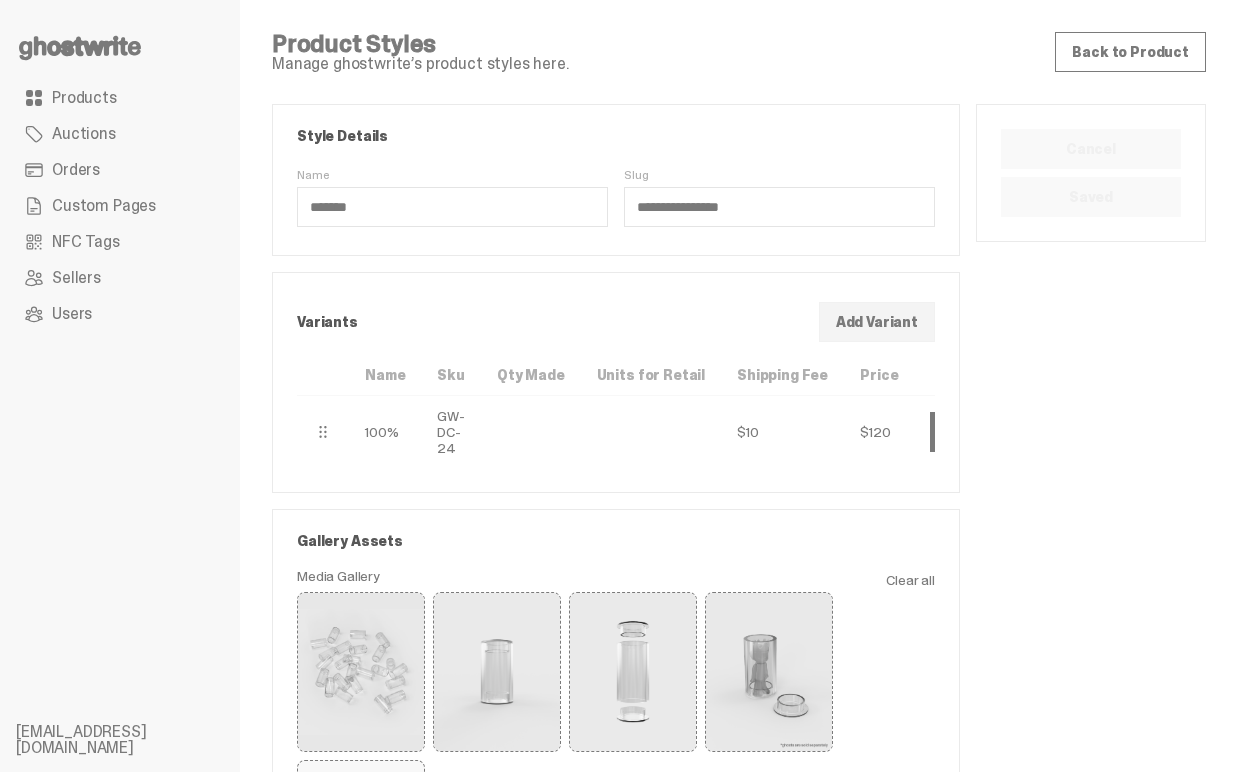 click at bounding box center (950, 432) 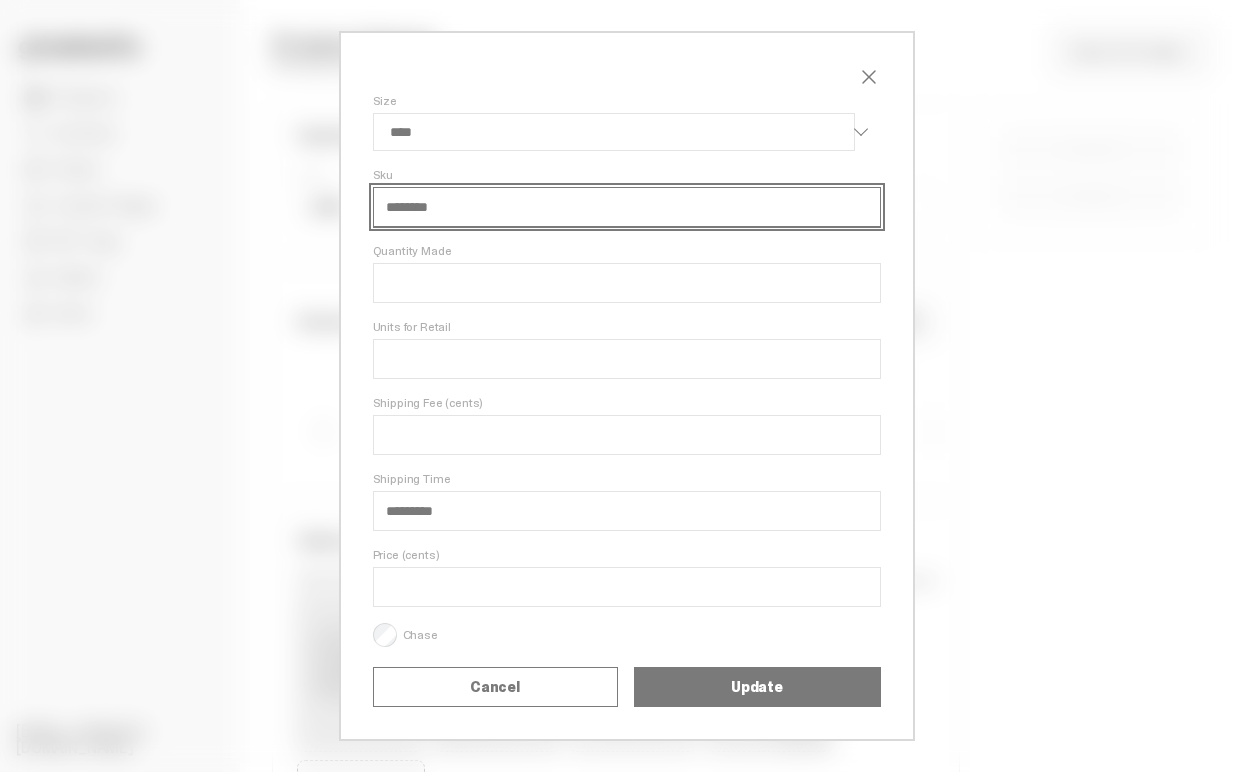 click on "********" at bounding box center [627, 207] 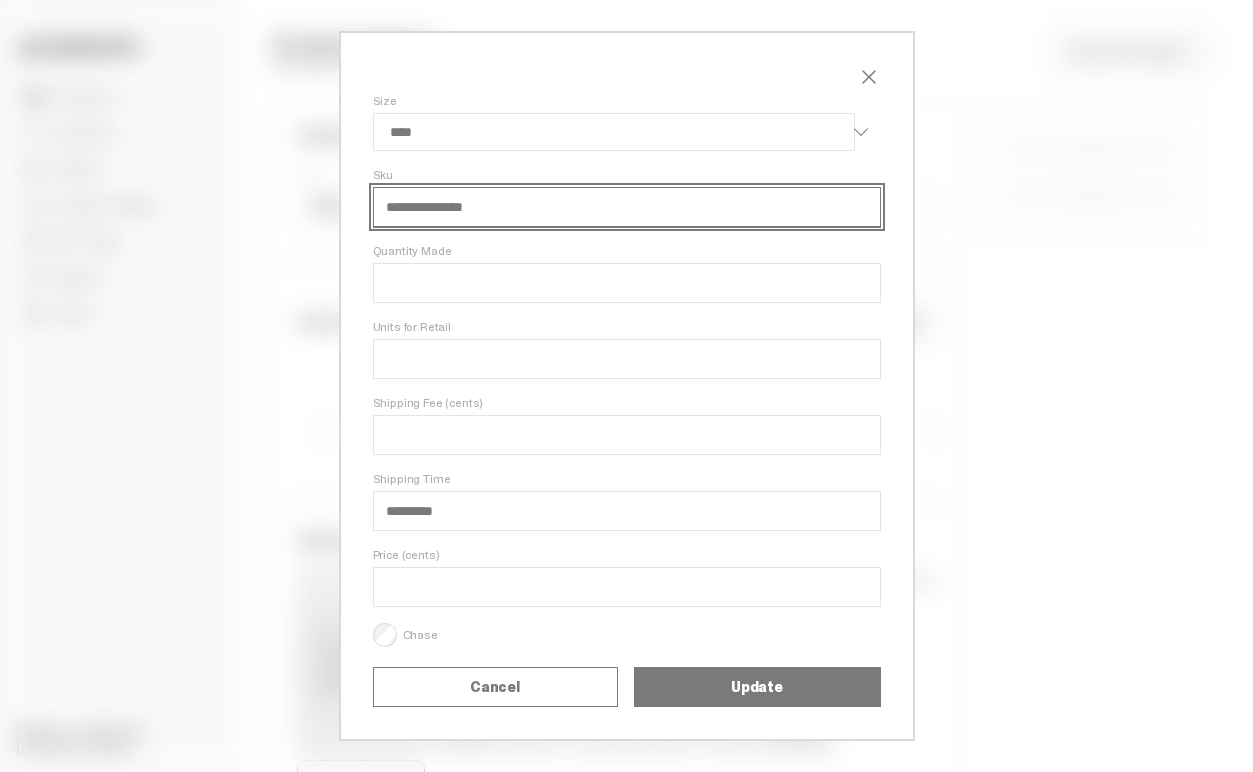 select on "****" 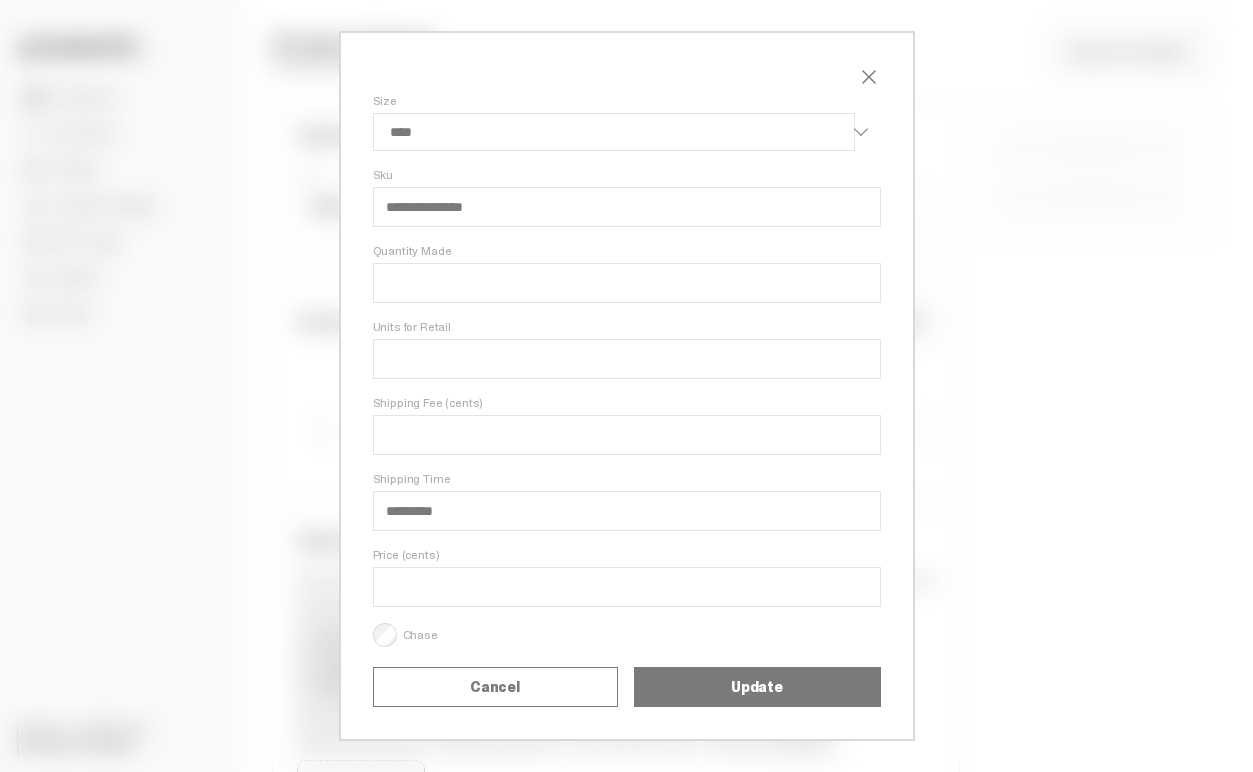click on "Update" at bounding box center (757, 687) 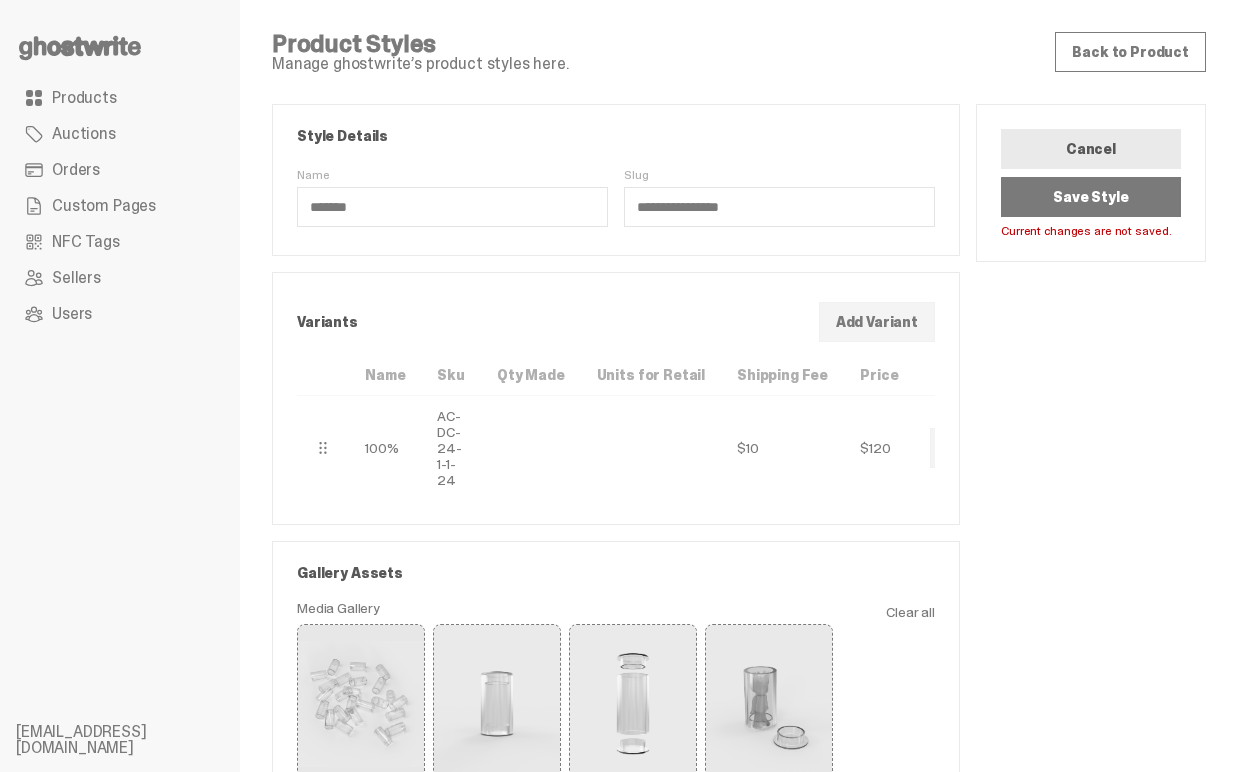 click on "Save Style" at bounding box center [1091, 197] 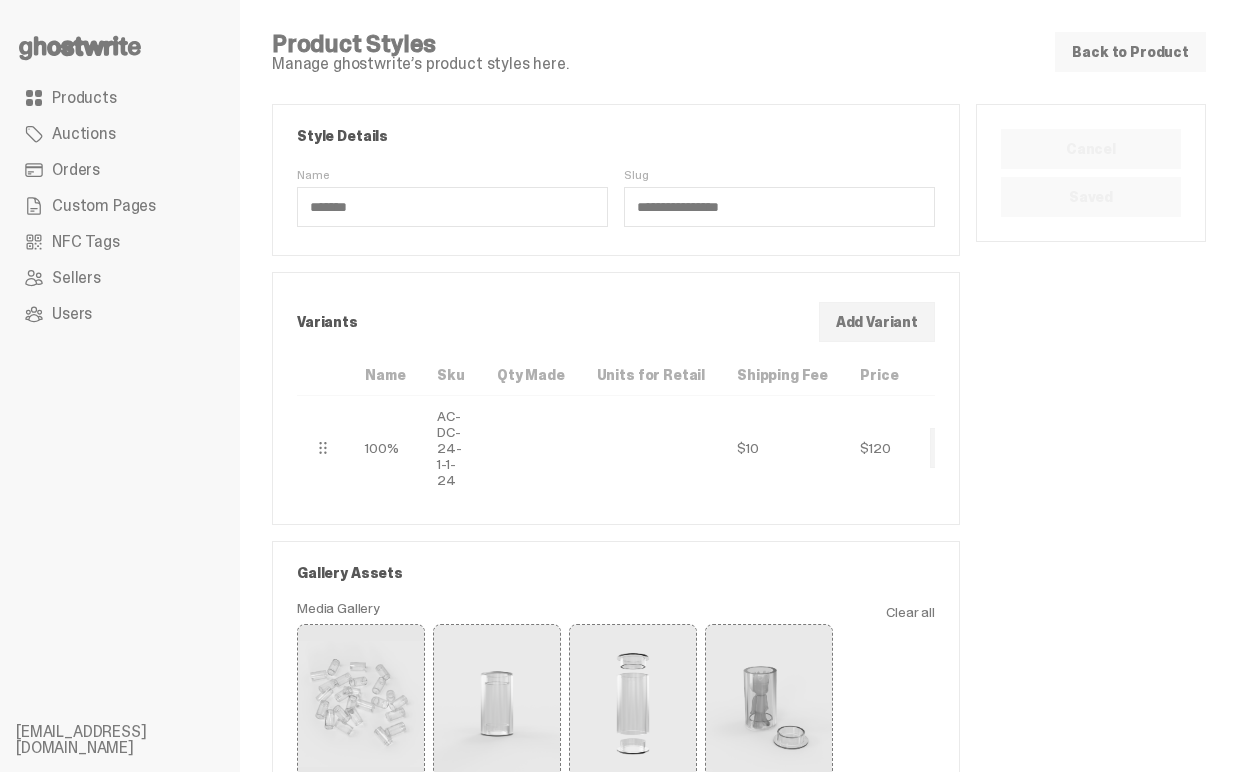 click on "Back to Product" at bounding box center (1130, 52) 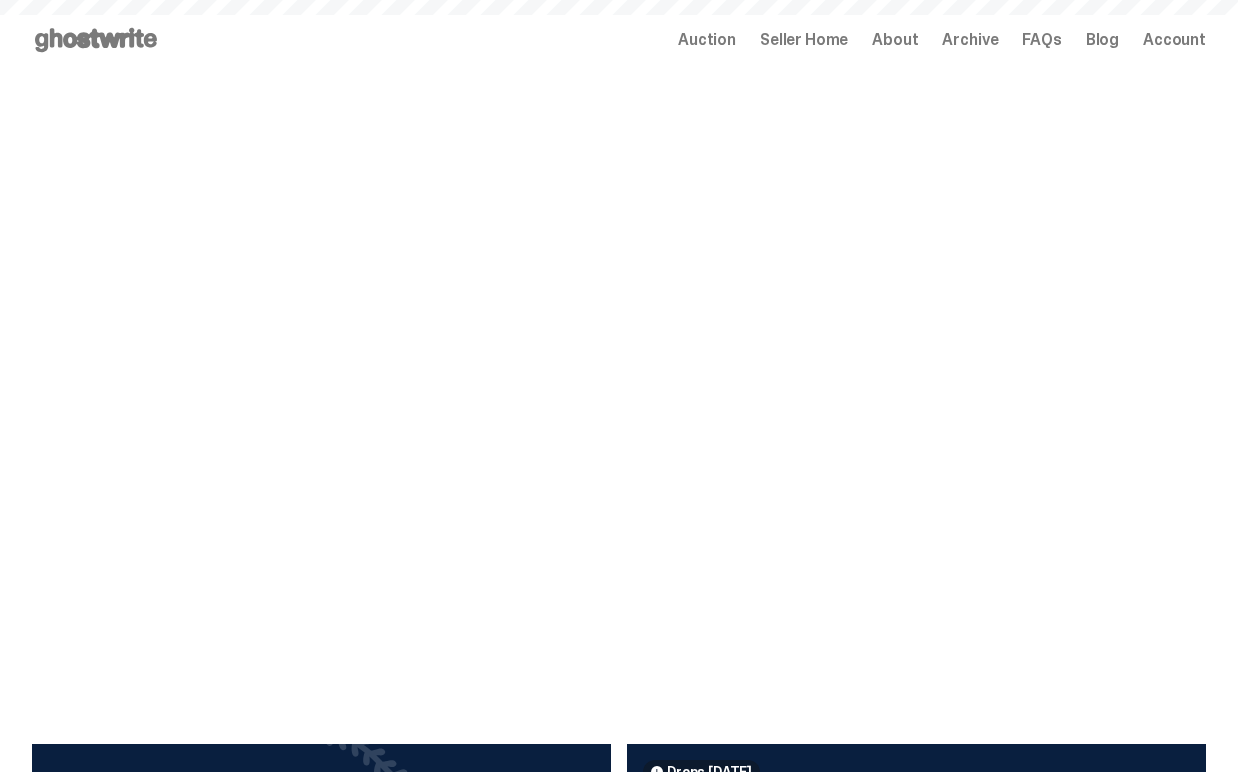 scroll, scrollTop: 0, scrollLeft: 0, axis: both 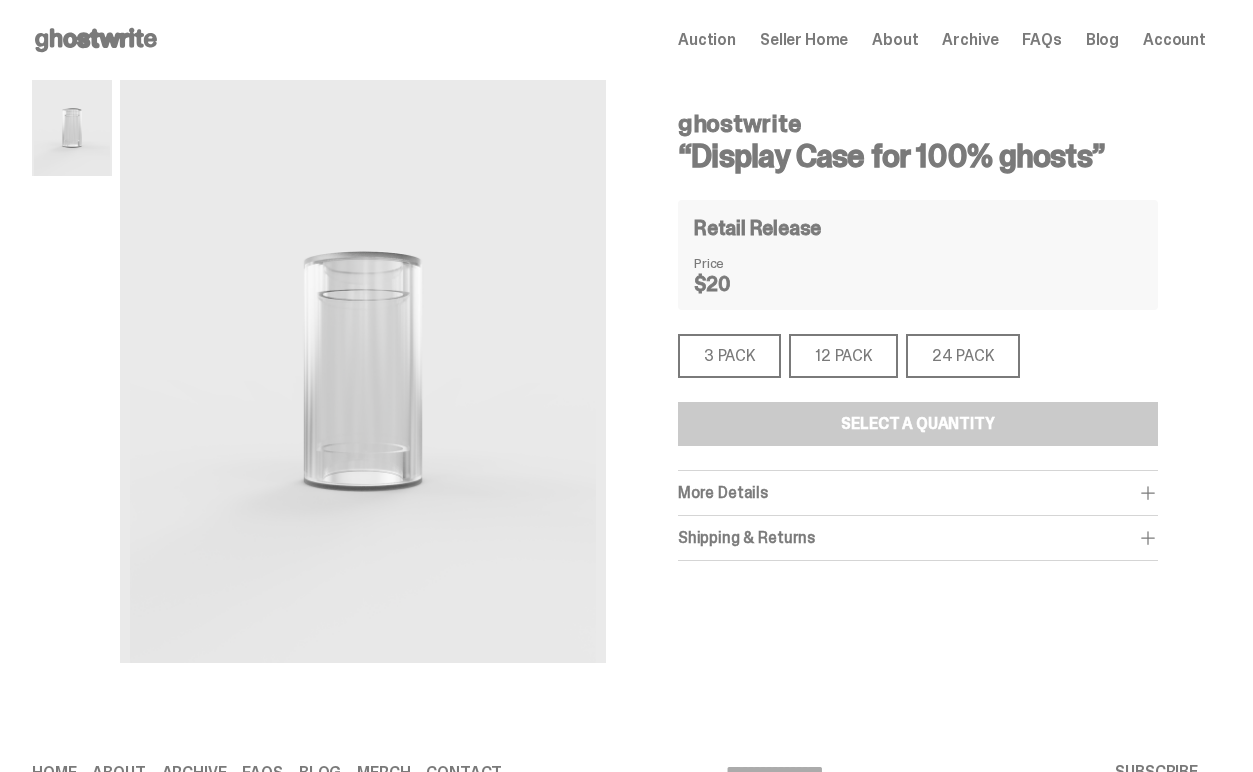 click on "ghostwrite
“Display Case for 100% ghosts”
Retail Release
Price
$20
3 PACK
3 PACK
12 PACK
12 PACK
24 PACK
24 PACK
Select a Quantity
More Details
Display your 100% ghosts proudly while keeping them safe from dirt, dust, and damage. These display cases have been custom-made to precisely fit a single 100% ghost.
NOTE: All ghosts are sold separately from the display cases.
Shipping & Returns" at bounding box center [918, 328] 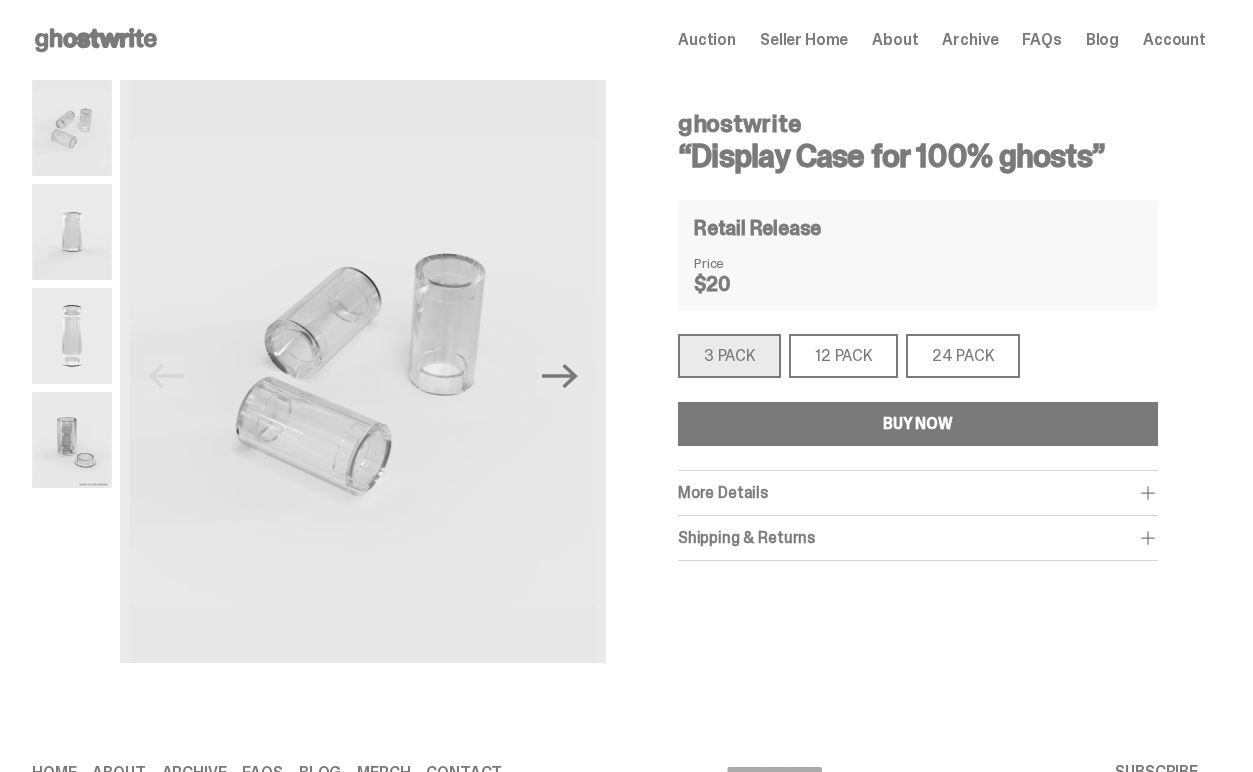 click on "3 PACK" at bounding box center [729, 356] 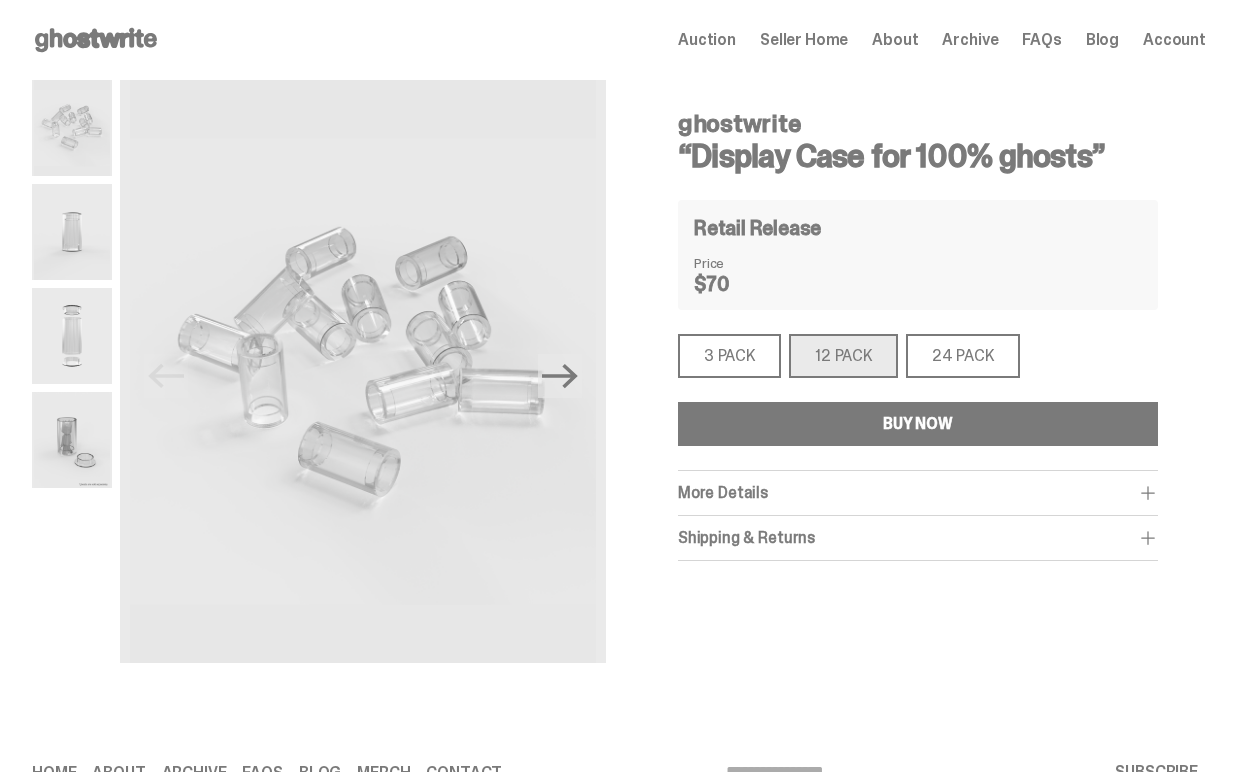 click on "24 PACK" at bounding box center [963, 356] 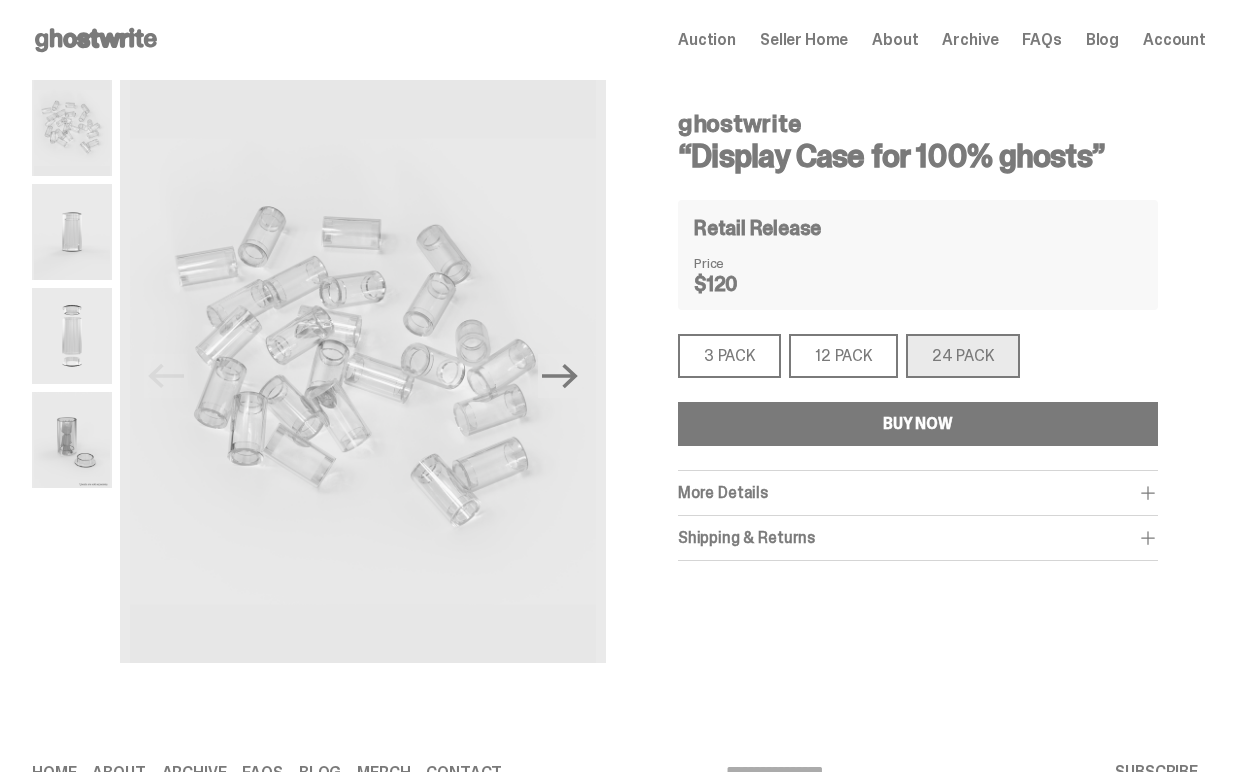 click on "3 PACK" at bounding box center [729, 356] 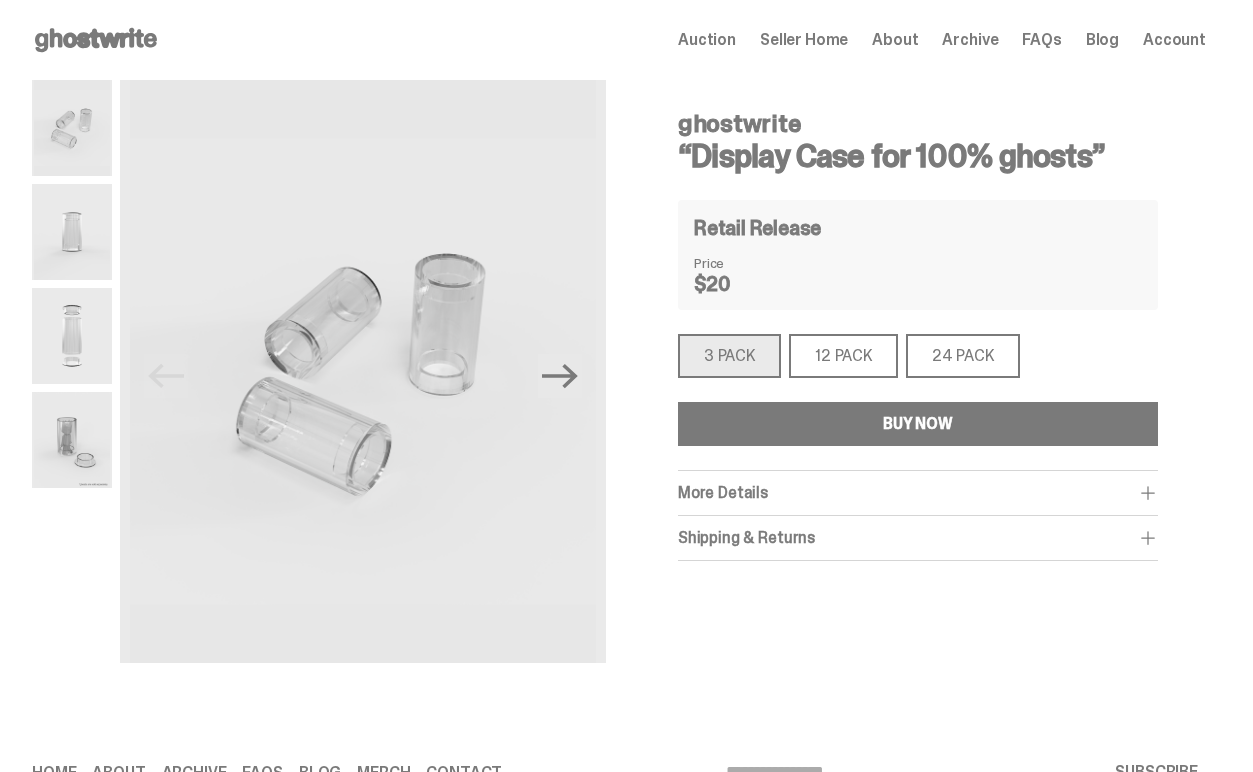 click on "12 PACK" at bounding box center (843, 356) 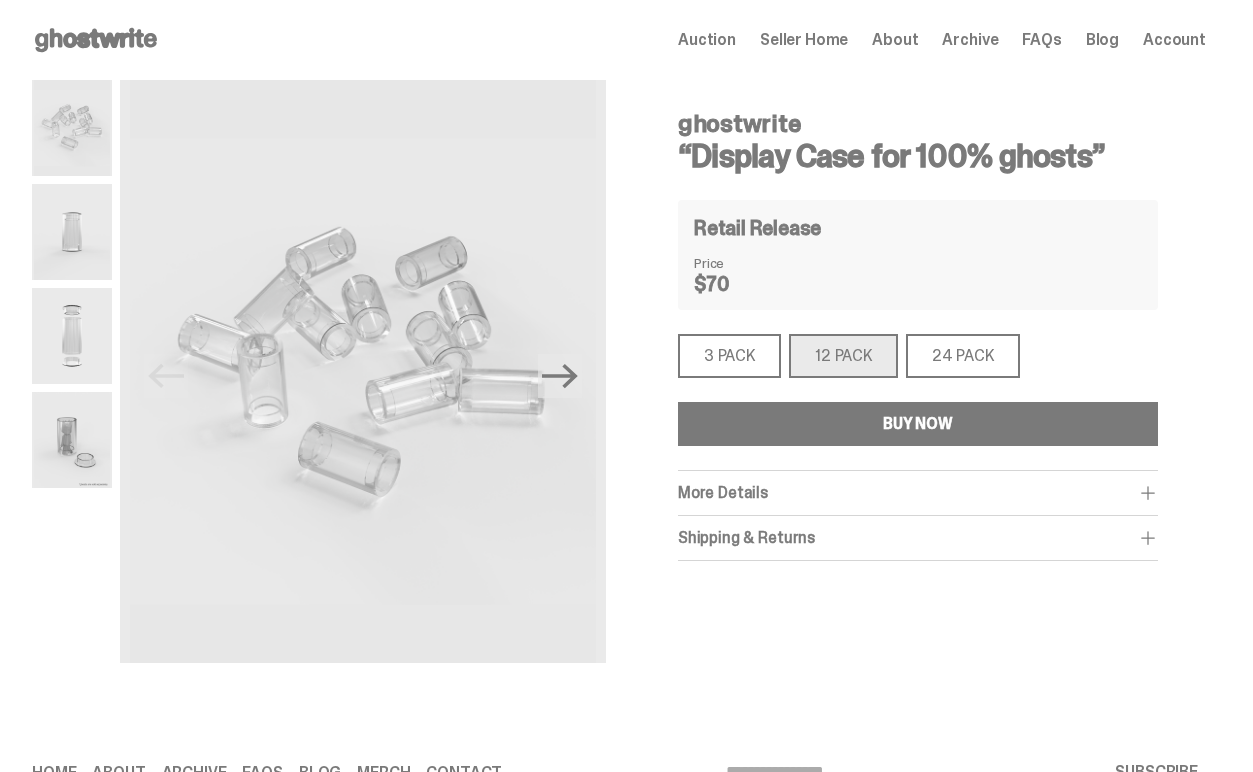 click on "3 PACK" at bounding box center [729, 356] 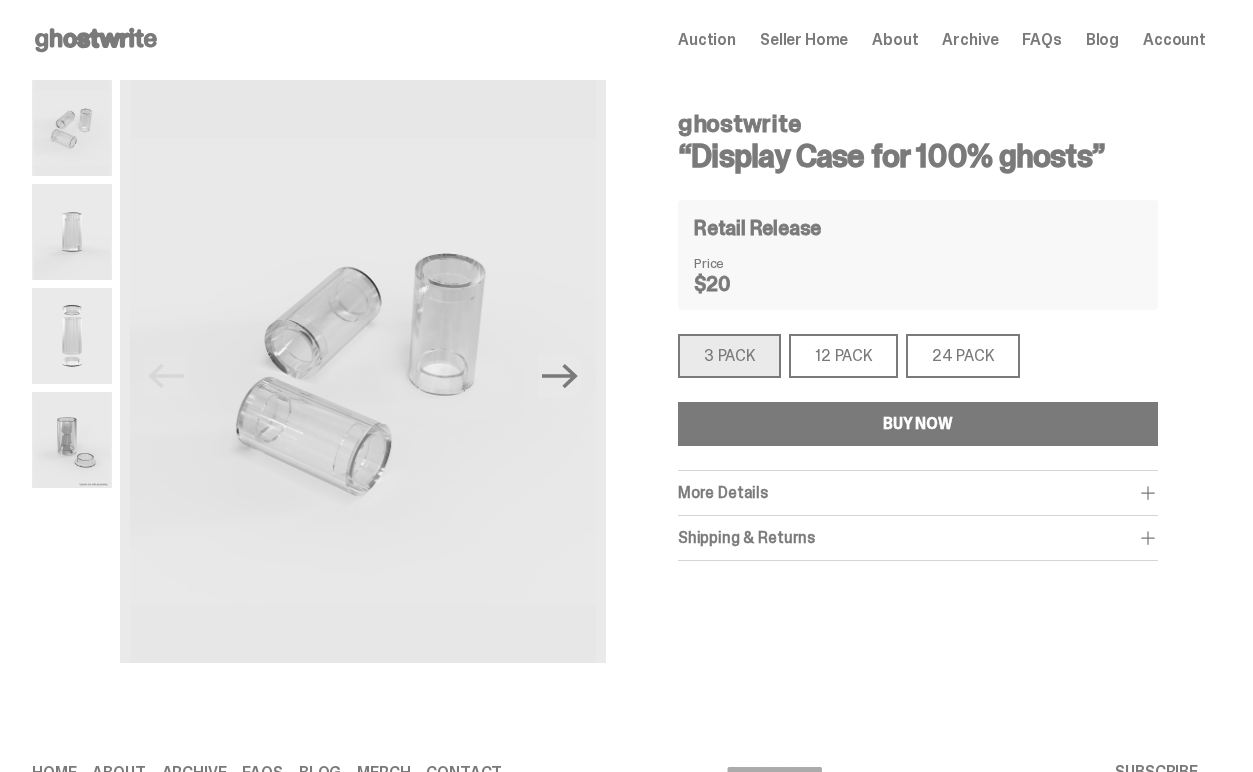 click on "24 PACK" at bounding box center (963, 356) 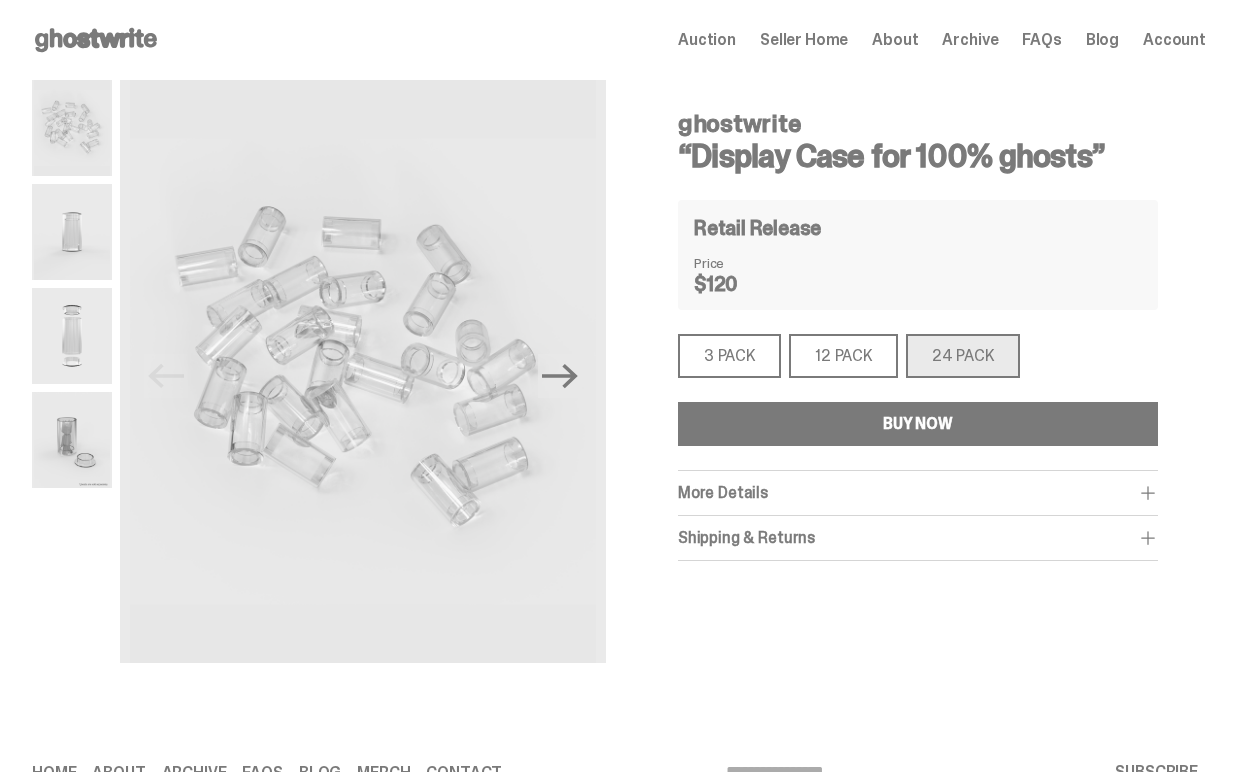 click on "12 PACK" at bounding box center (843, 356) 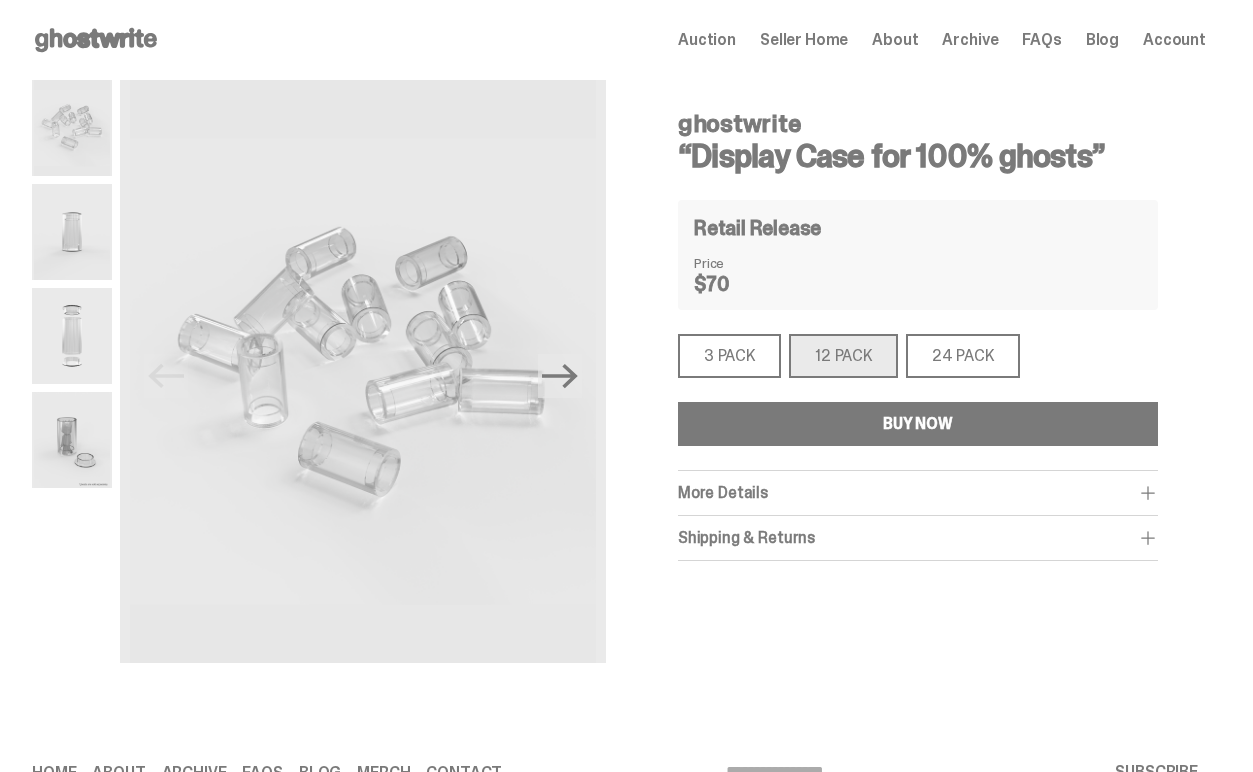 click on "3 PACK" at bounding box center [729, 356] 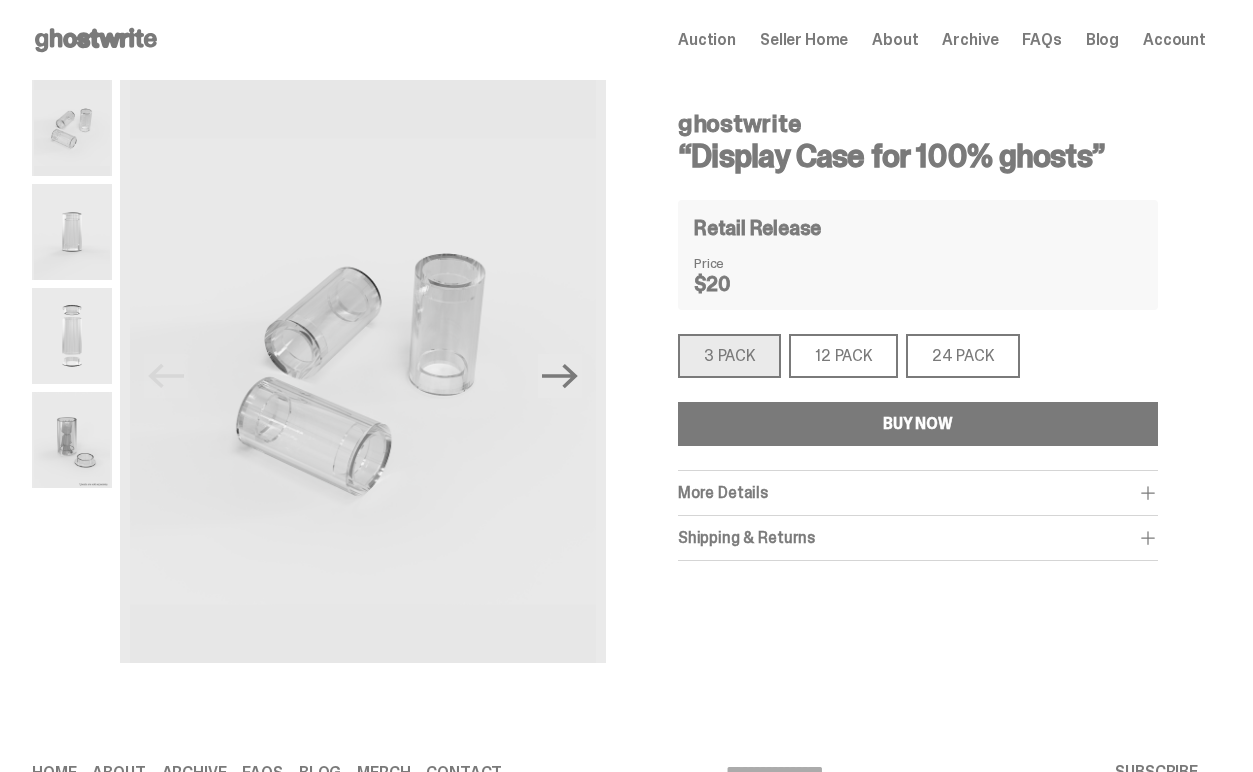click on "12 PACK" at bounding box center (843, 356) 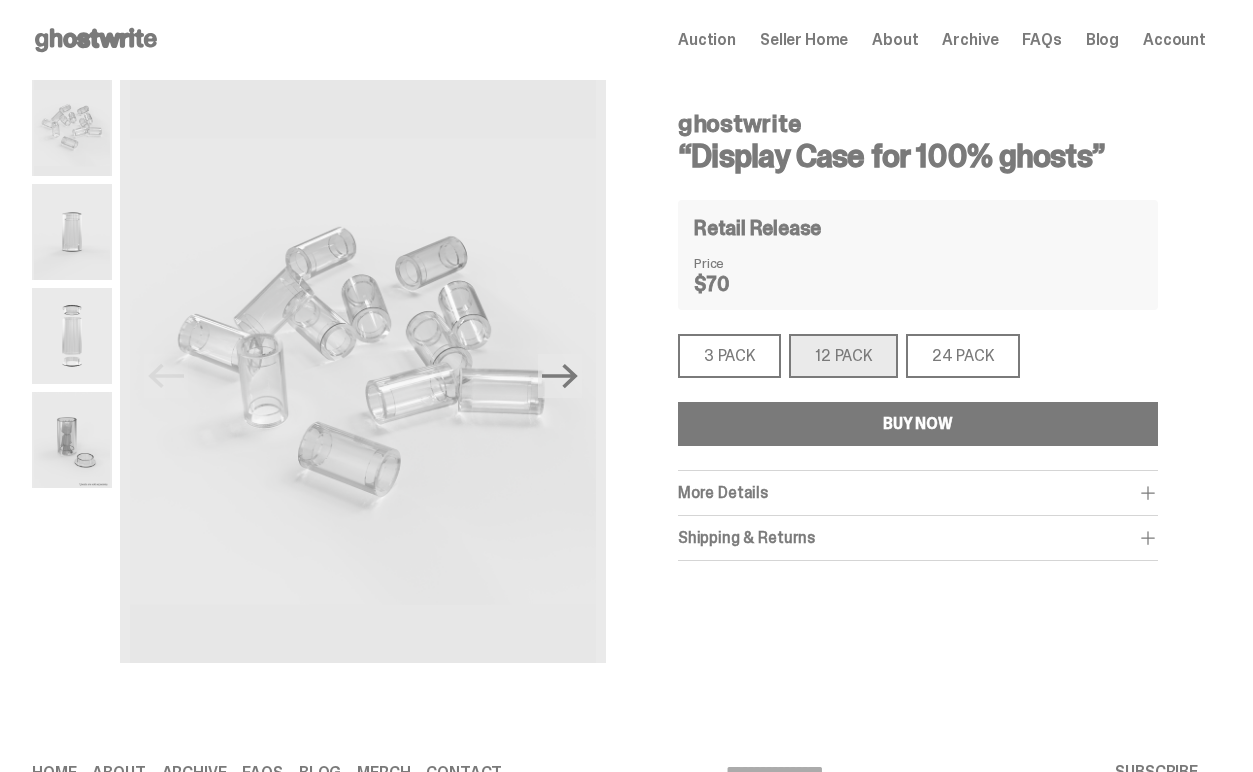 click on "24 PACK" at bounding box center (963, 356) 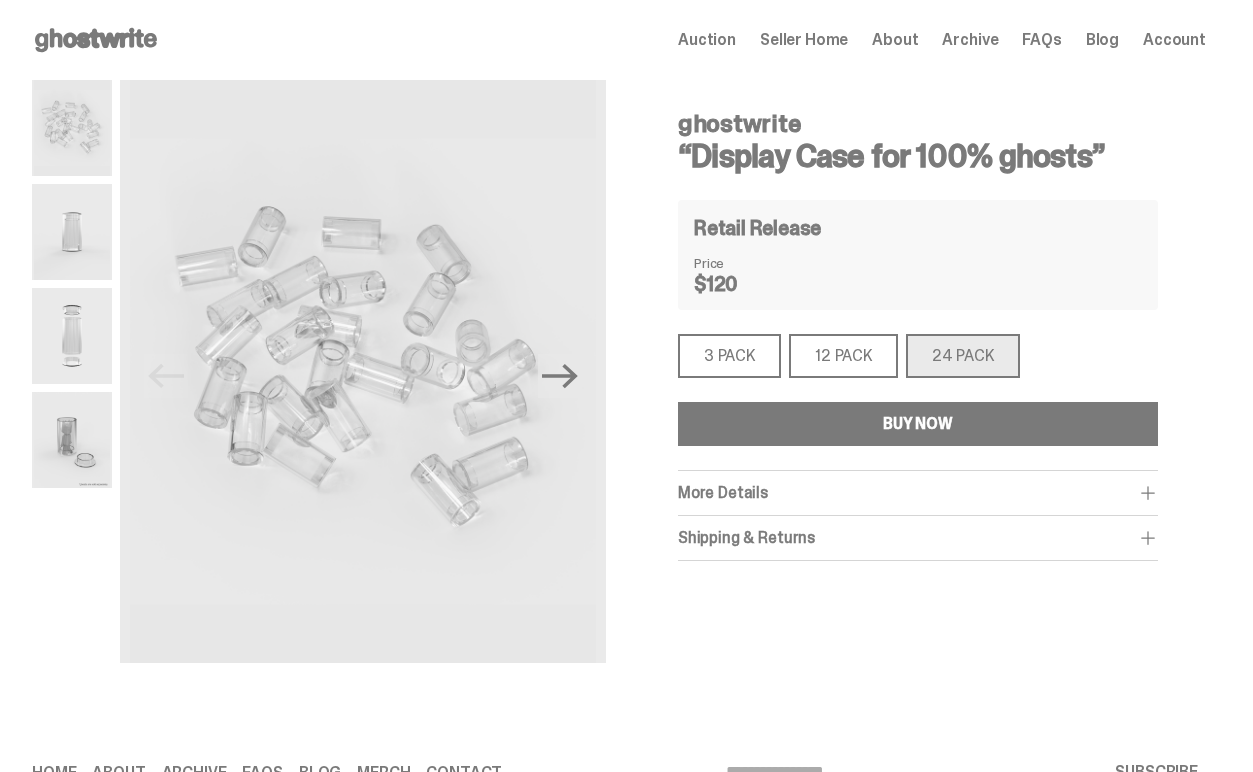 click on "3 PACK" at bounding box center (729, 356) 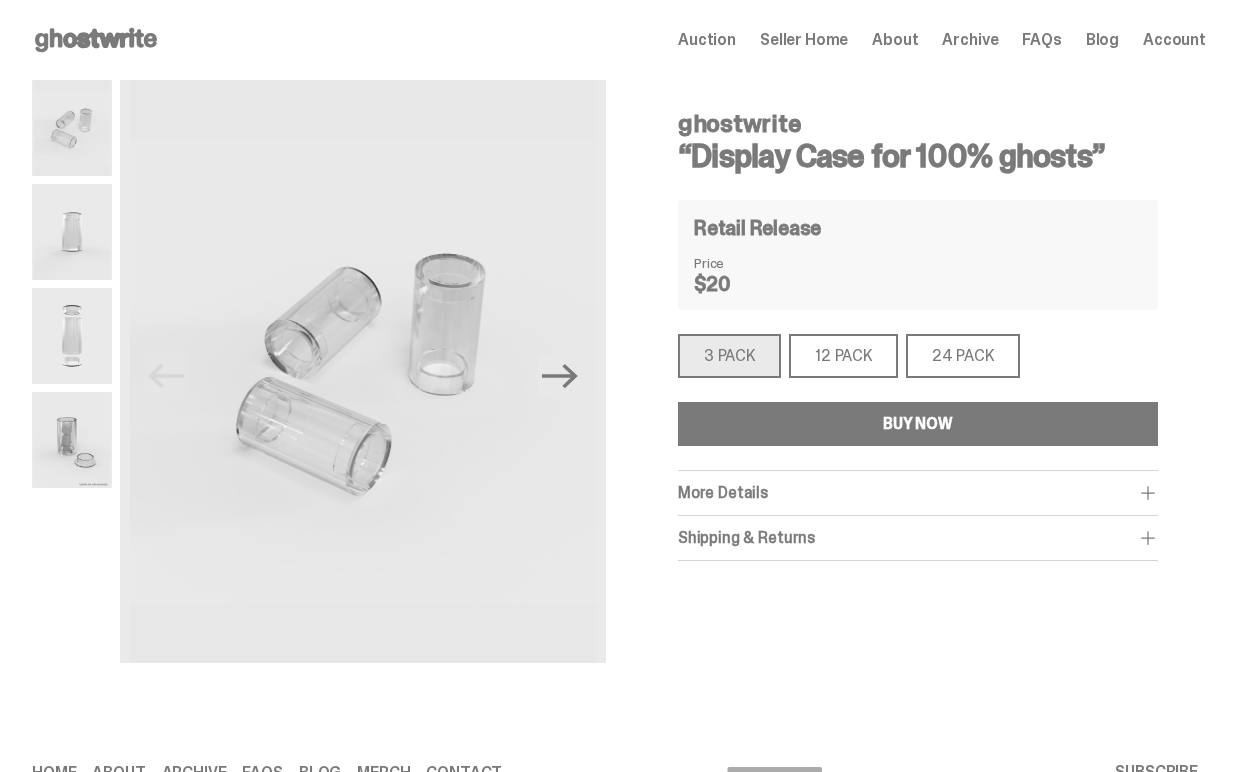 click on "BUY NOW" at bounding box center [918, 424] 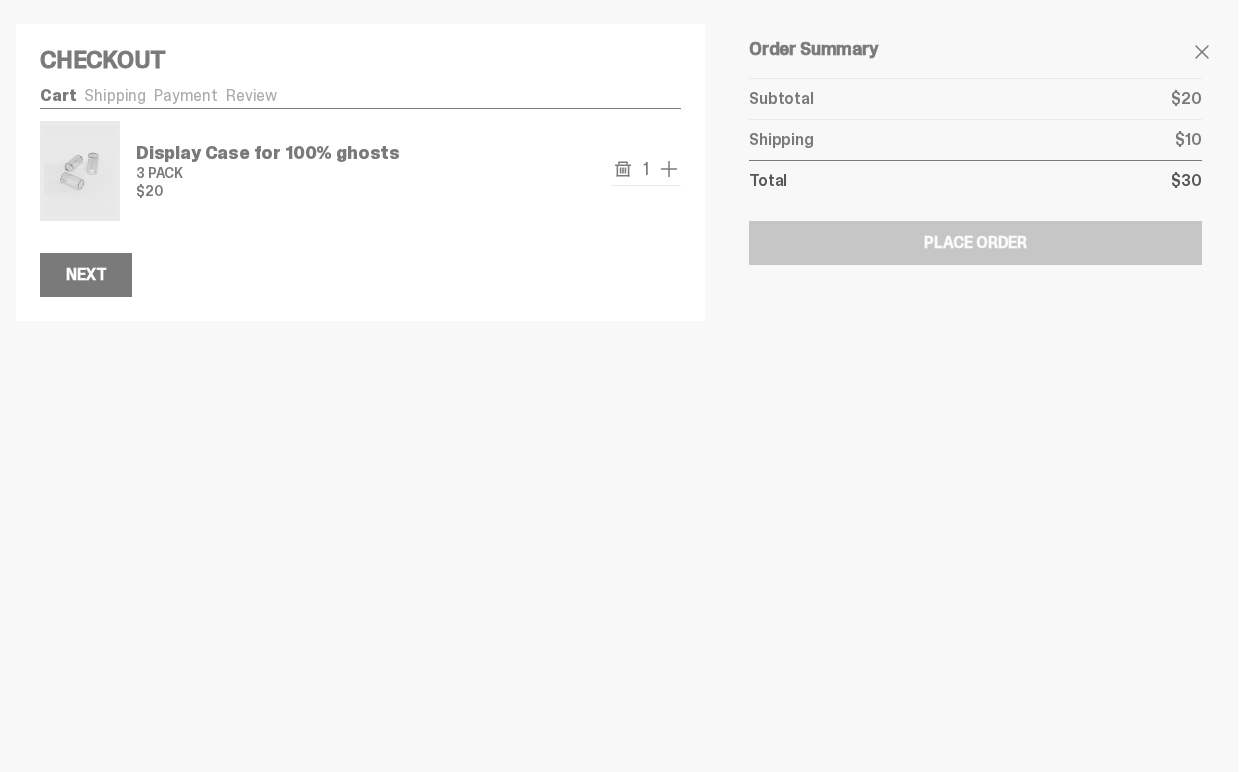 scroll, scrollTop: 0, scrollLeft: 0, axis: both 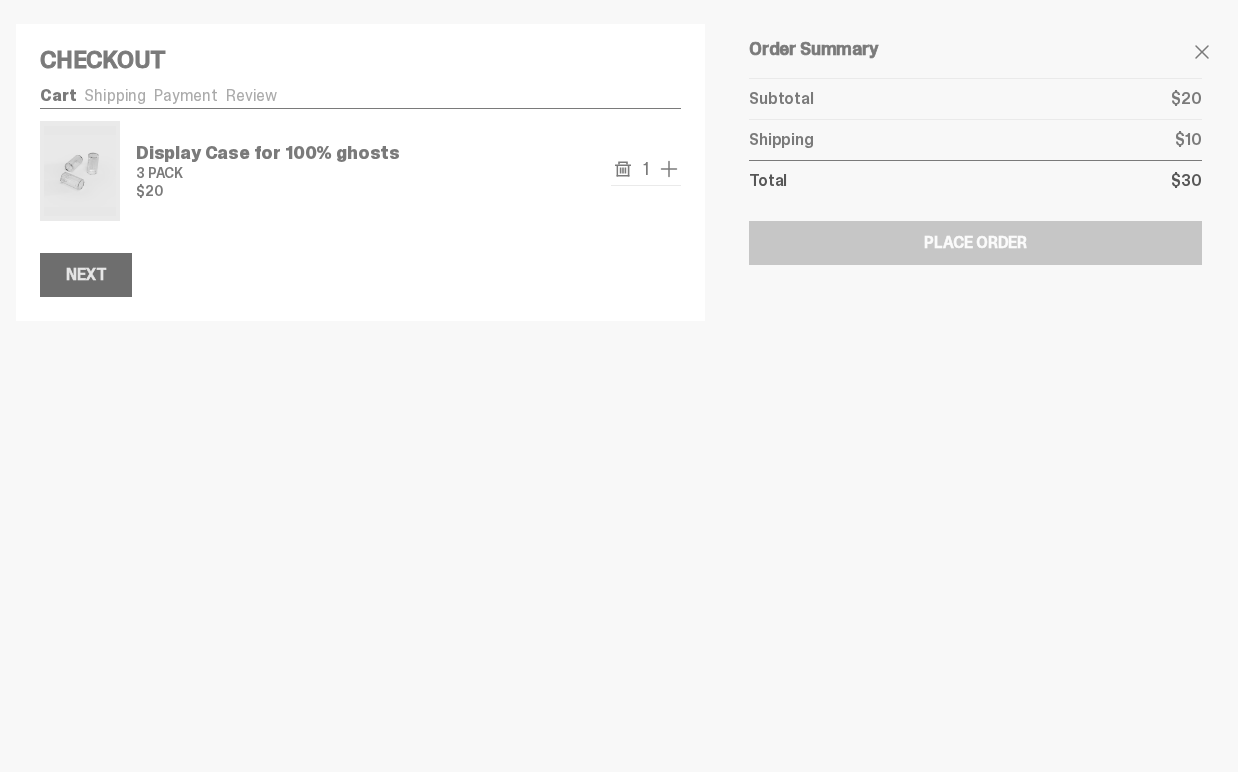 click on "Next" at bounding box center (86, 275) 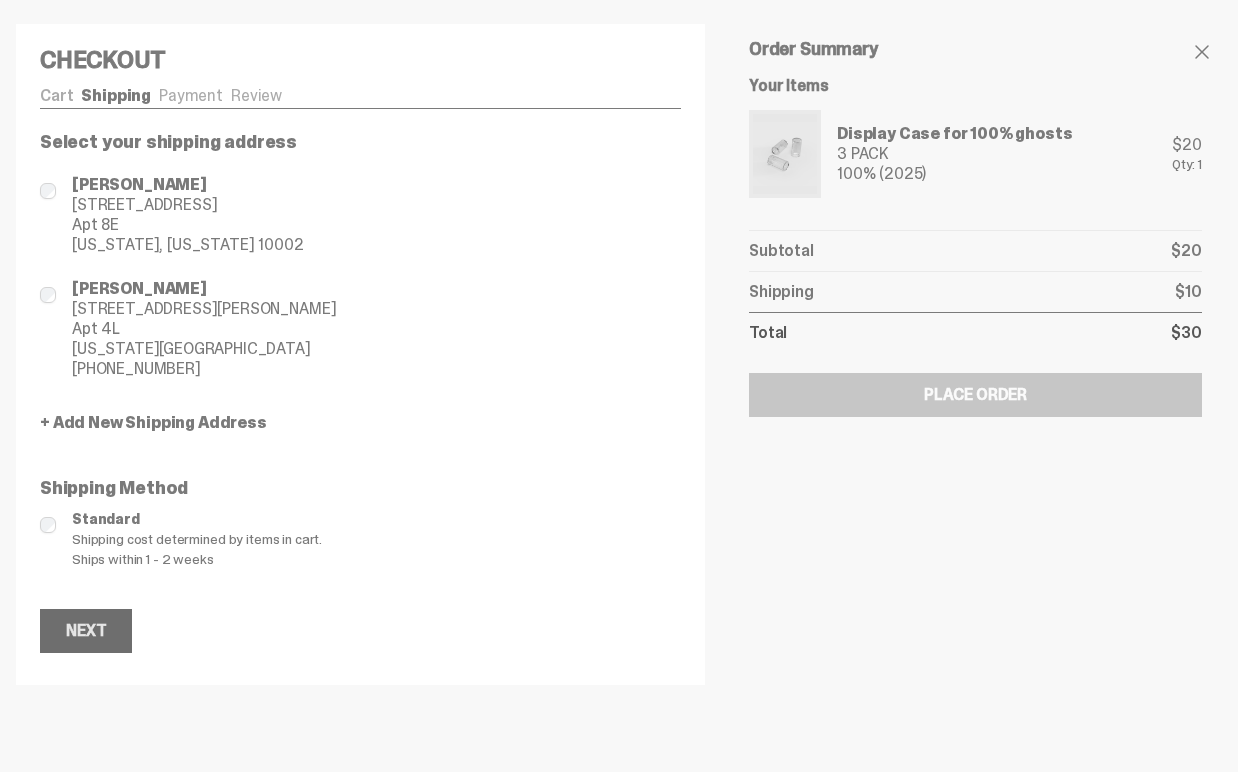 click on "Next" at bounding box center [86, 631] 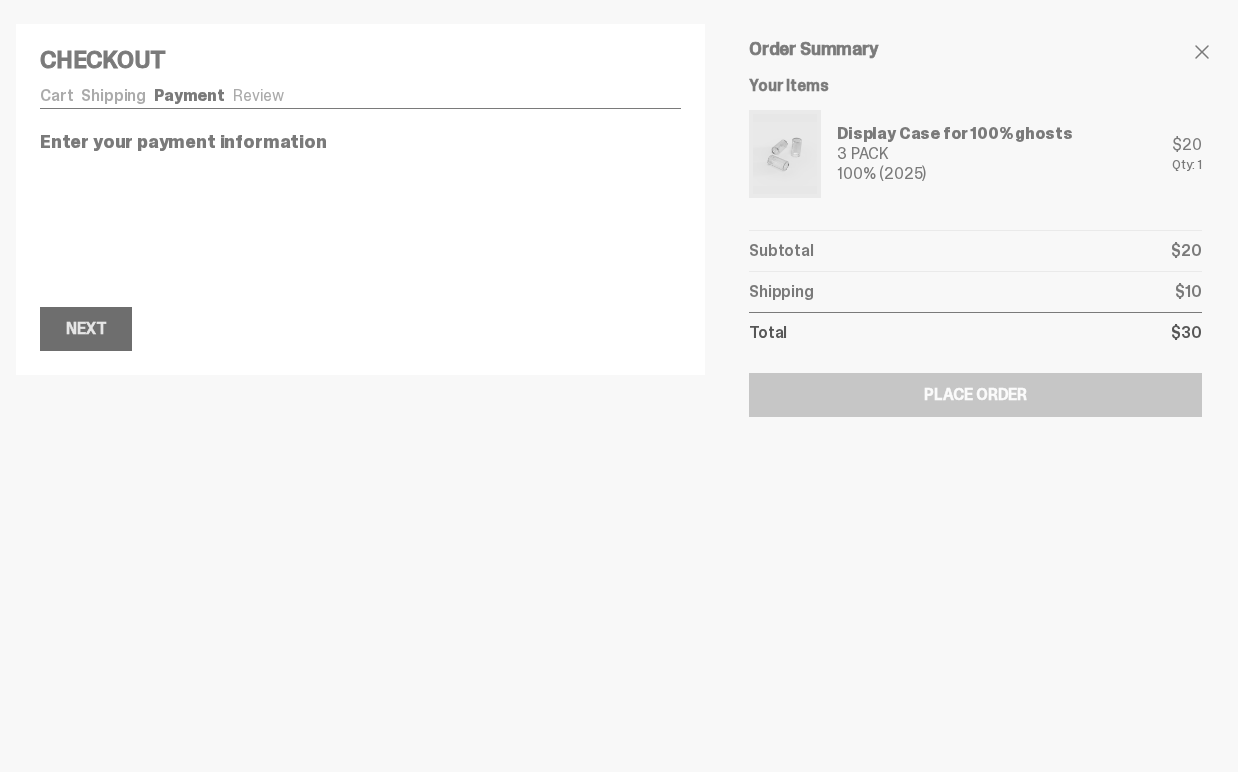 click on "Next
Next" at bounding box center (86, 329) 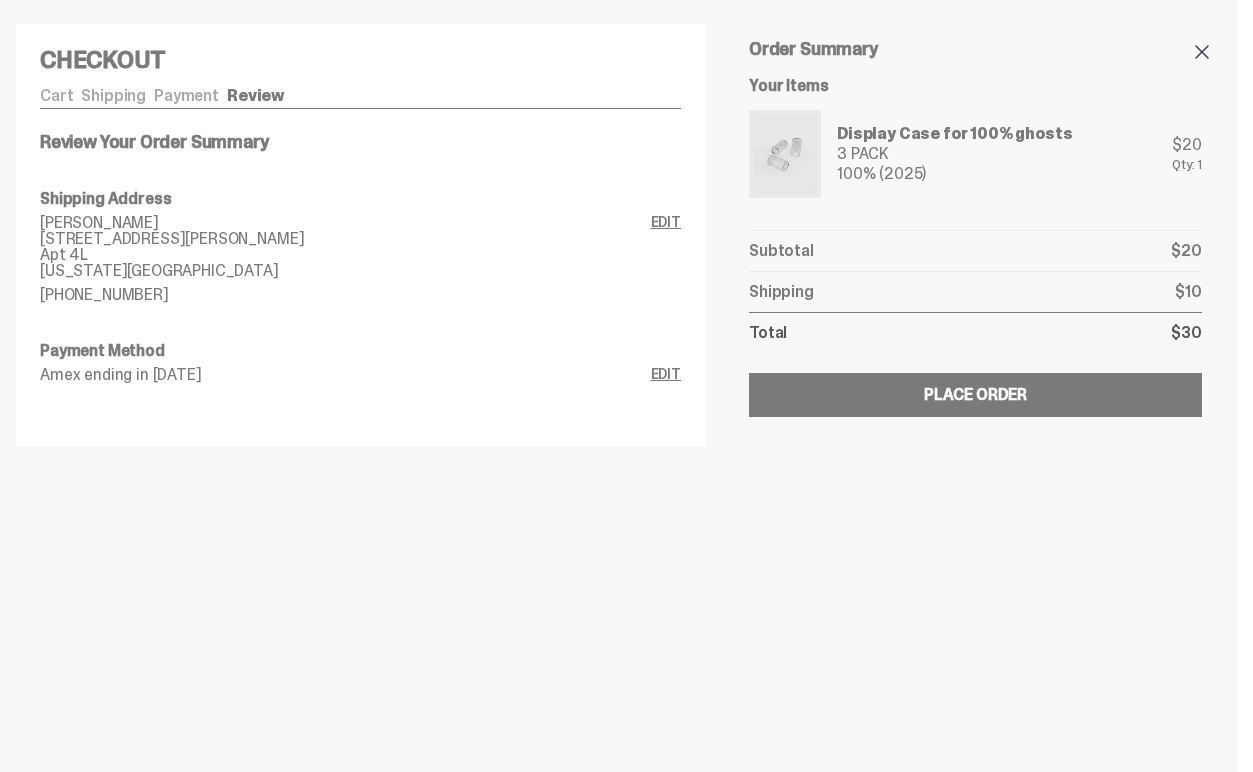 click at bounding box center (1202, 52) 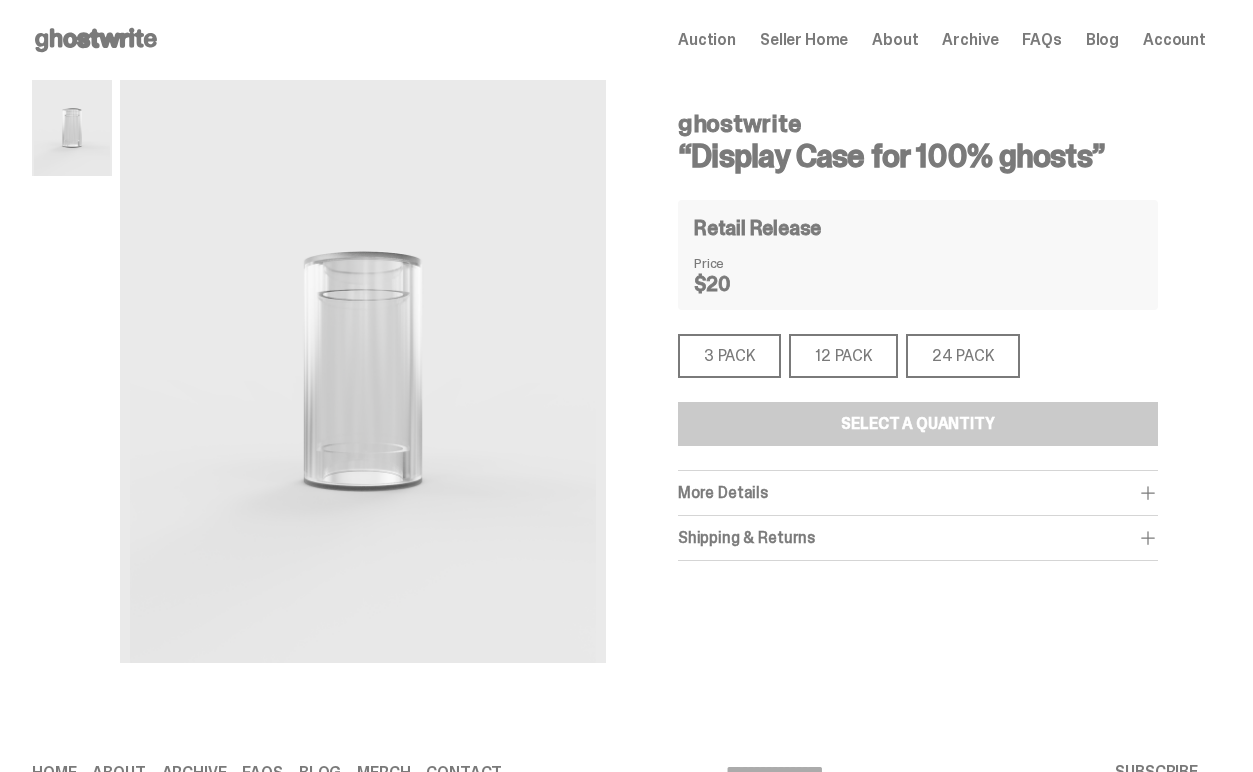 click on "12 PACK" at bounding box center [843, 356] 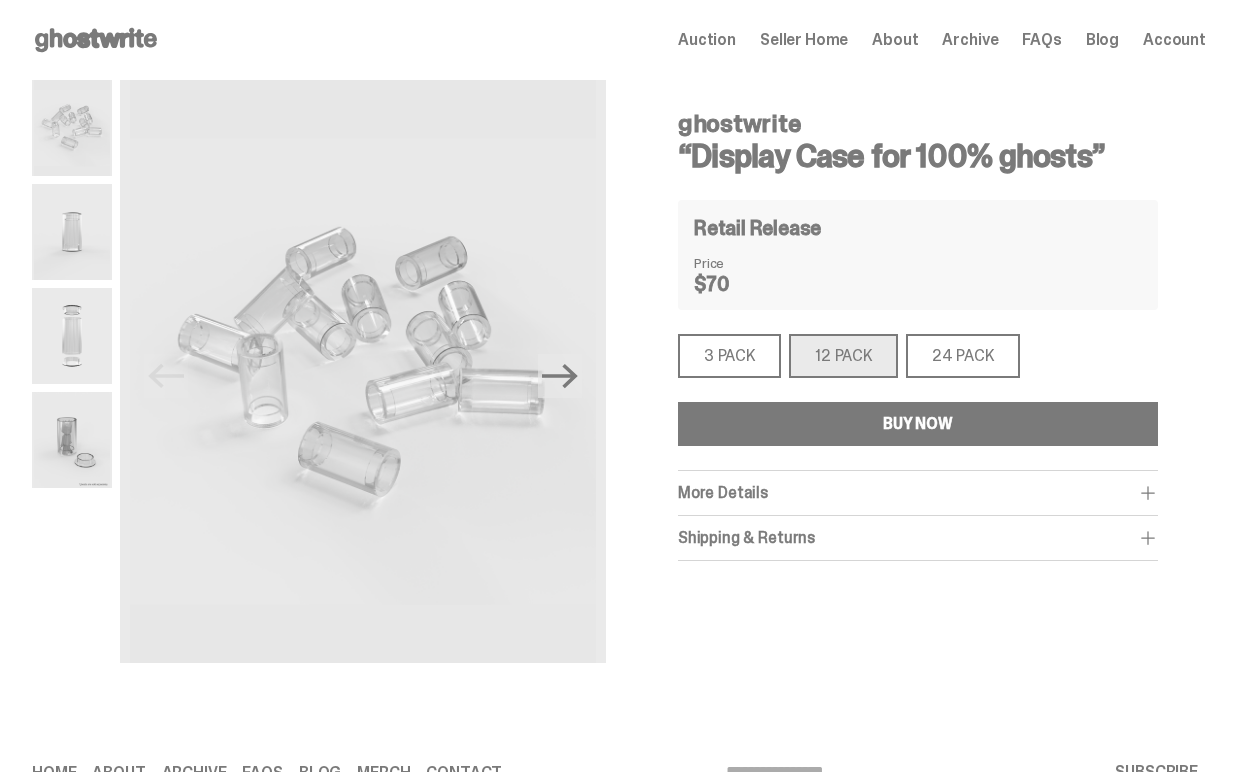 click on "BUY NOW" at bounding box center (918, 424) 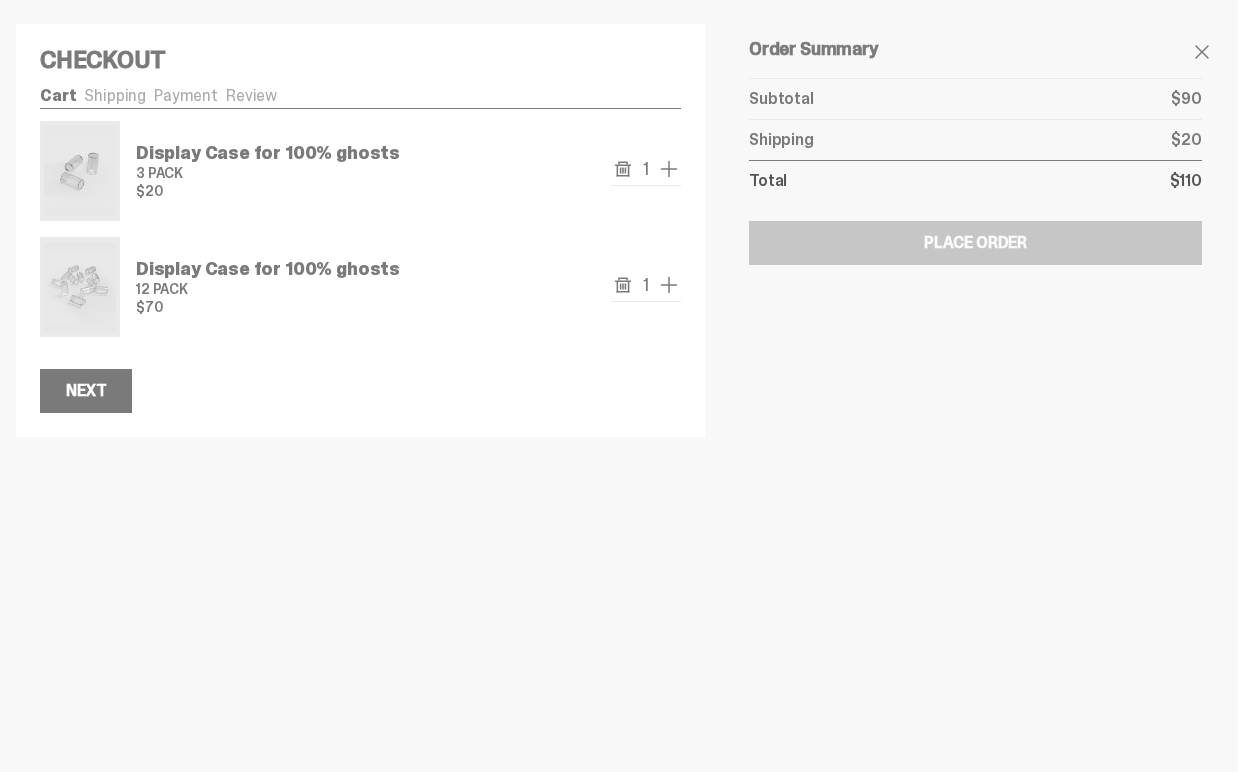 scroll, scrollTop: 0, scrollLeft: 0, axis: both 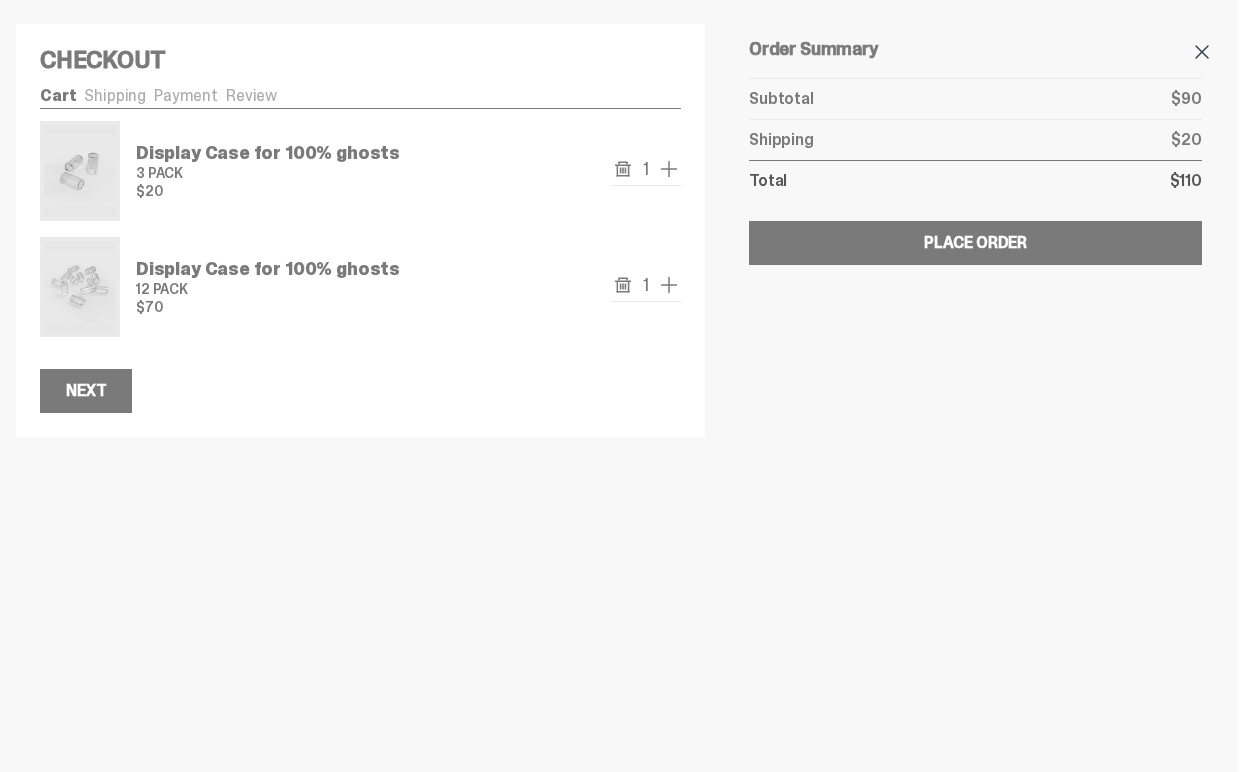 click at bounding box center (1202, 52) 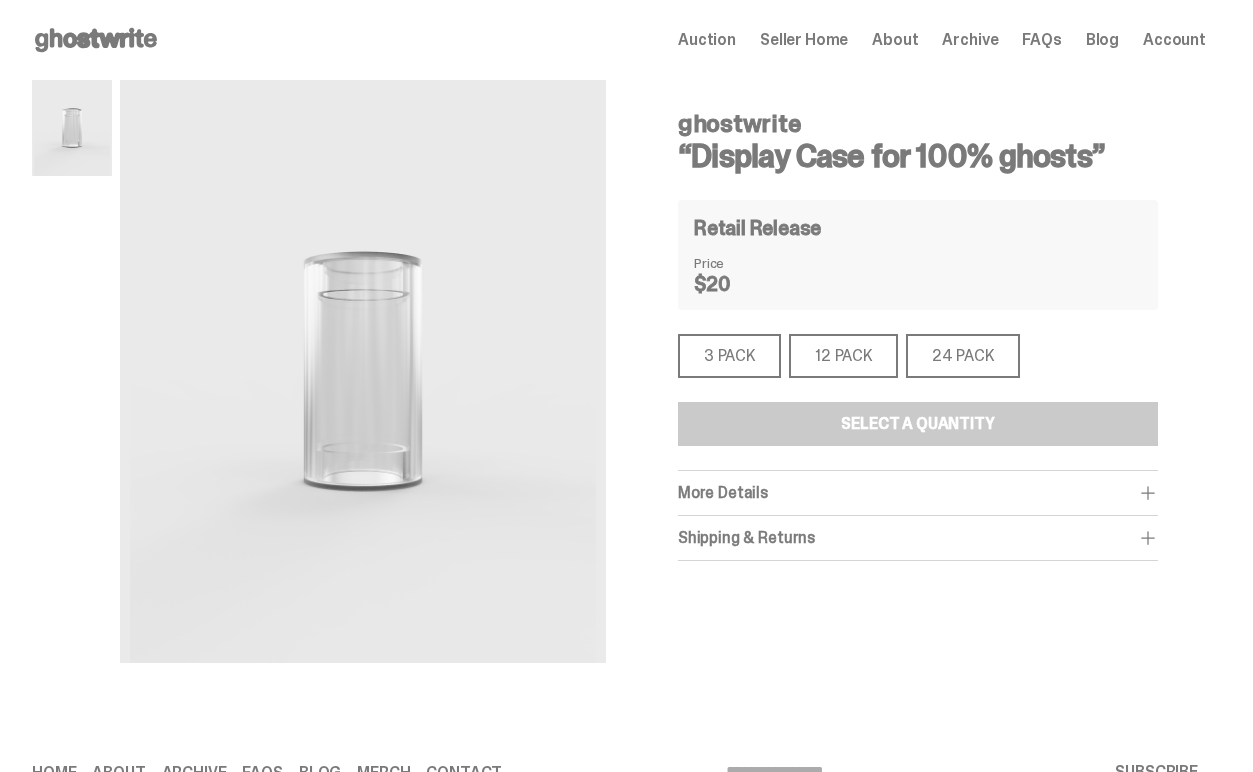 click on "24 PACK" at bounding box center (963, 356) 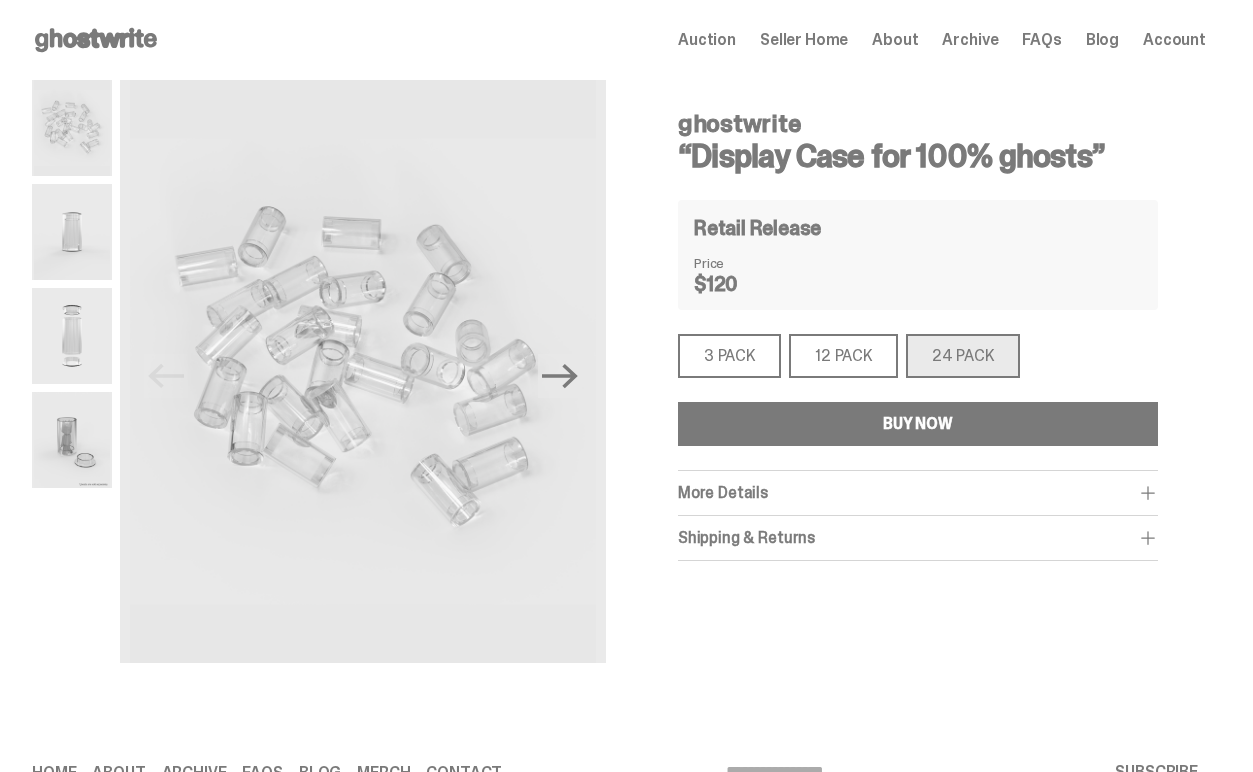 click on "BUY NOW" at bounding box center [918, 424] 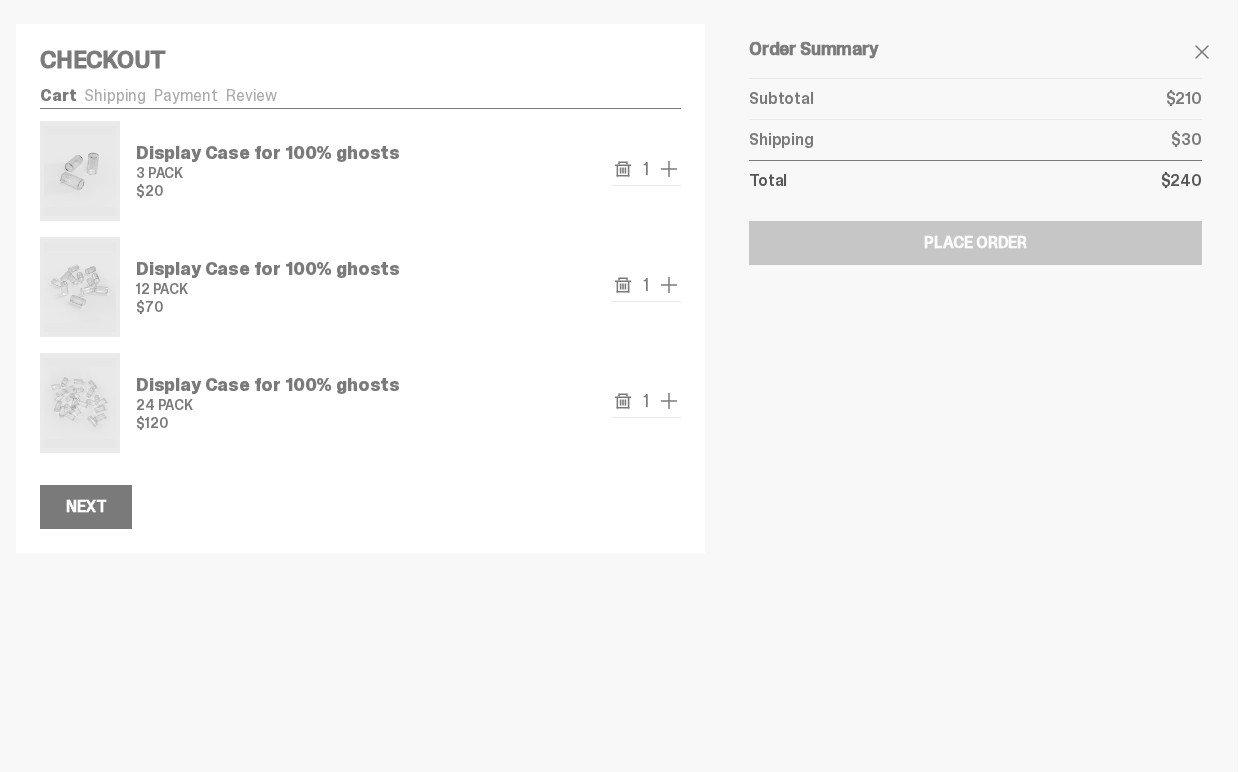 scroll, scrollTop: 0, scrollLeft: 0, axis: both 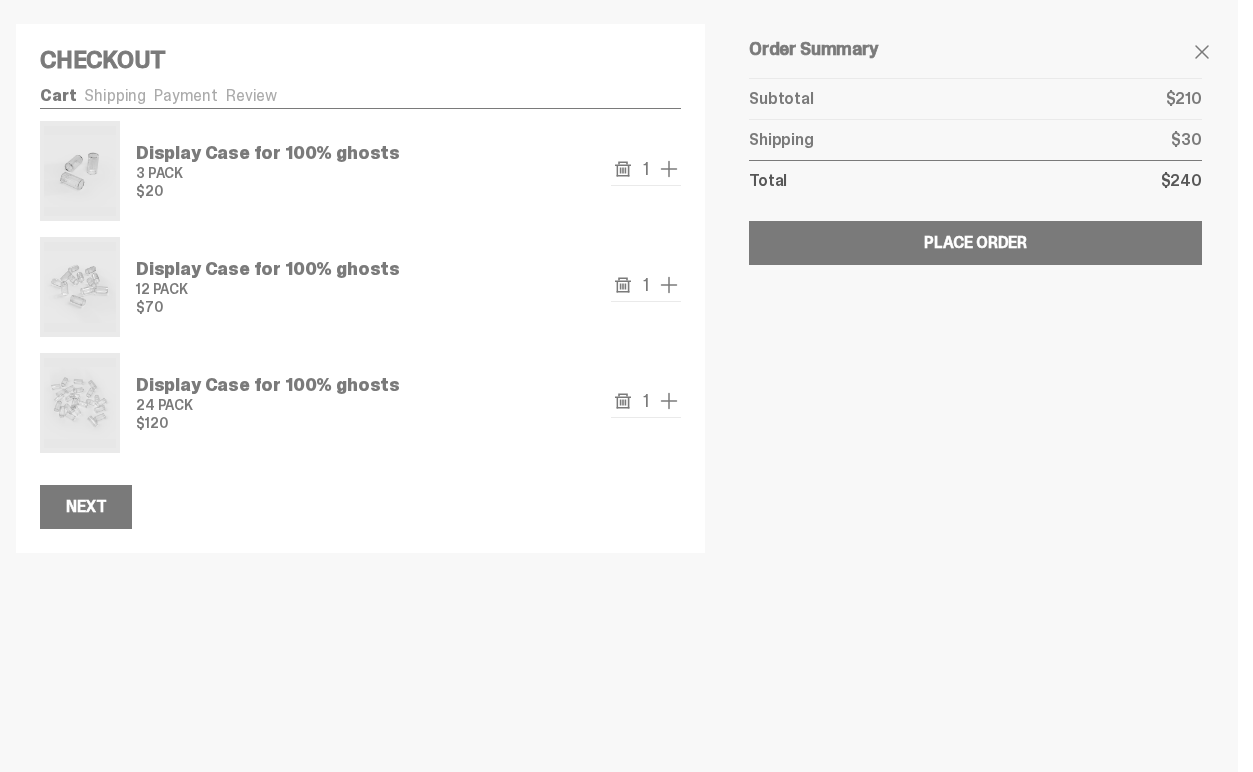 click 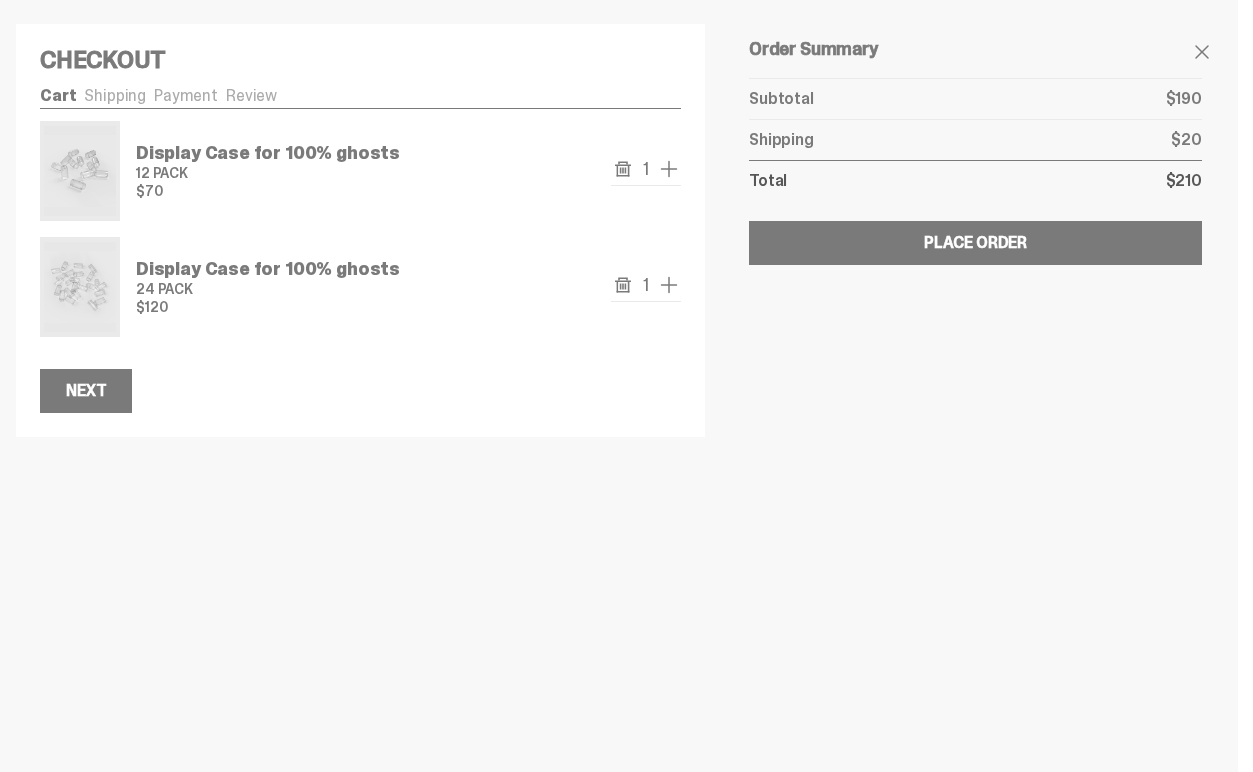 click 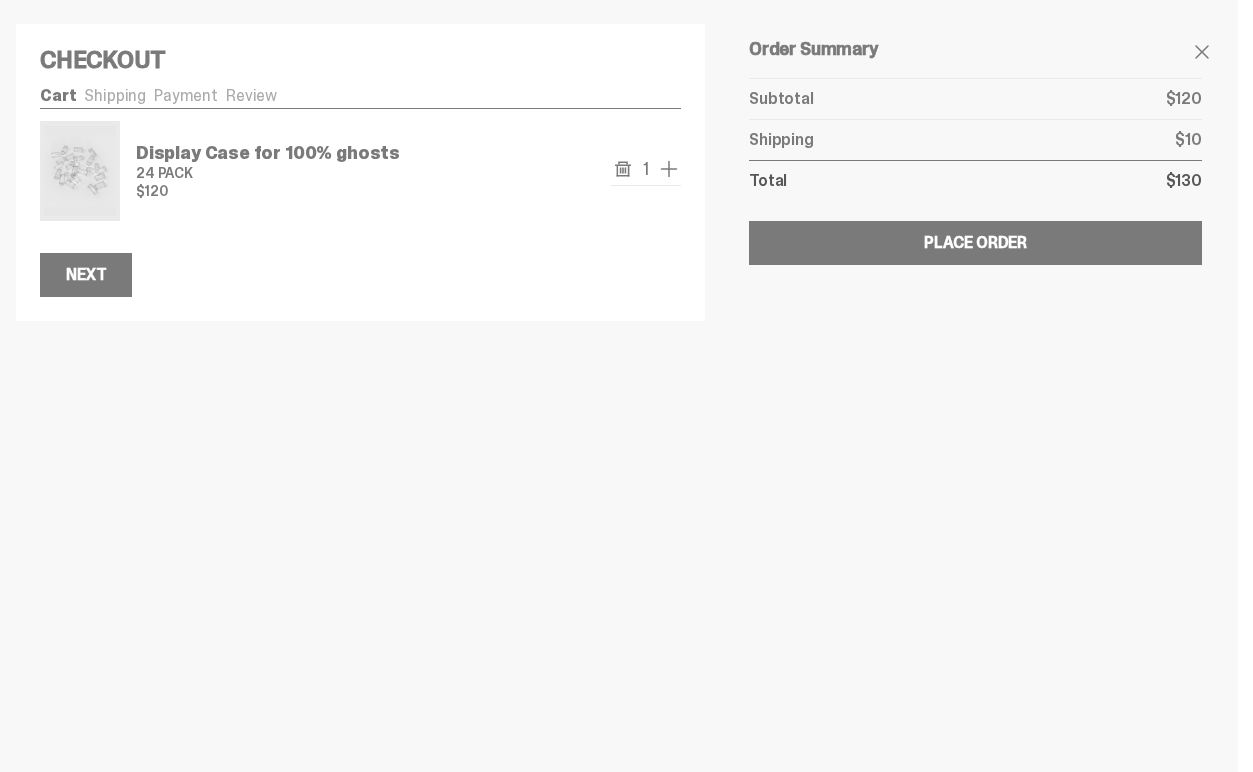 click 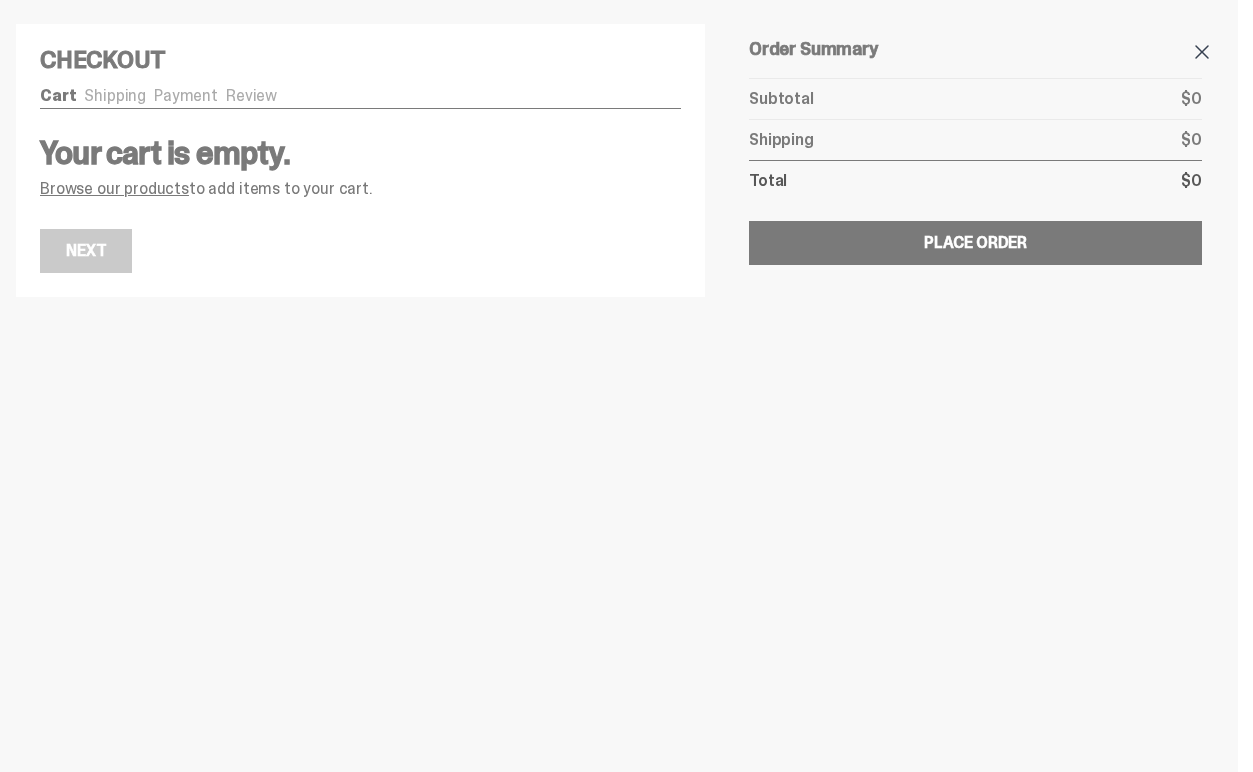 click at bounding box center [1202, 52] 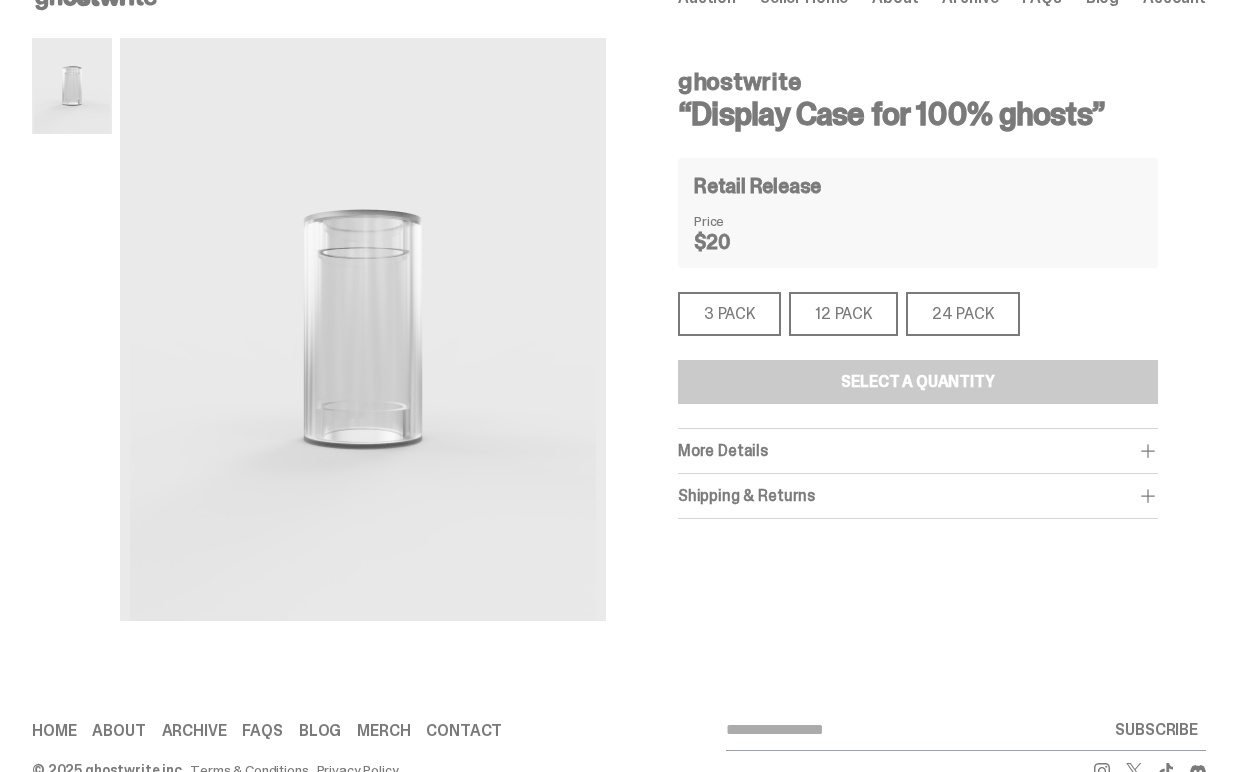 scroll, scrollTop: 0, scrollLeft: 0, axis: both 